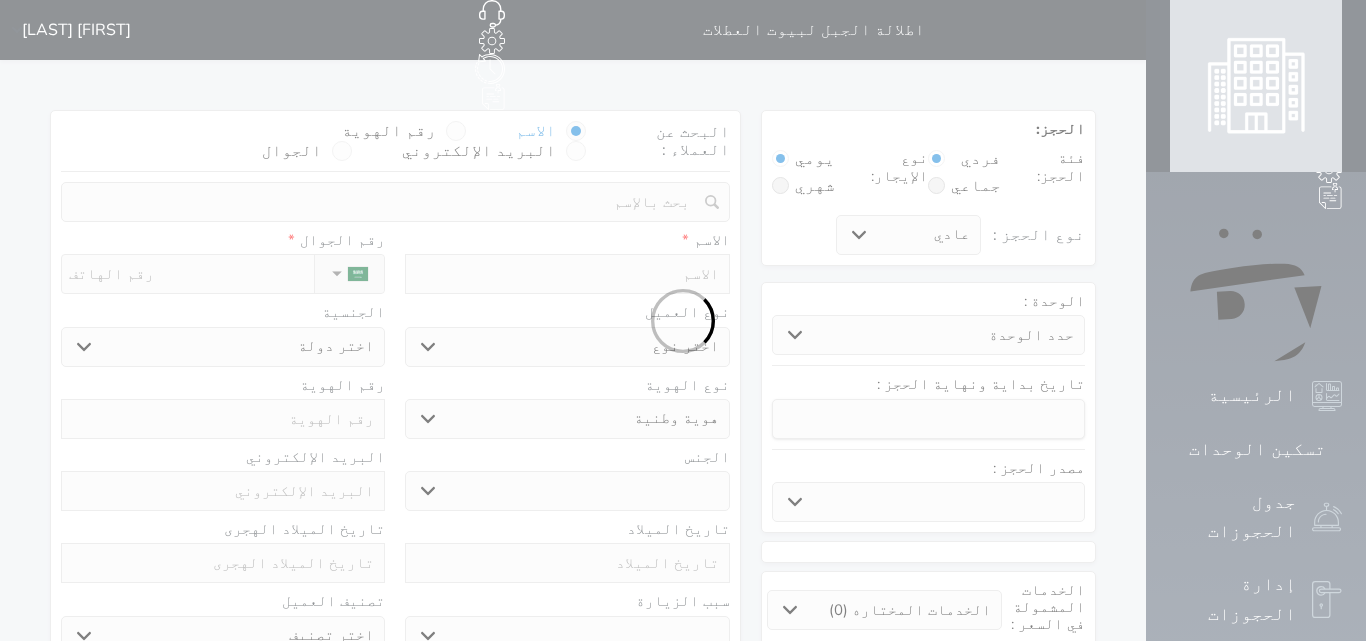 select on "1" 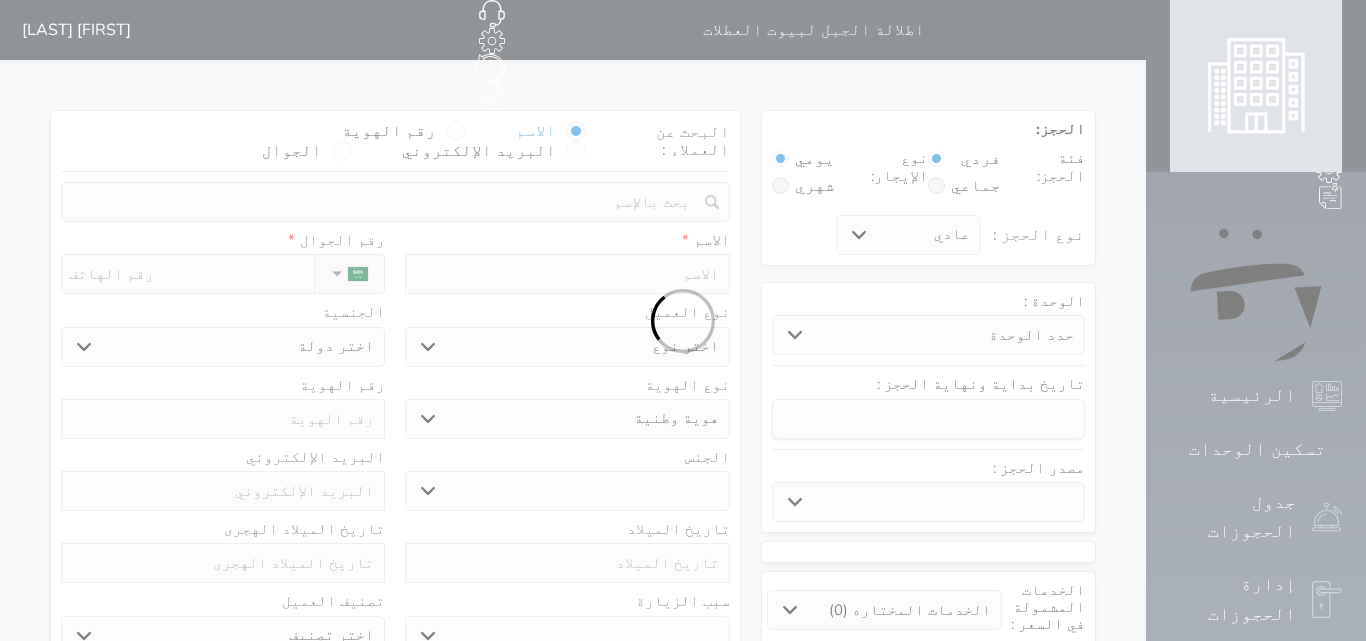 select 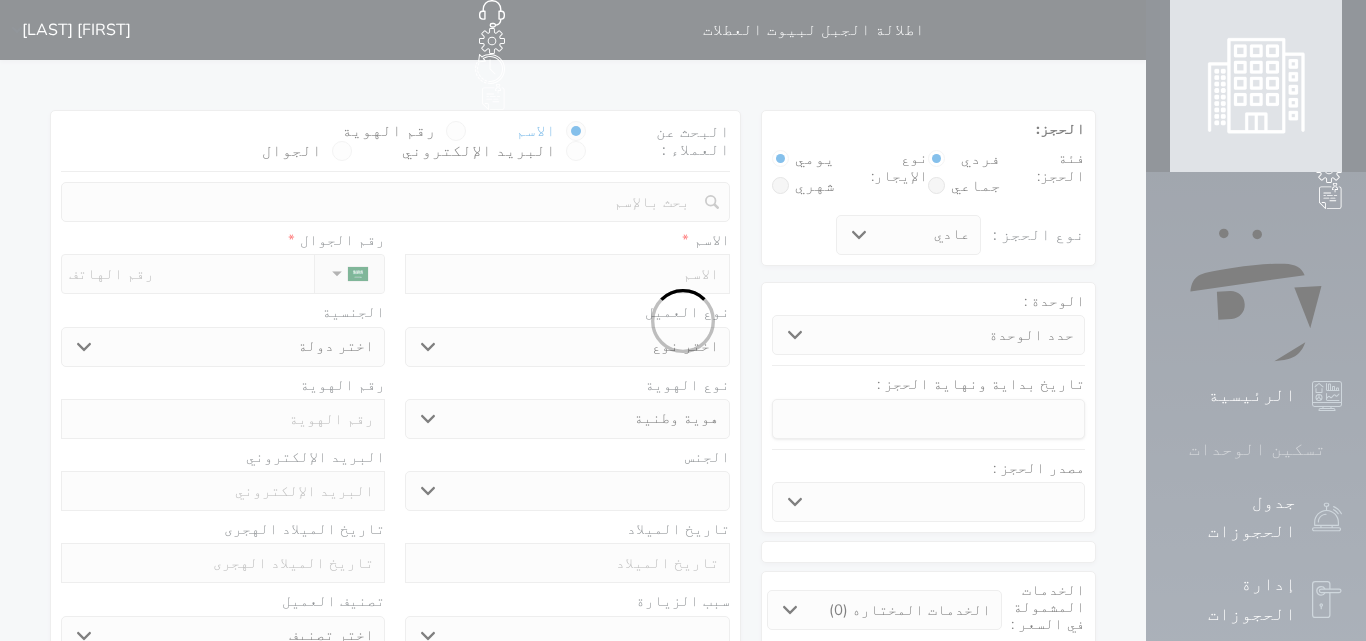 scroll, scrollTop: 0, scrollLeft: 0, axis: both 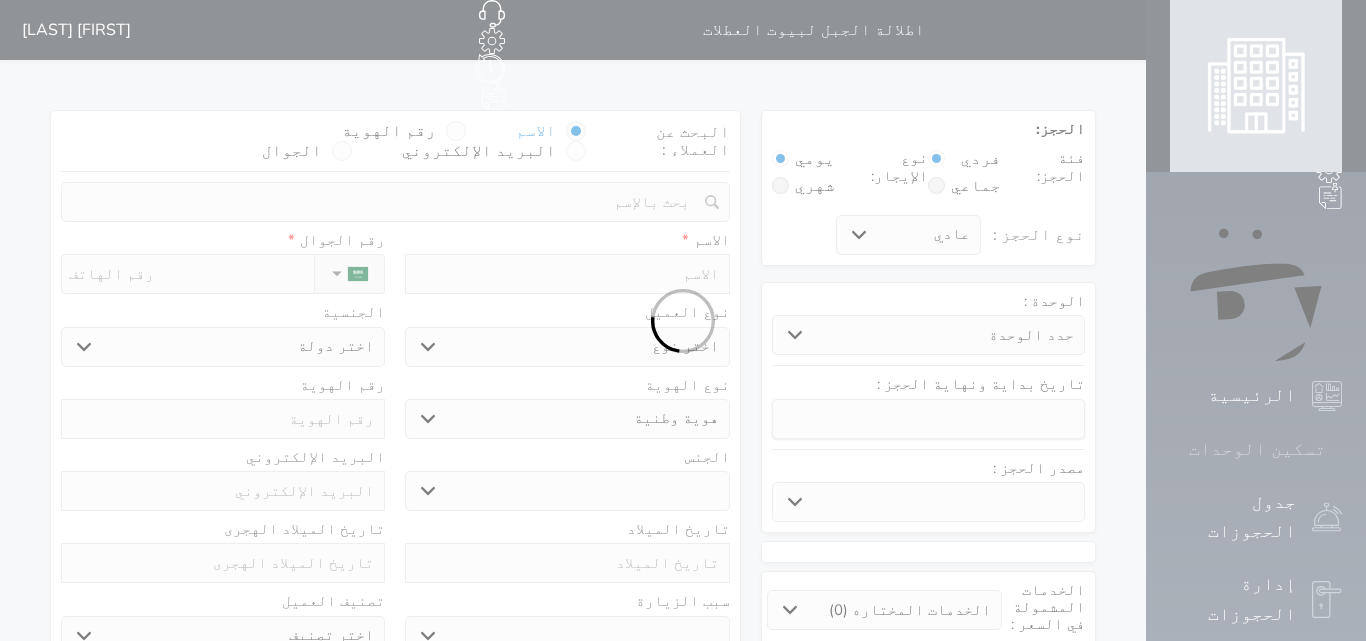 click 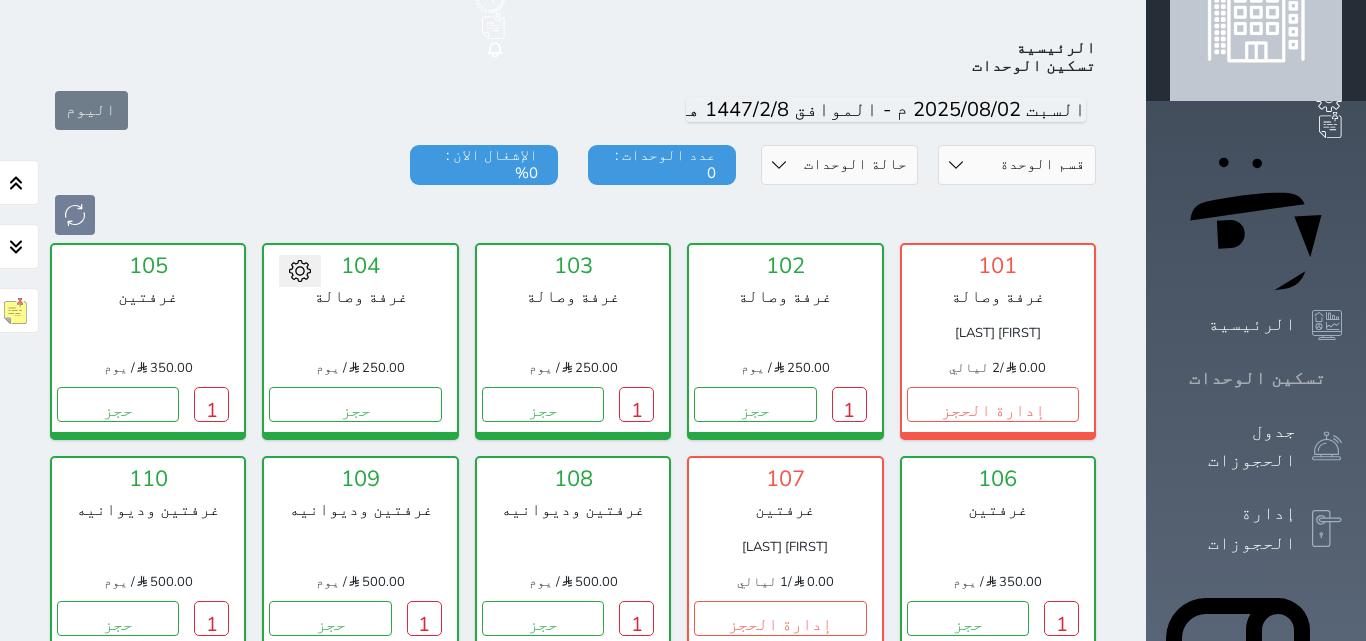 scroll, scrollTop: 78, scrollLeft: 0, axis: vertical 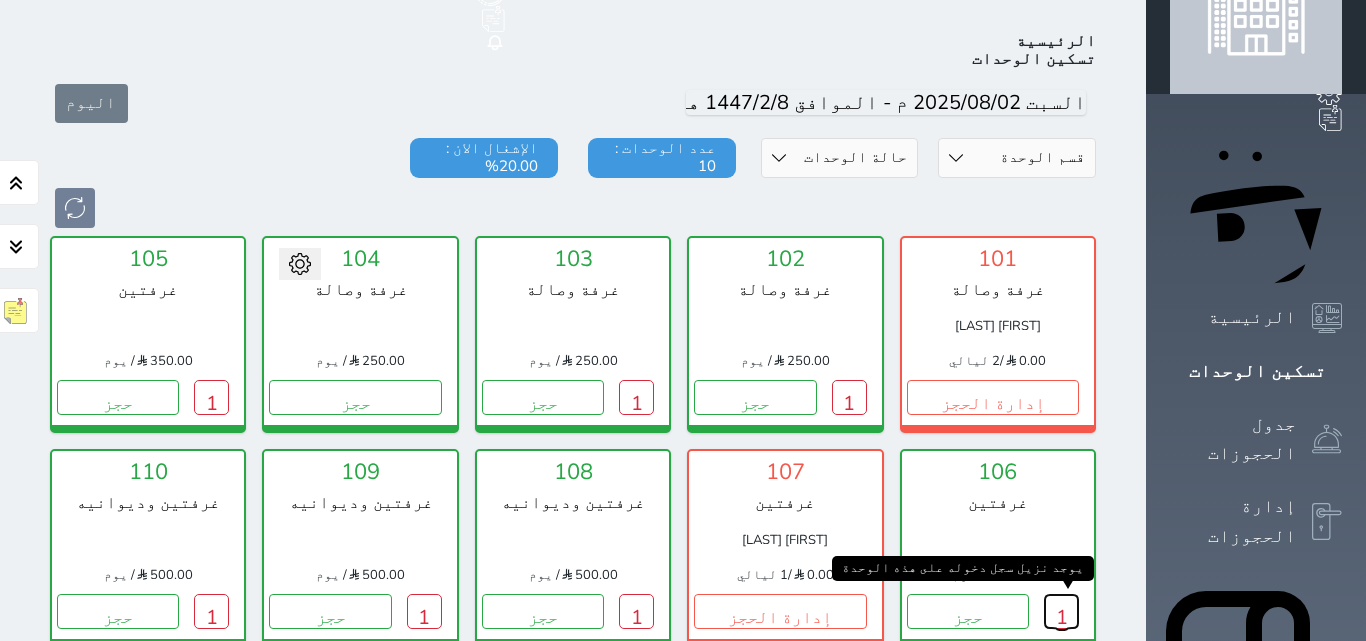 click on "1" at bounding box center [1061, 611] 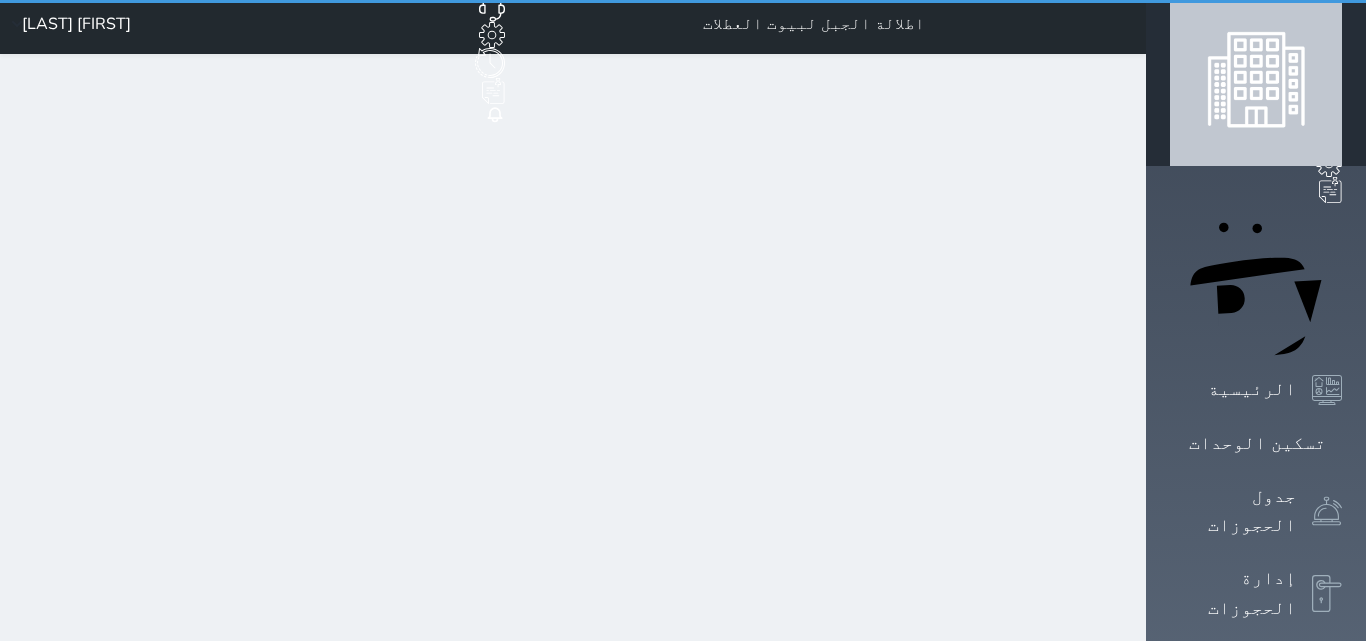scroll, scrollTop: 0, scrollLeft: 0, axis: both 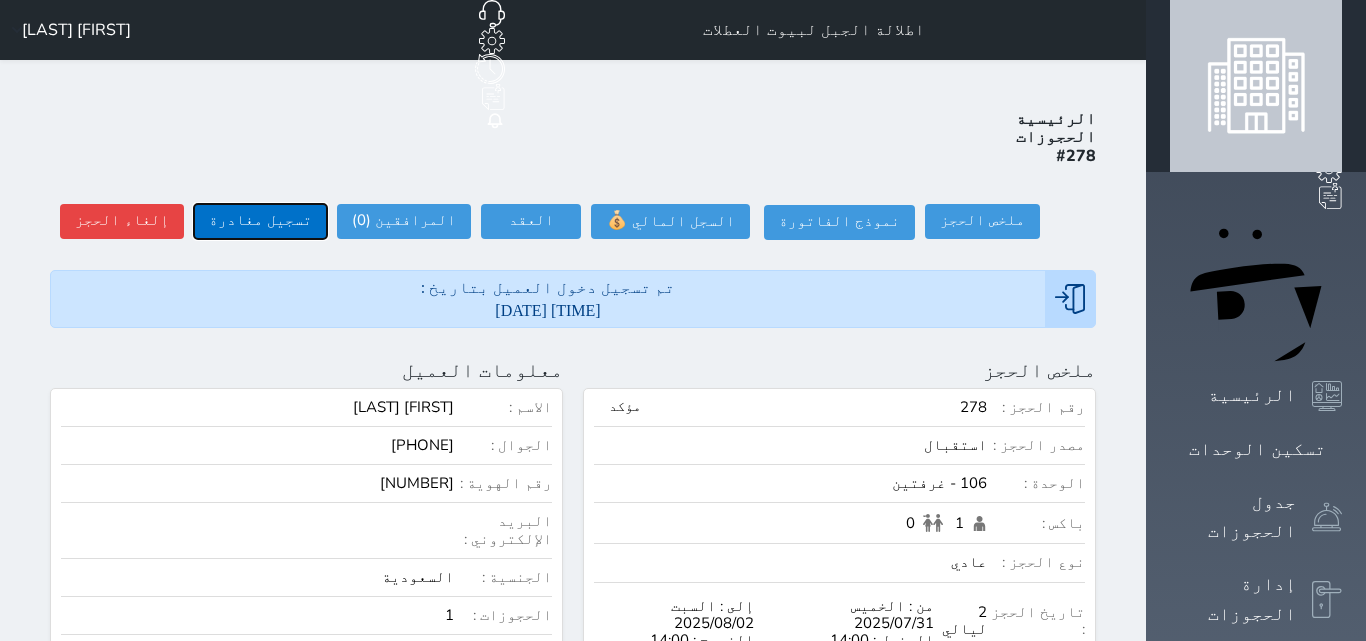 click on "تسجيل مغادرة" at bounding box center (260, 221) 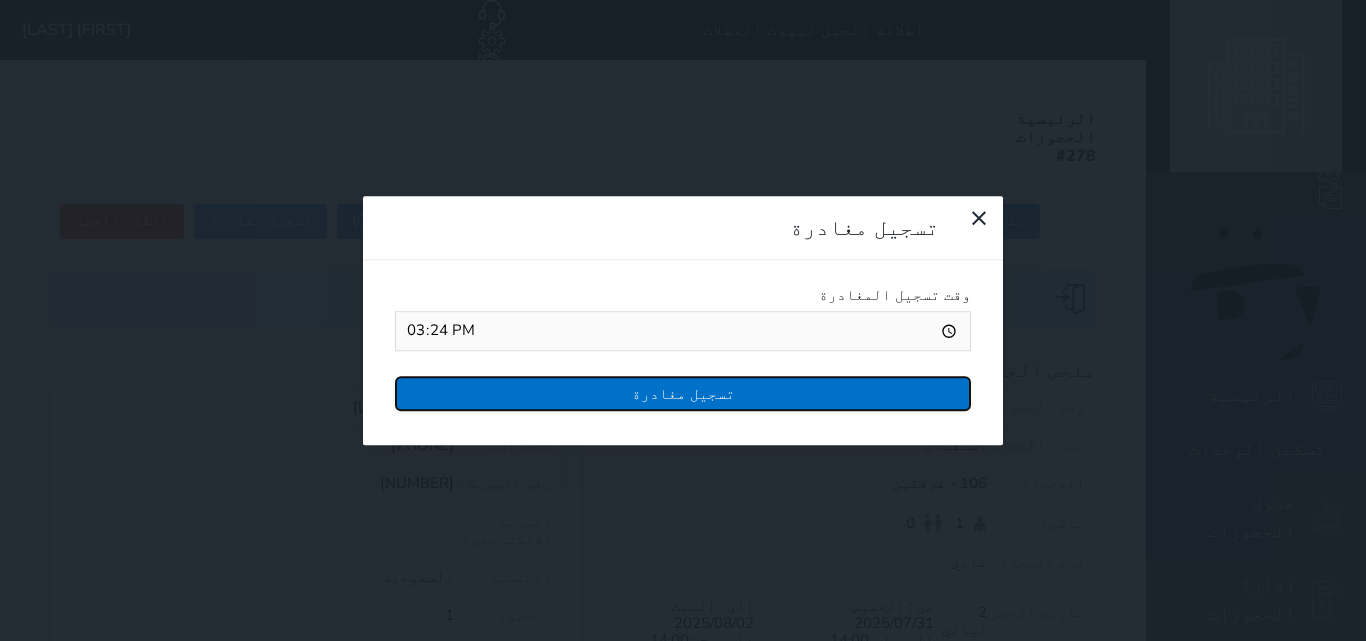click on "تسجيل مغادرة" at bounding box center [683, 393] 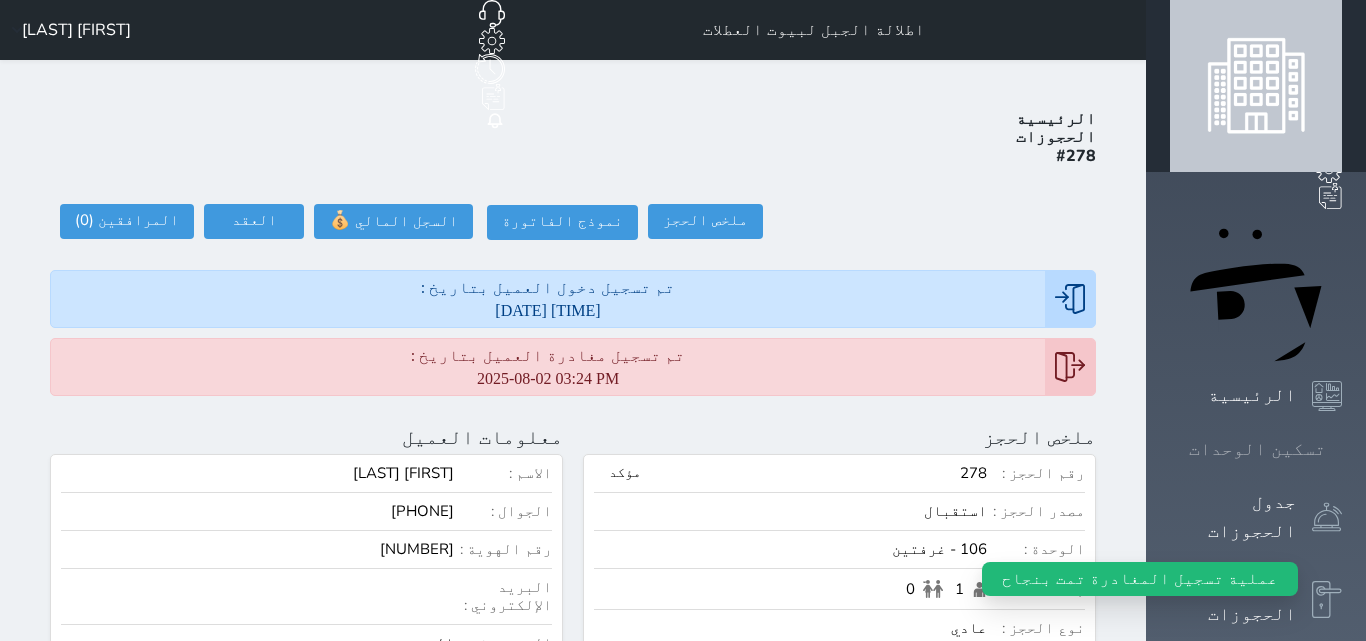 click 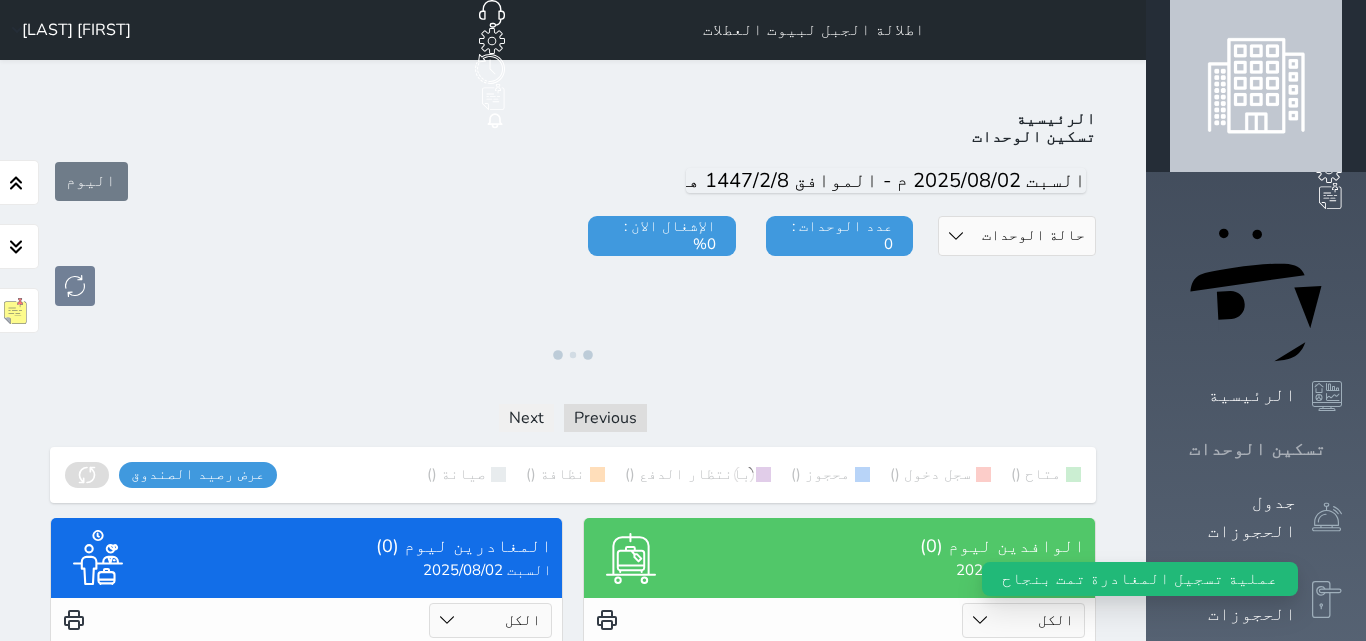 click 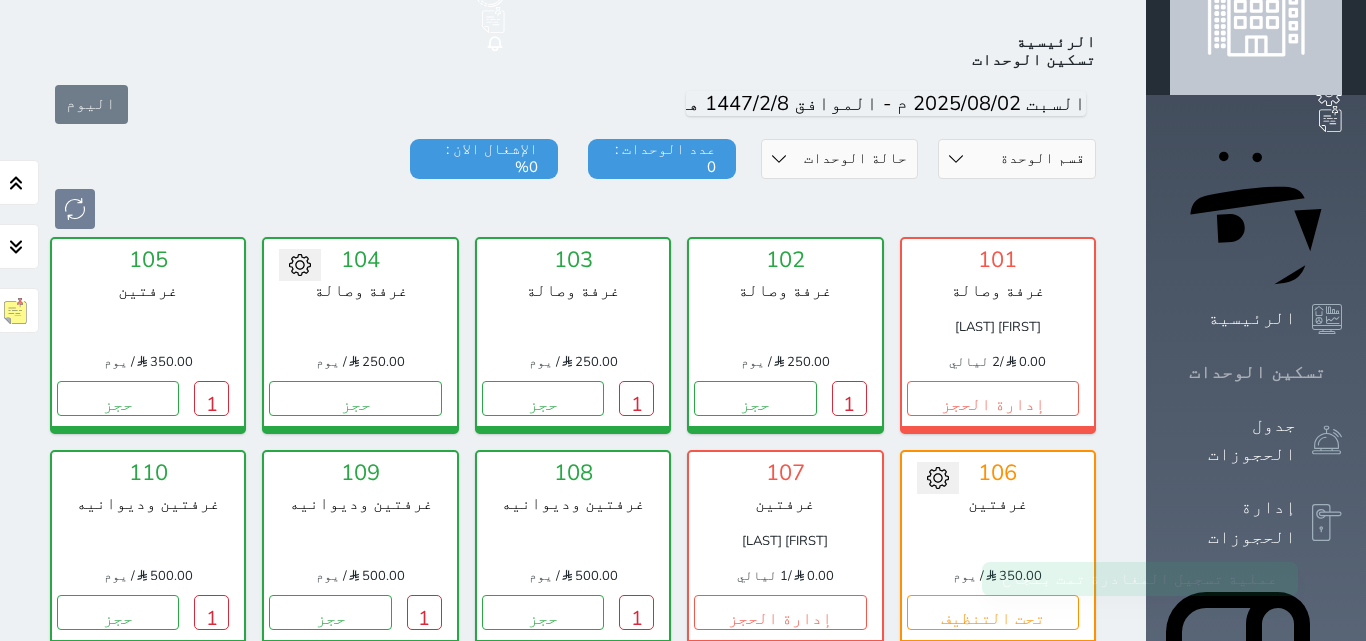 scroll, scrollTop: 78, scrollLeft: 0, axis: vertical 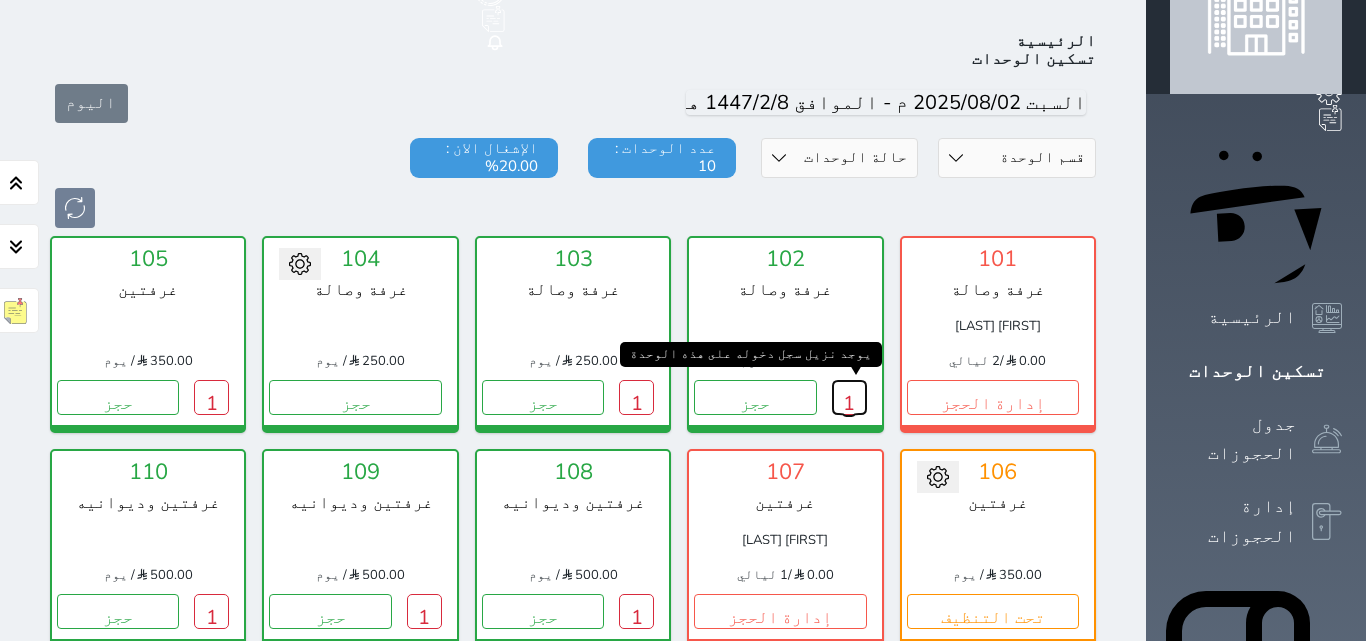 click on "1" at bounding box center [849, 397] 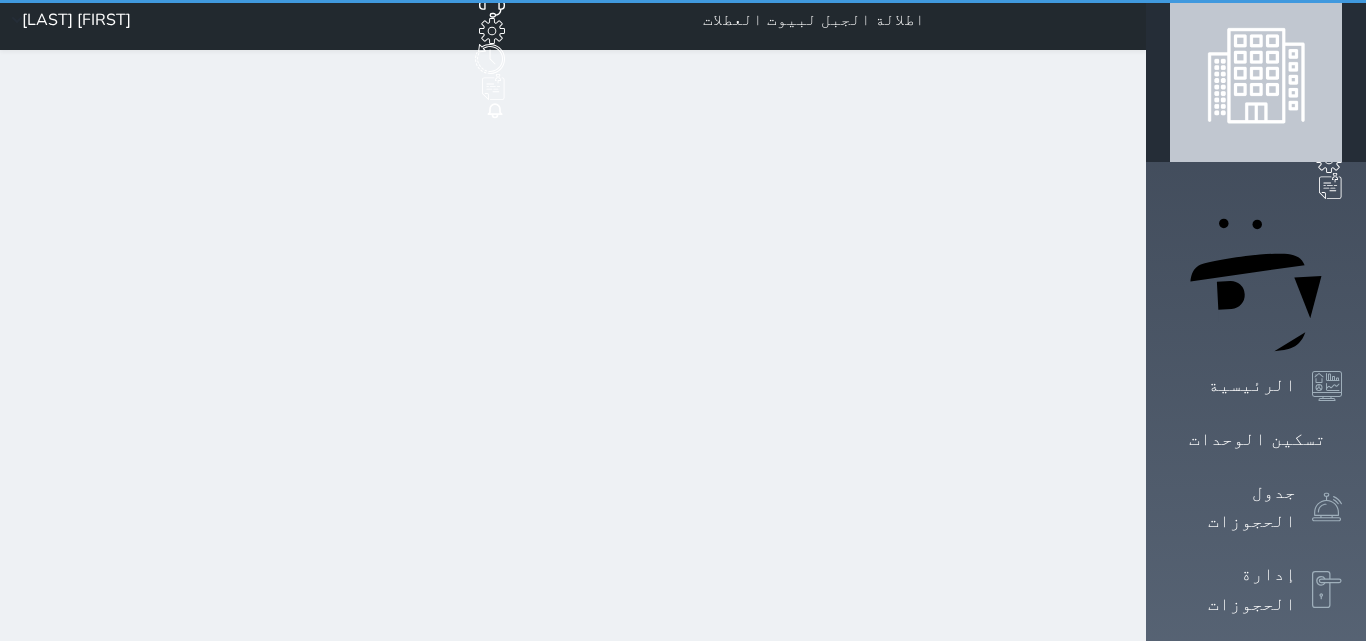 scroll, scrollTop: 0, scrollLeft: 0, axis: both 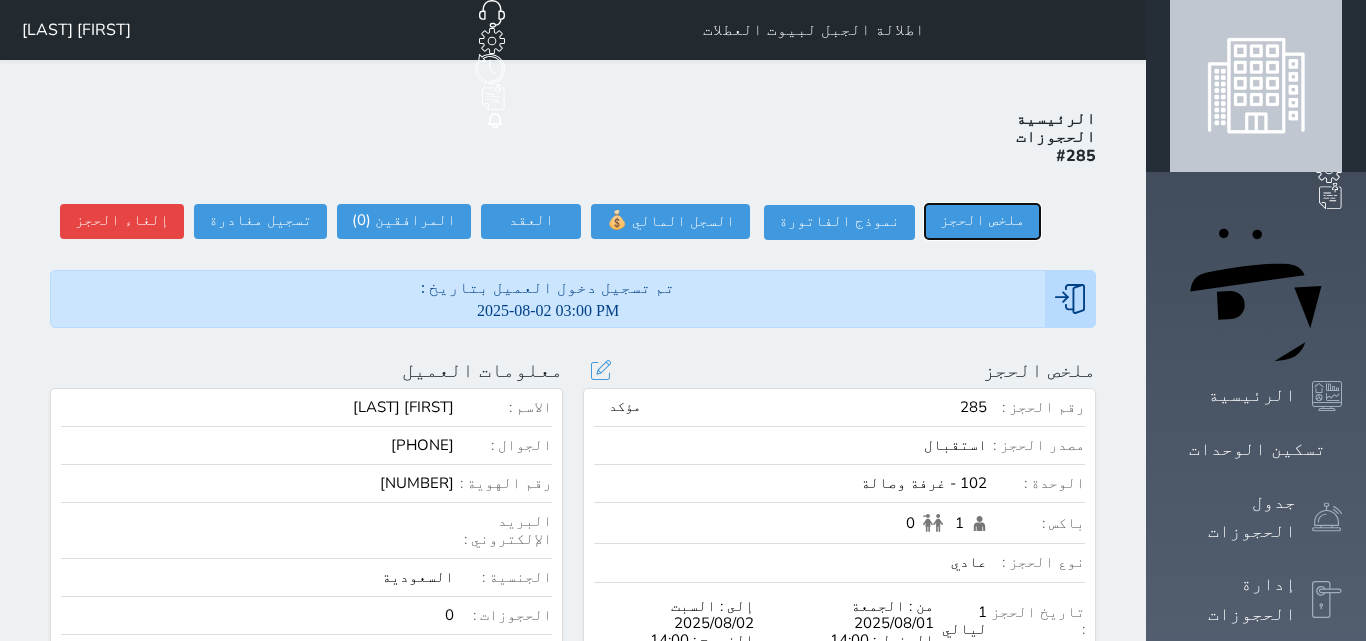 type 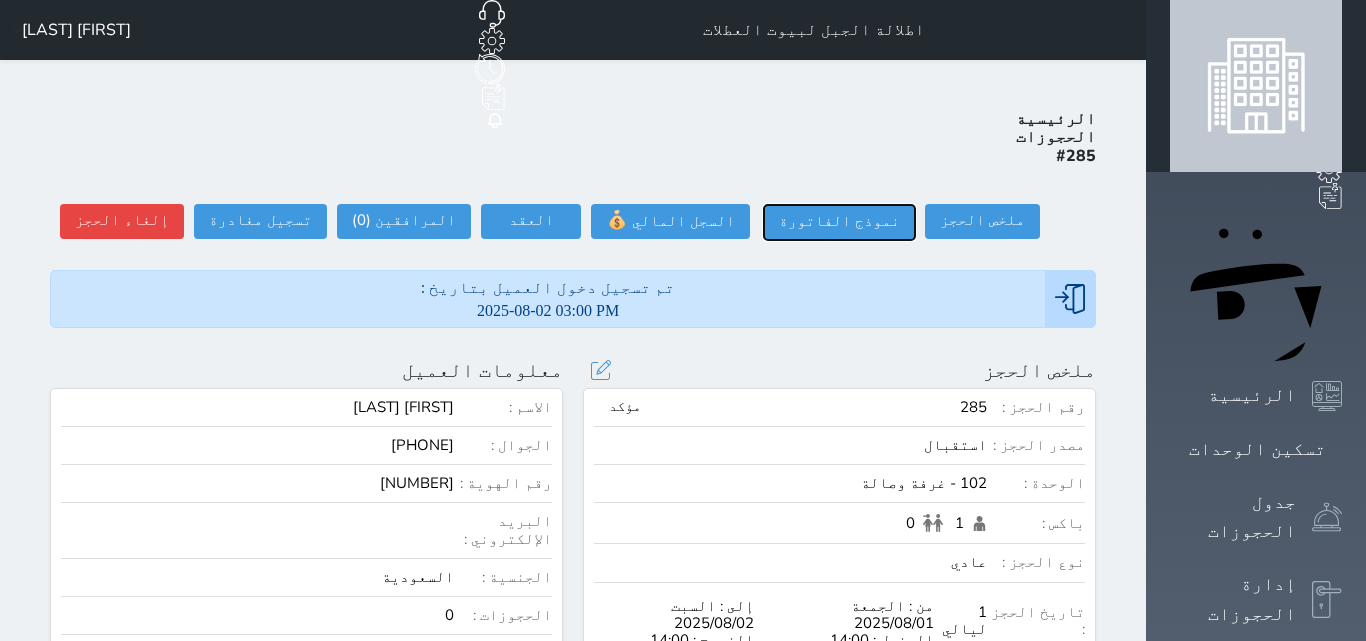 type 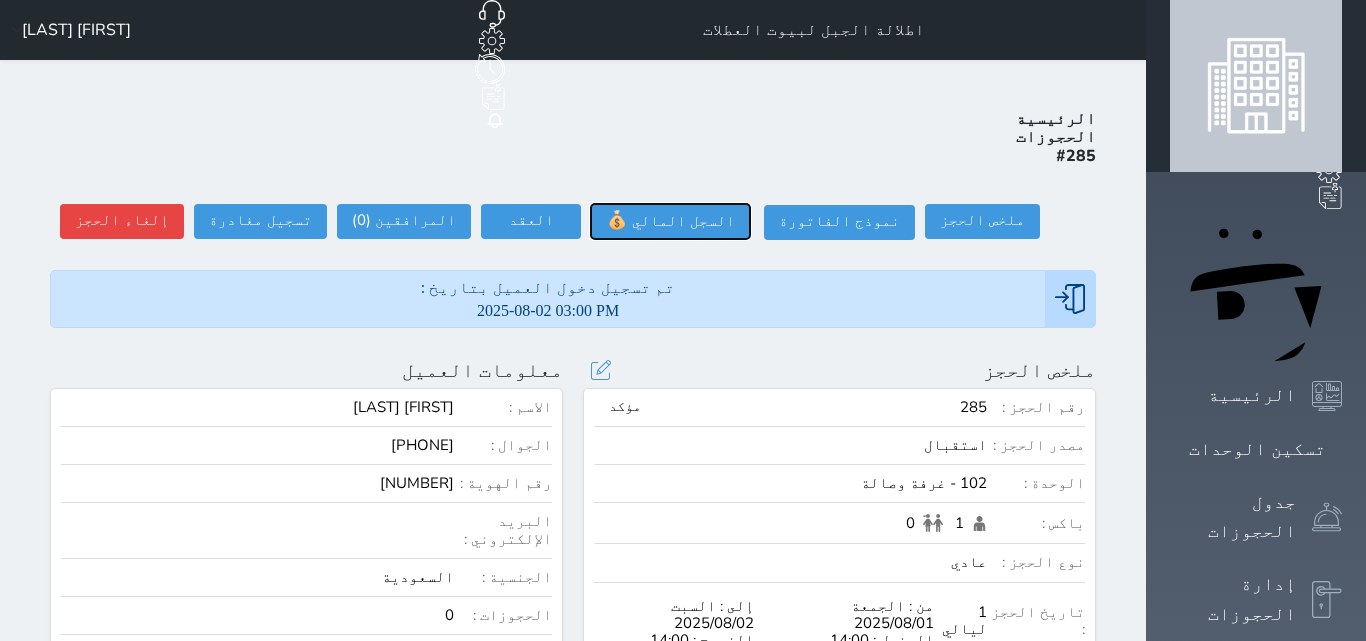 type 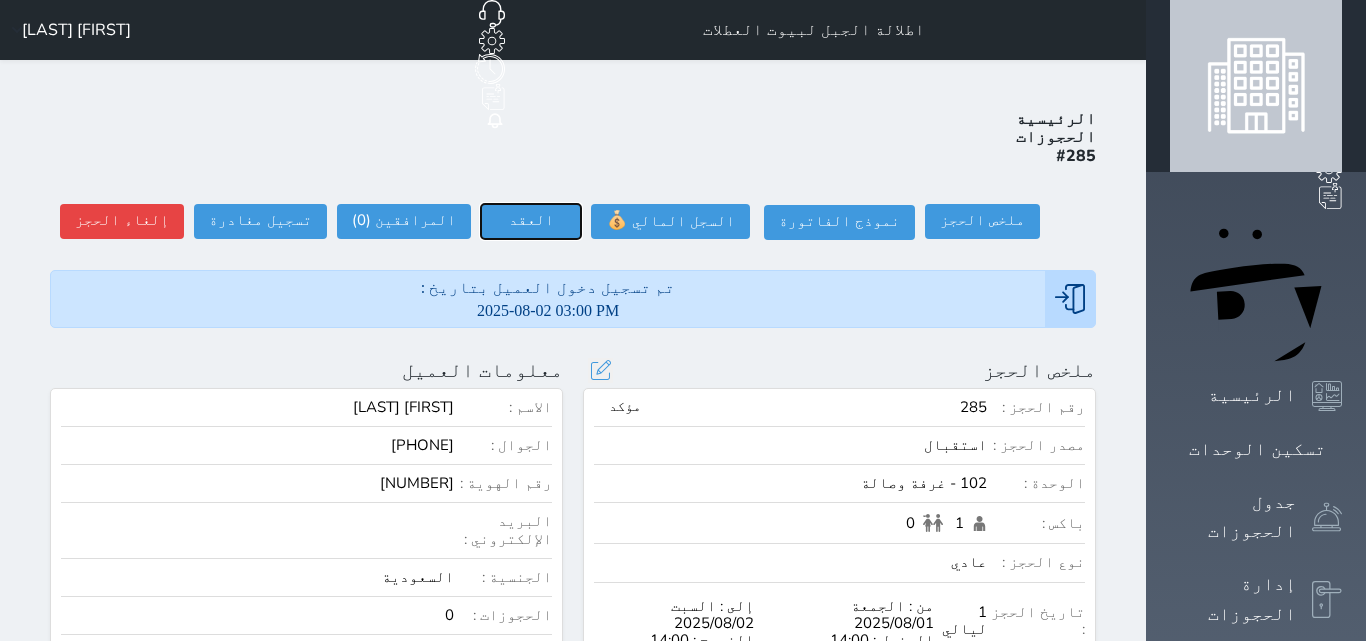 type 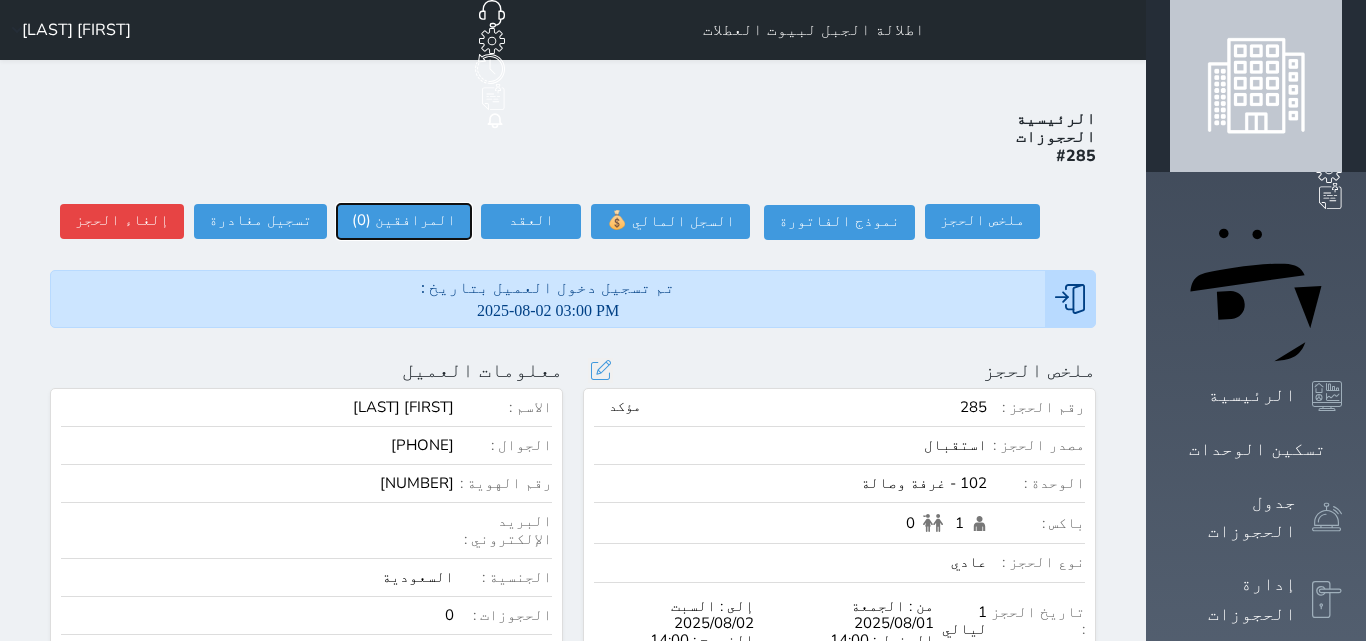type 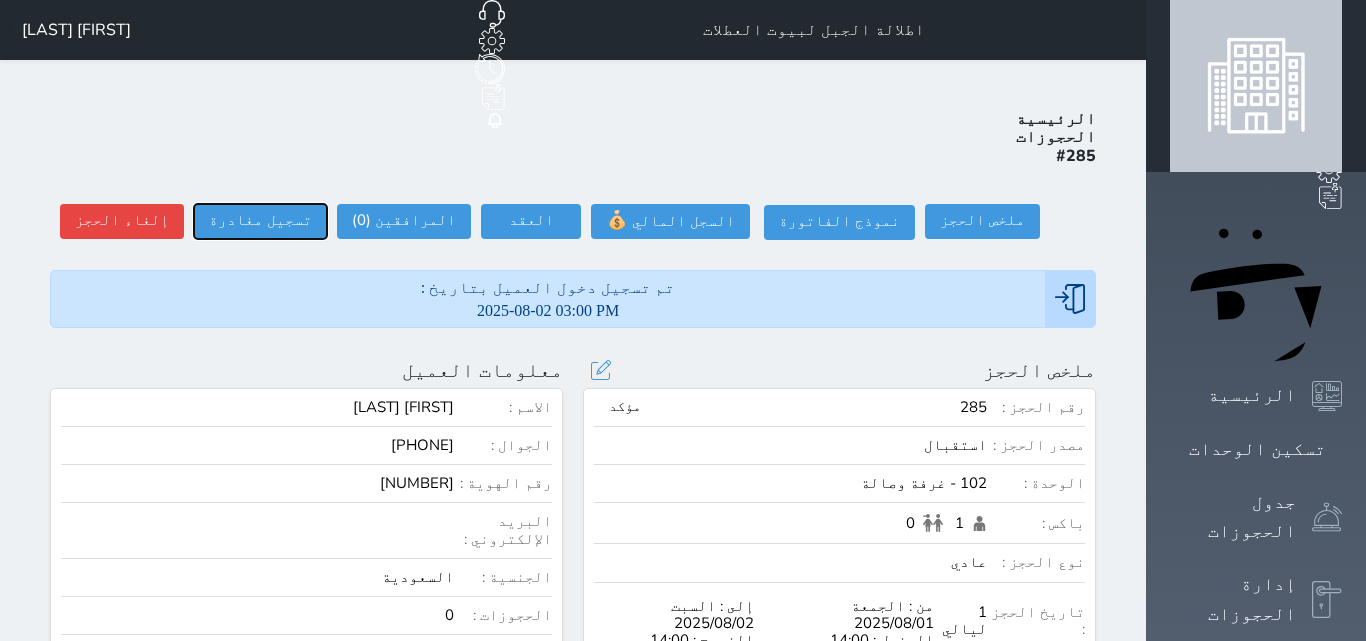 type 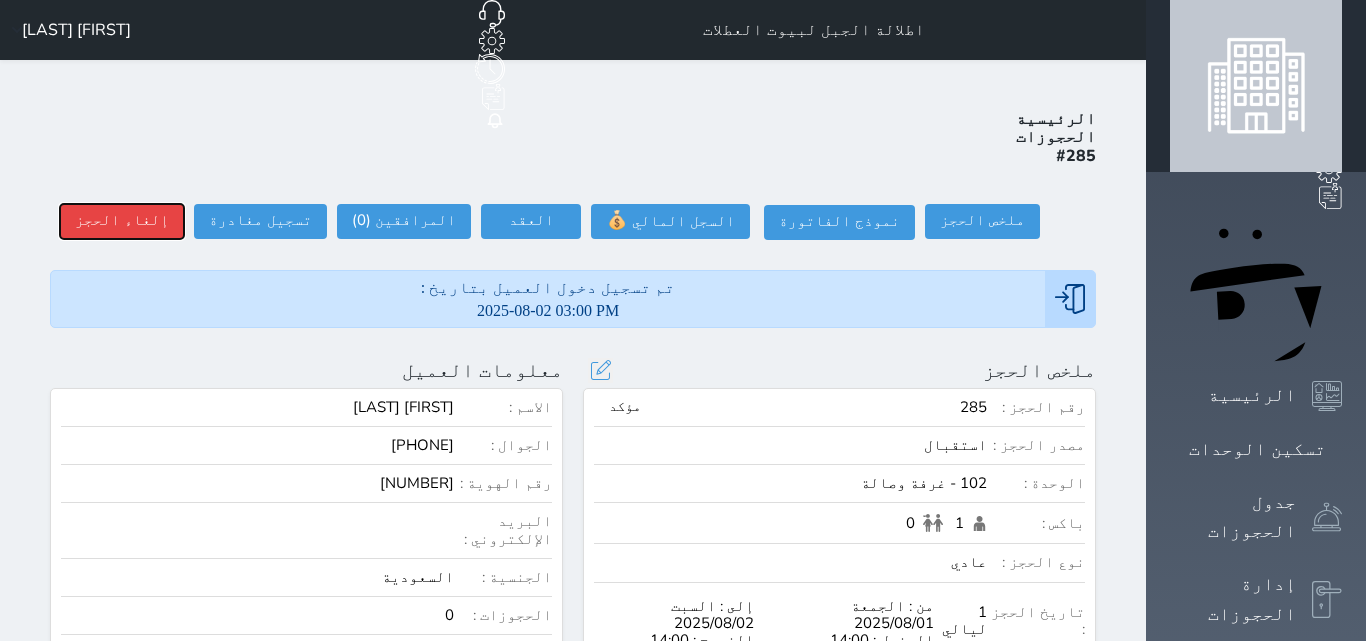 type 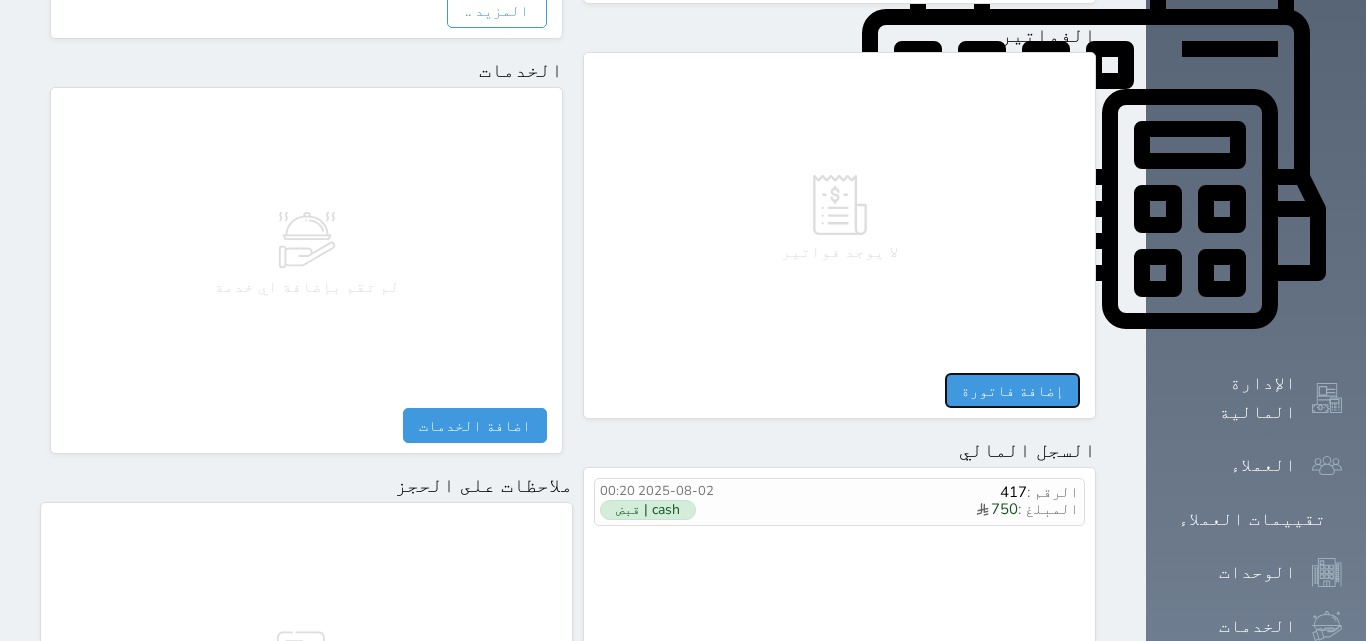 type 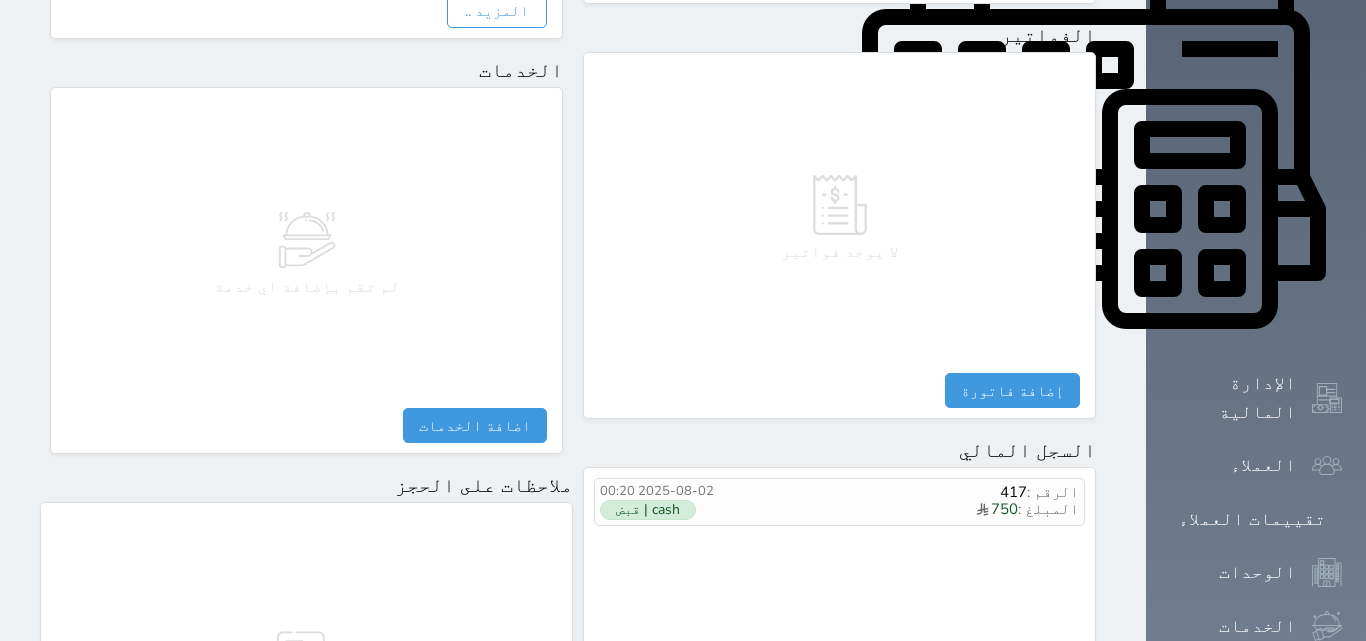 scroll, scrollTop: 1140, scrollLeft: 0, axis: vertical 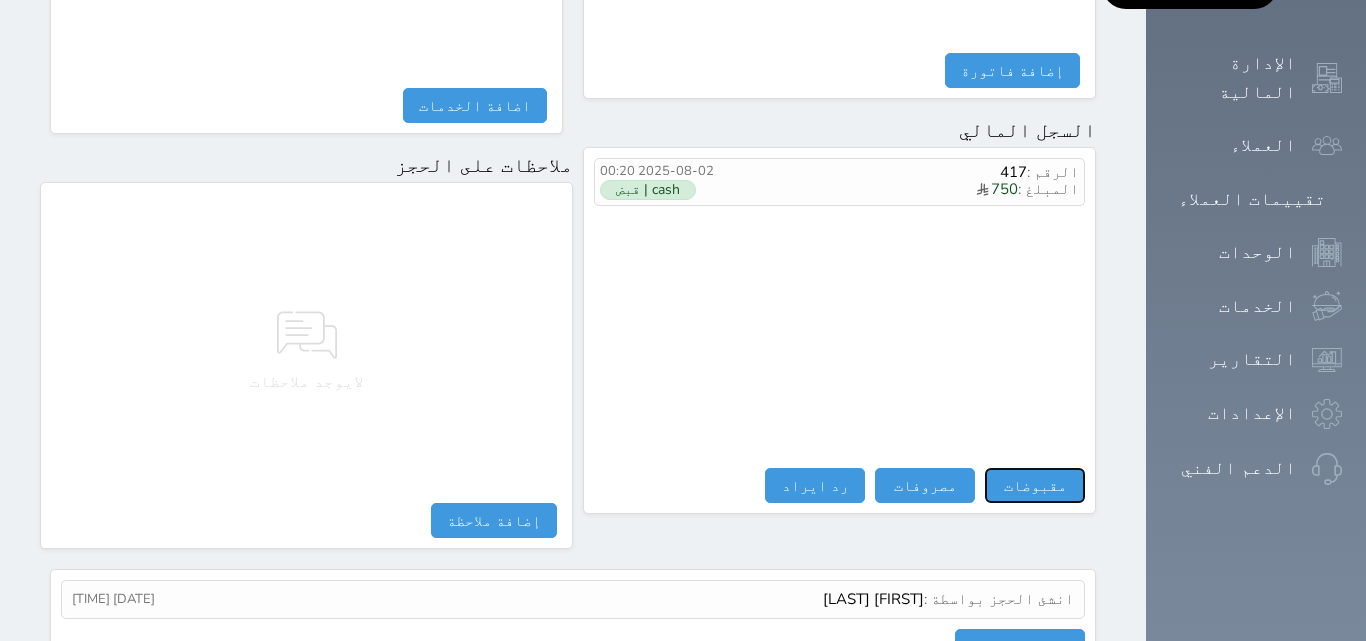 type 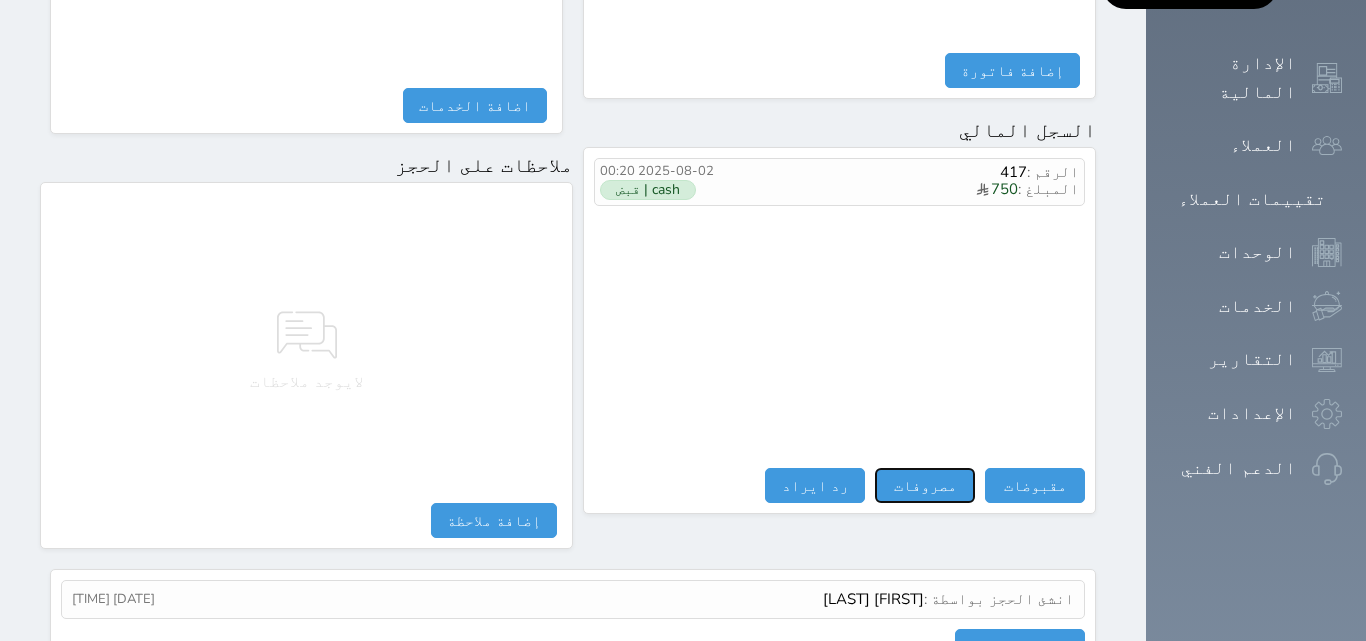 type 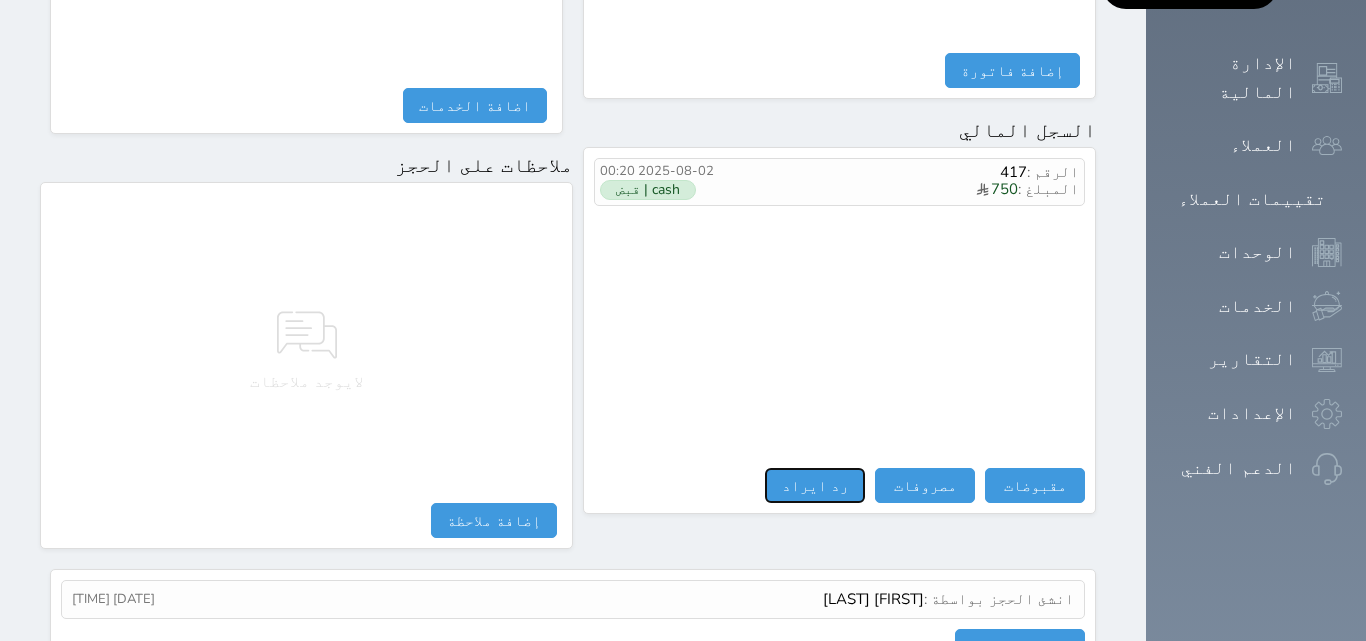 type 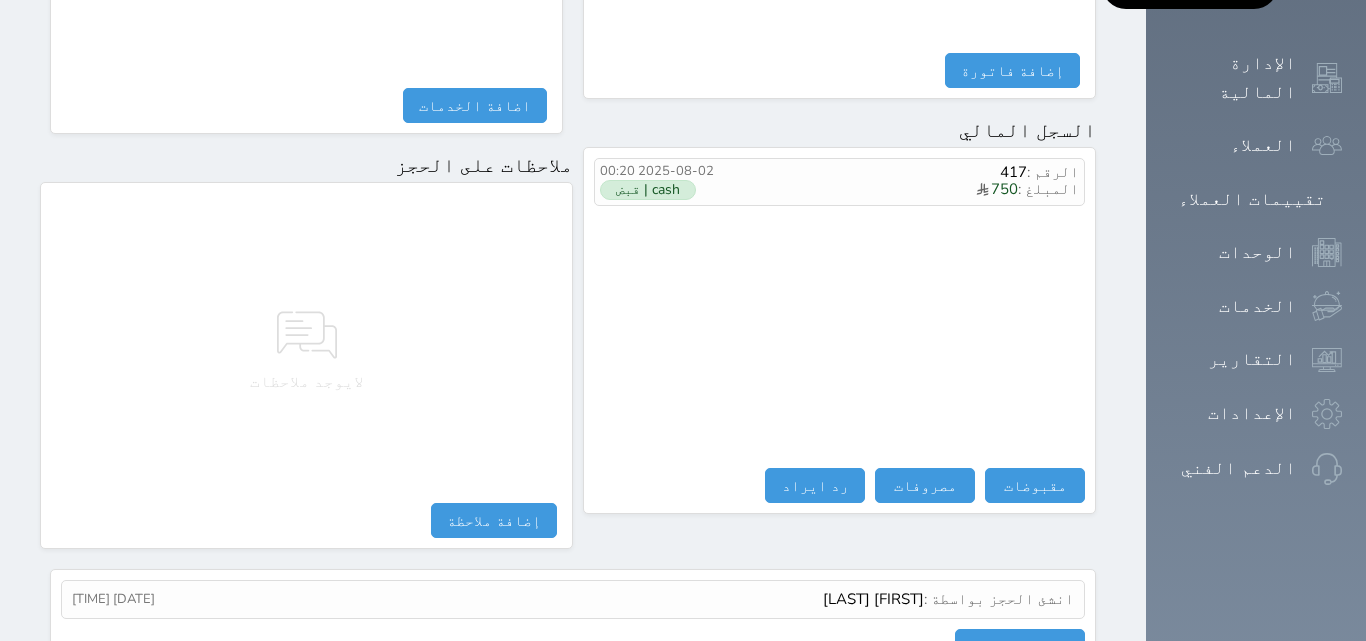 scroll, scrollTop: 0, scrollLeft: 0, axis: both 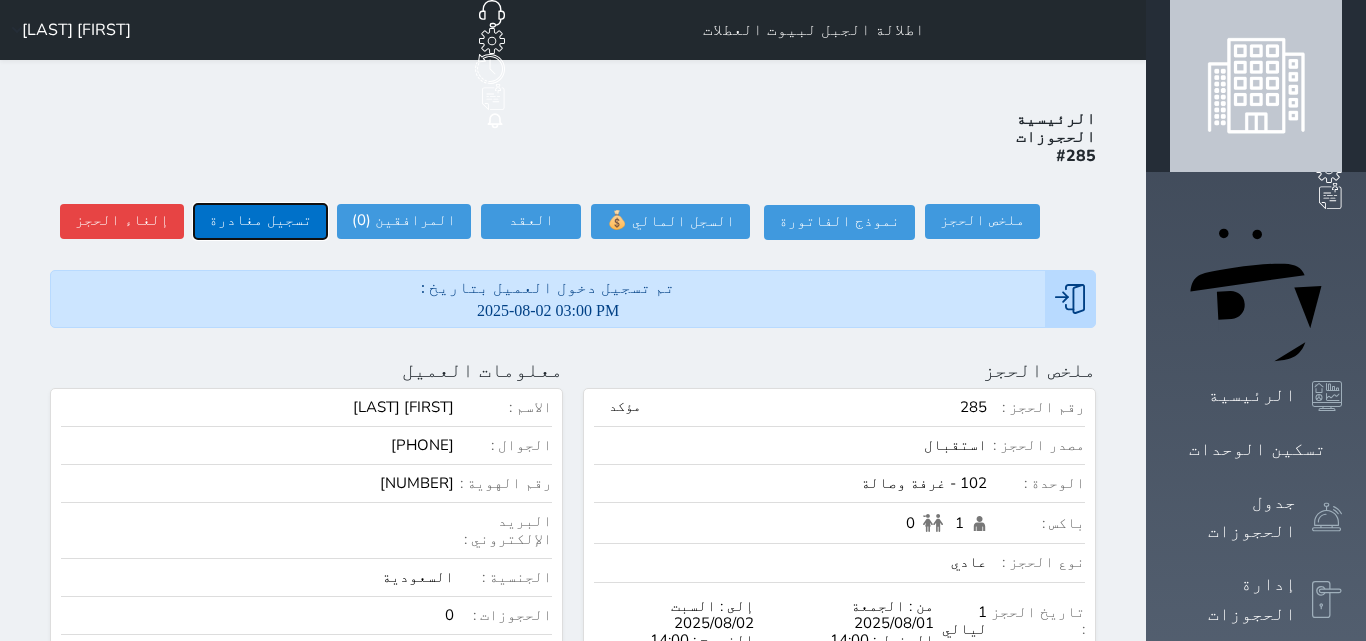 click on "تسجيل مغادرة" at bounding box center [260, 221] 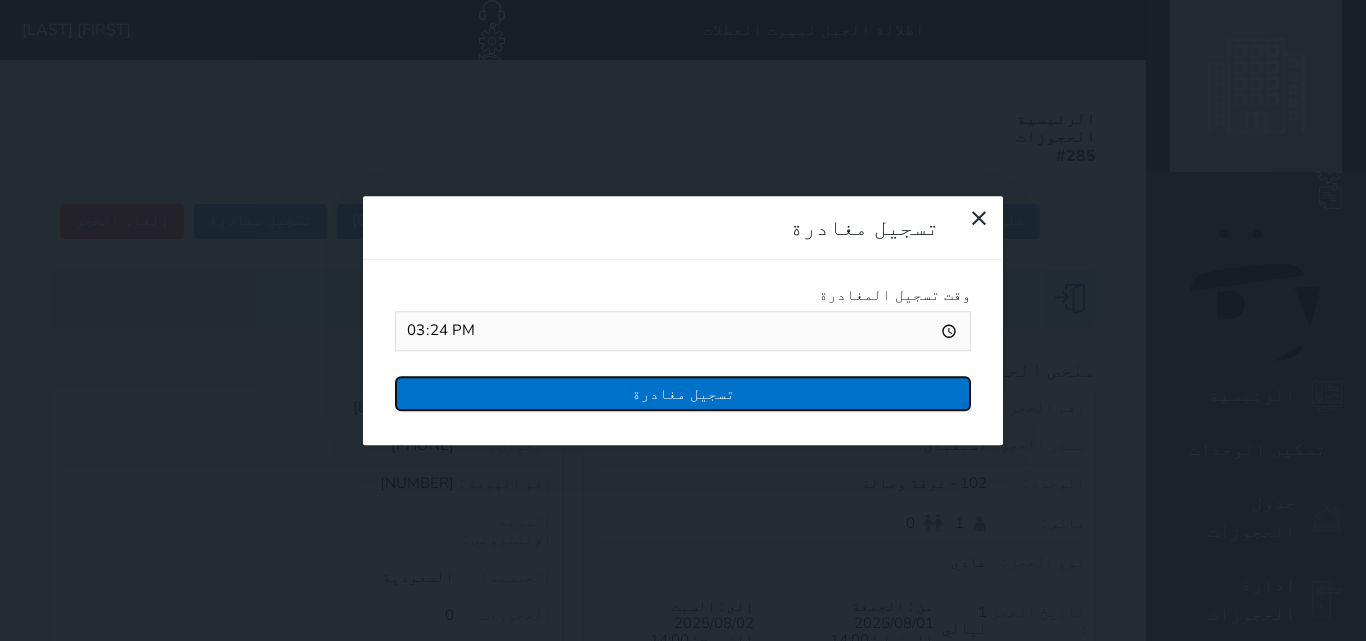 click on "تسجيل مغادرة" at bounding box center (683, 393) 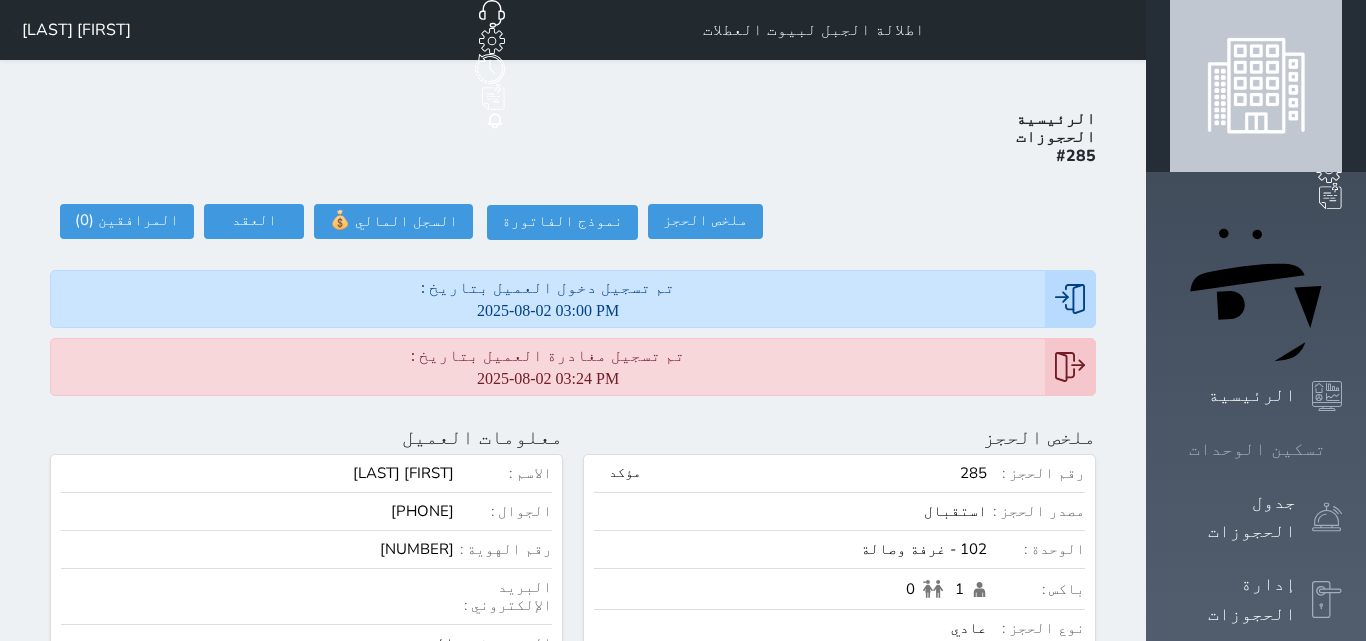 click 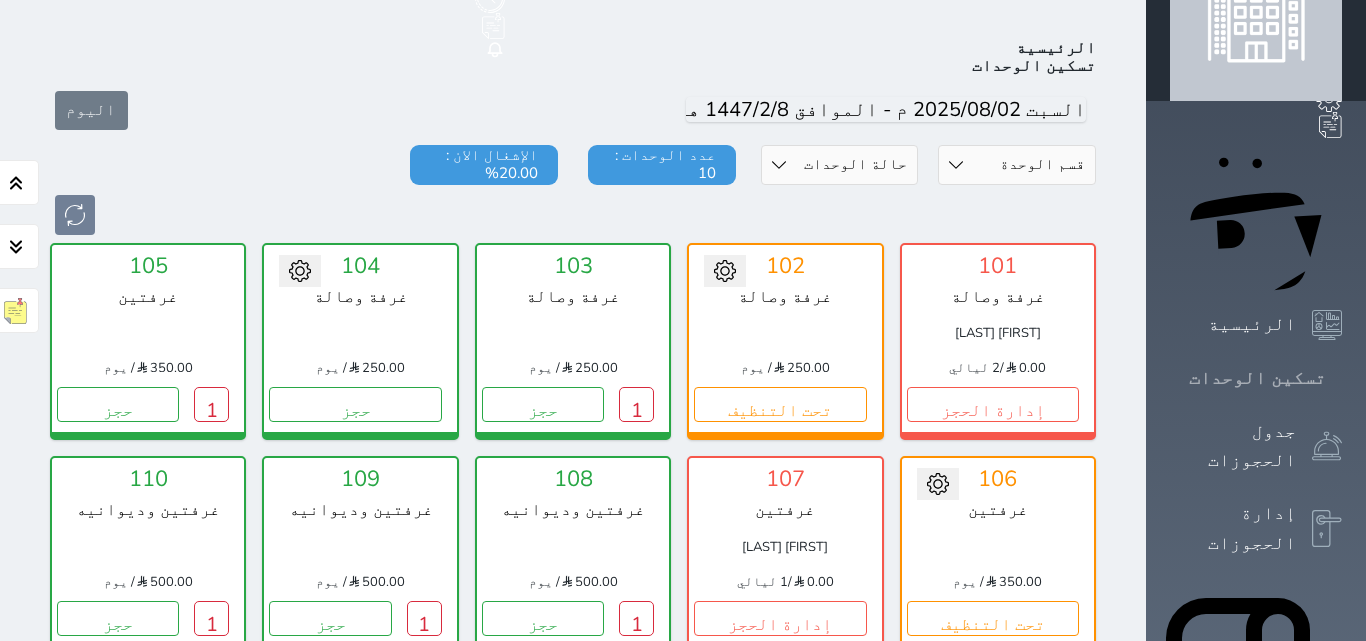 scroll, scrollTop: 78, scrollLeft: 0, axis: vertical 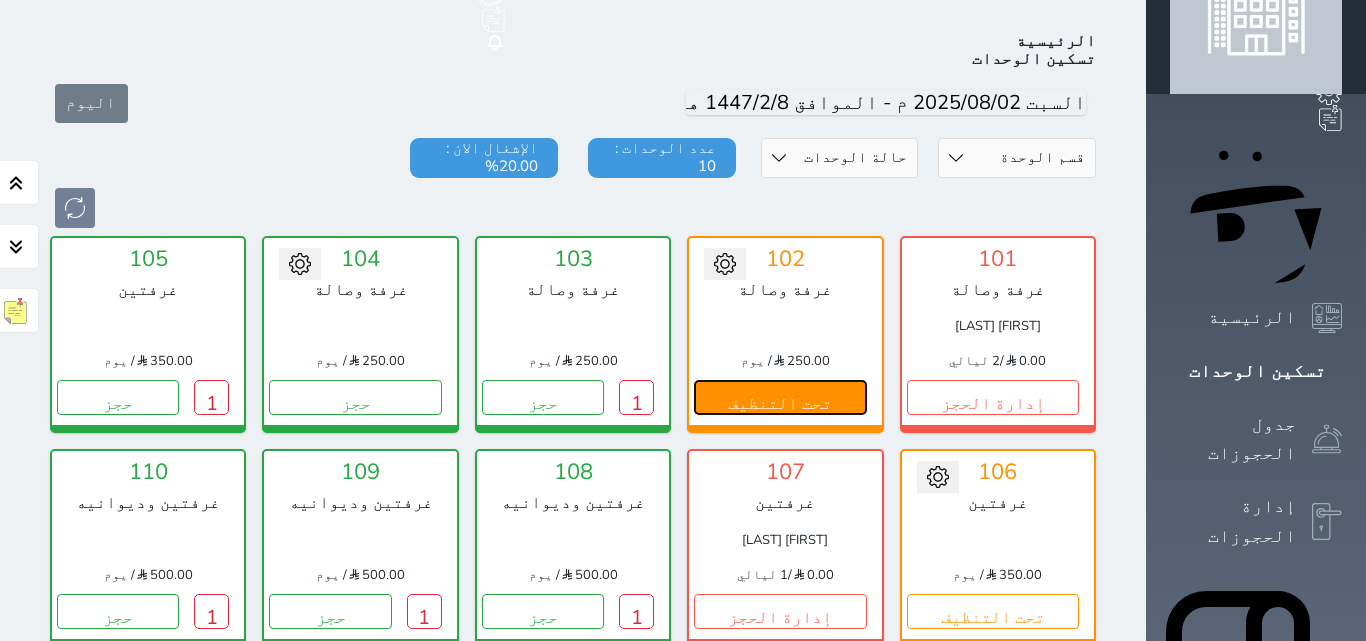 click on "تحت التنظيف" at bounding box center [780, 397] 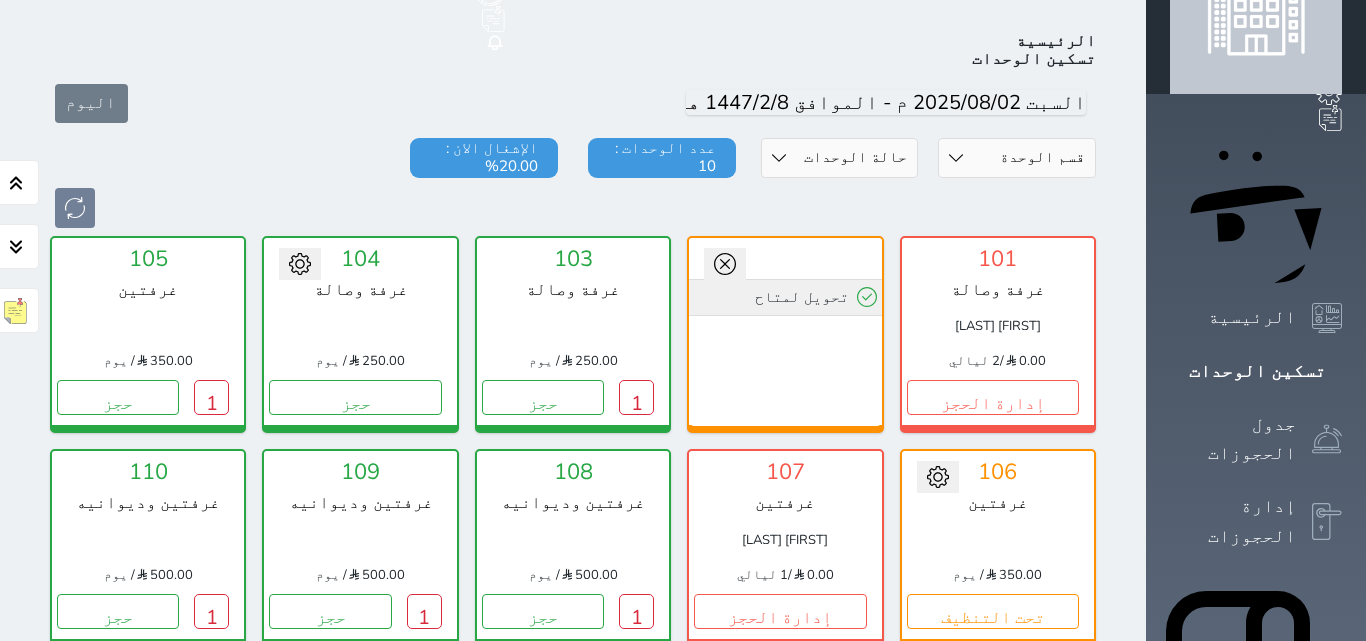 click 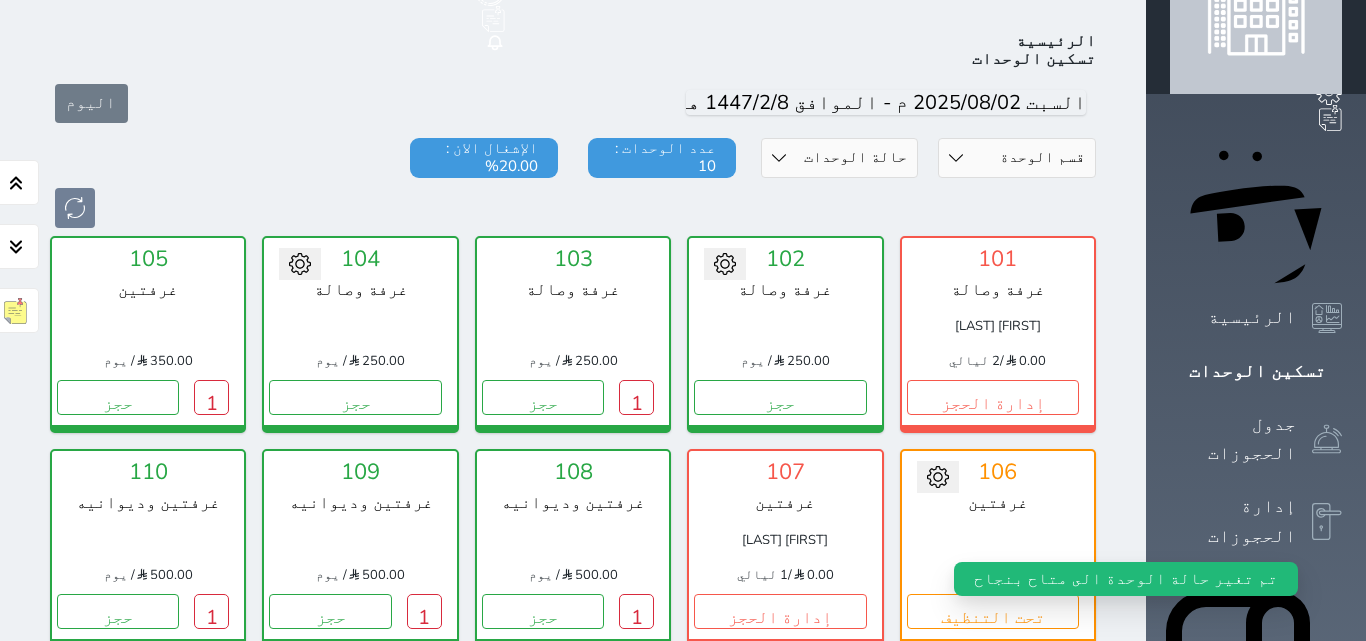 click at bounding box center (785, 326) 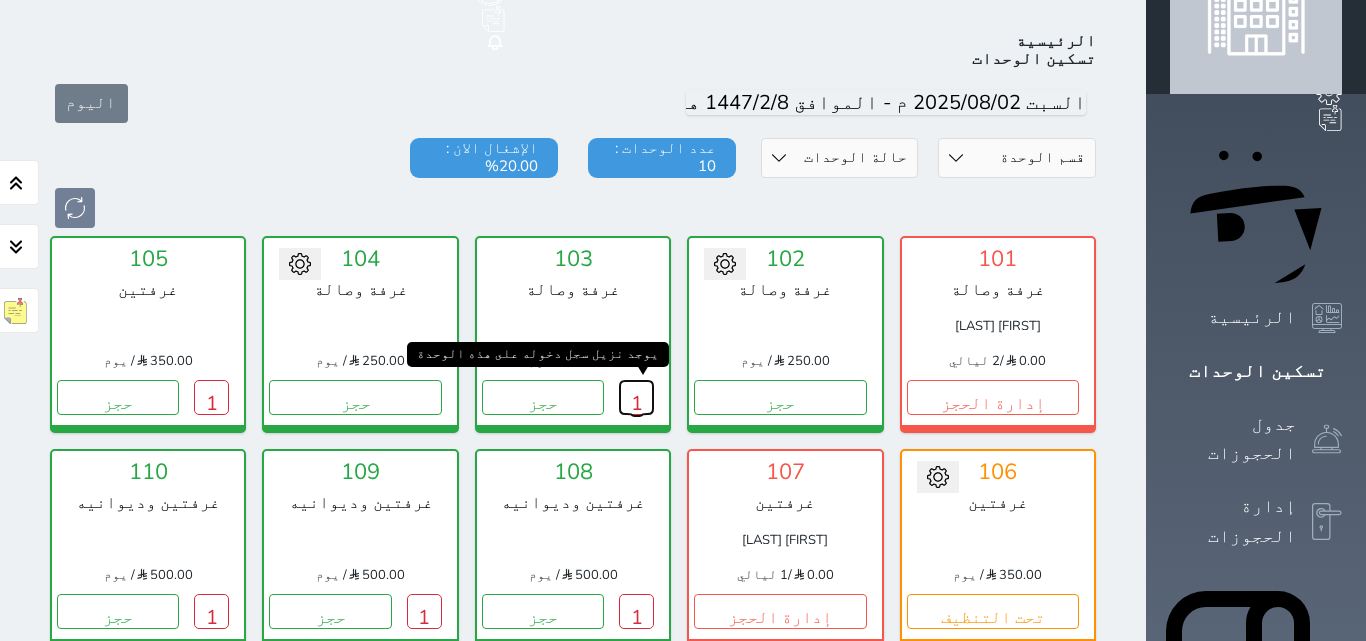 click on "1" at bounding box center (636, 397) 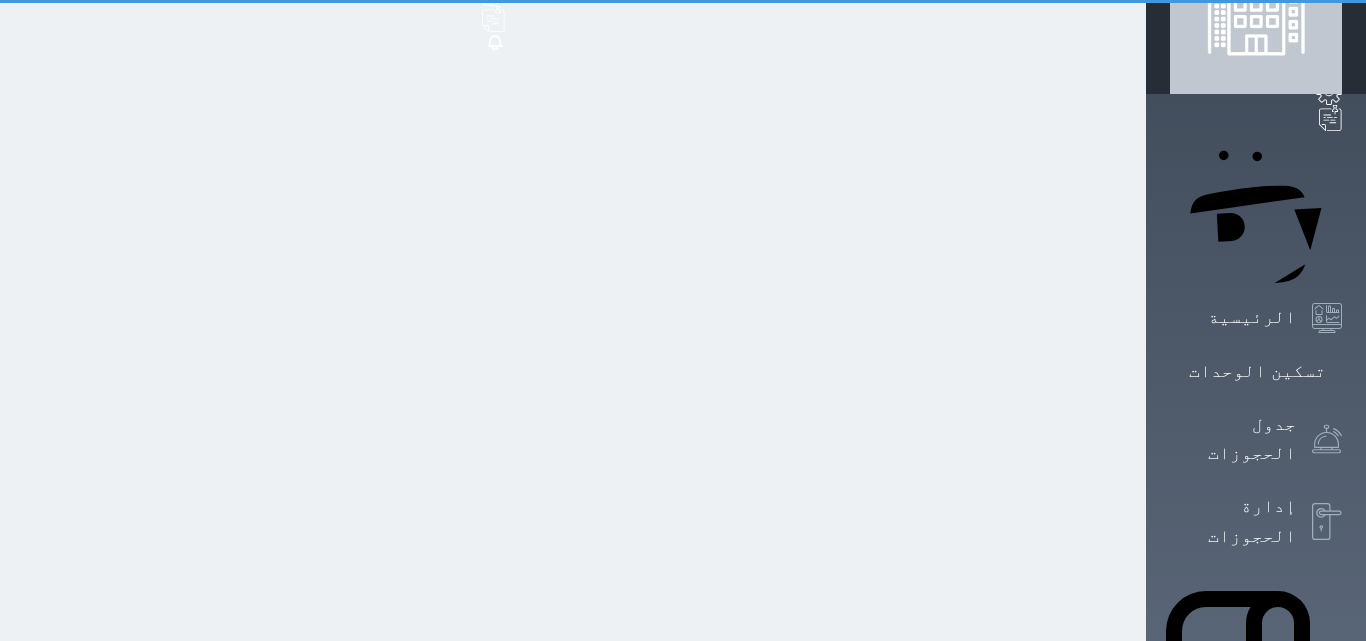 scroll, scrollTop: 0, scrollLeft: 0, axis: both 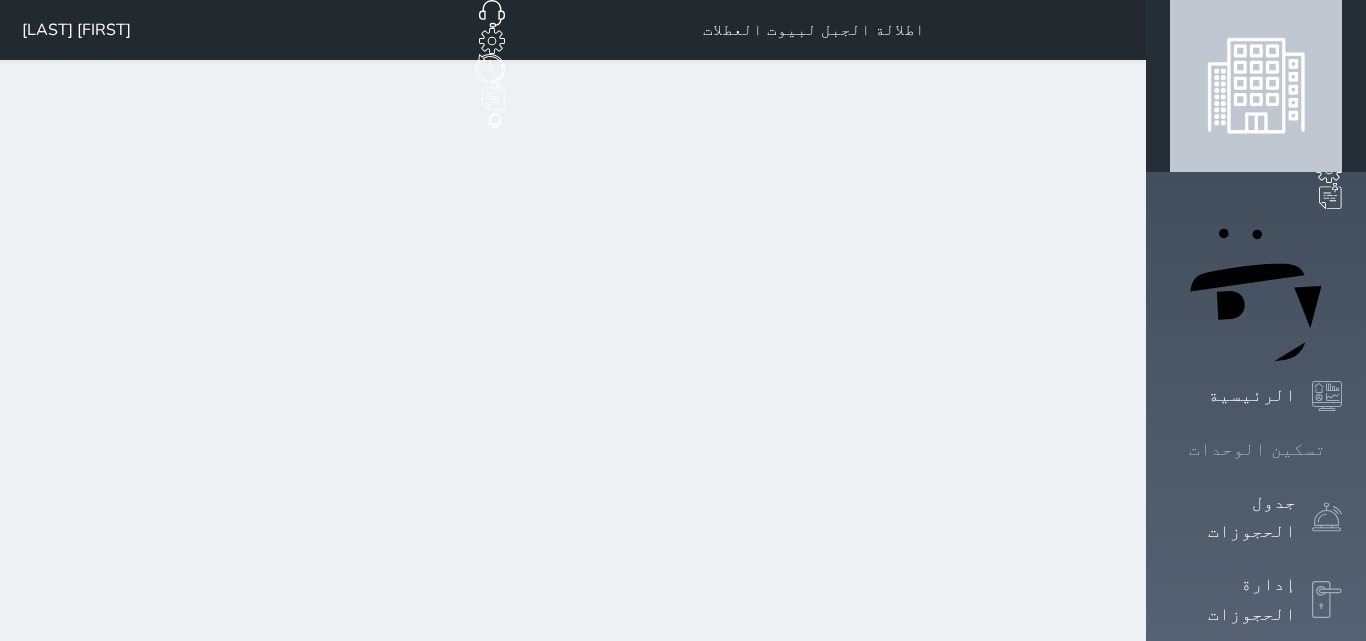 click 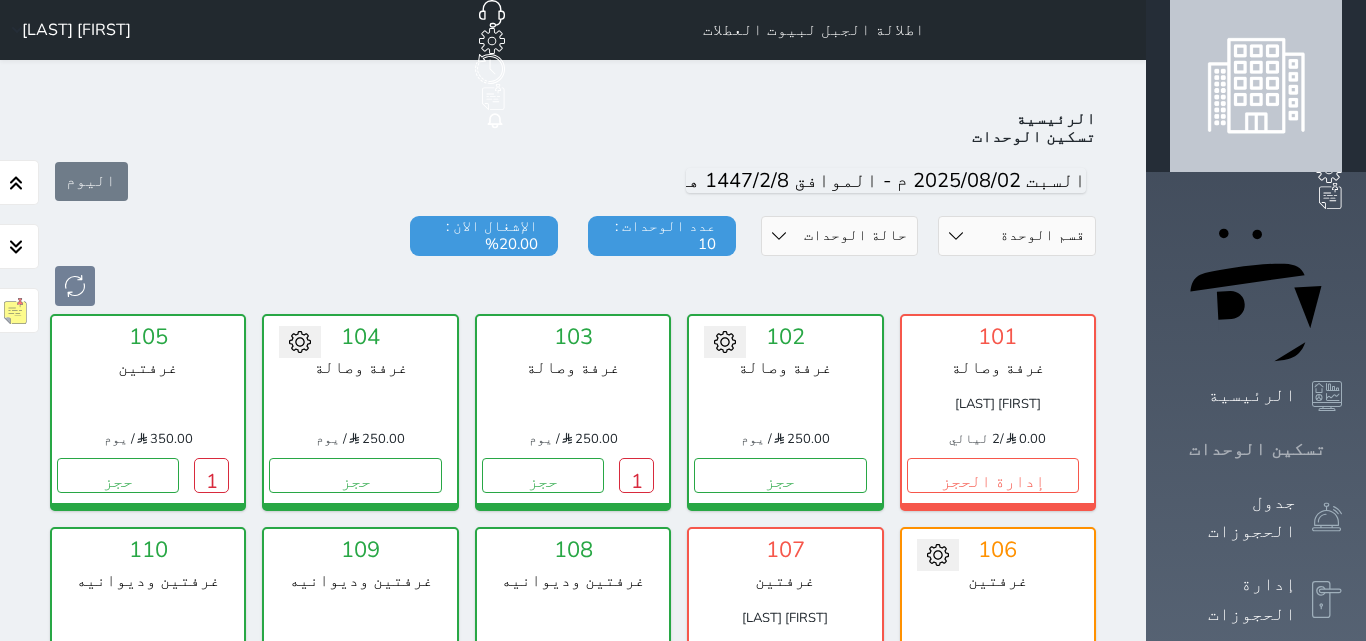 scroll, scrollTop: 78, scrollLeft: 0, axis: vertical 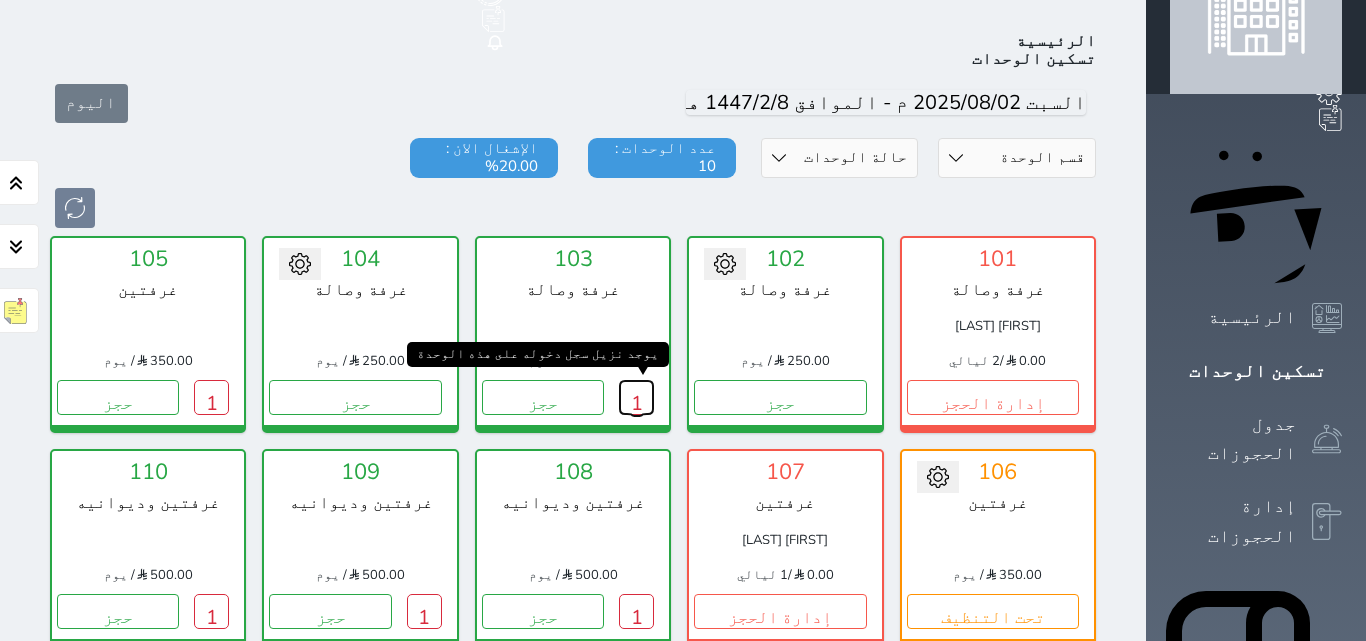 click on "1" at bounding box center [636, 397] 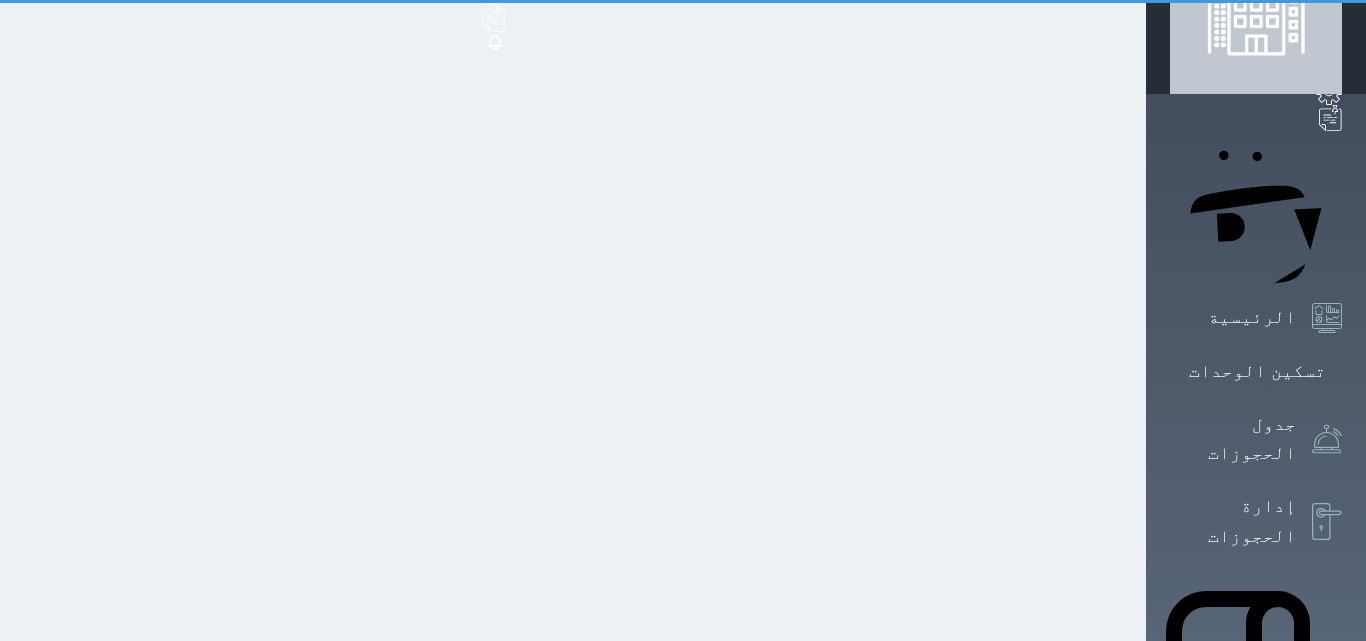 scroll, scrollTop: 0, scrollLeft: 0, axis: both 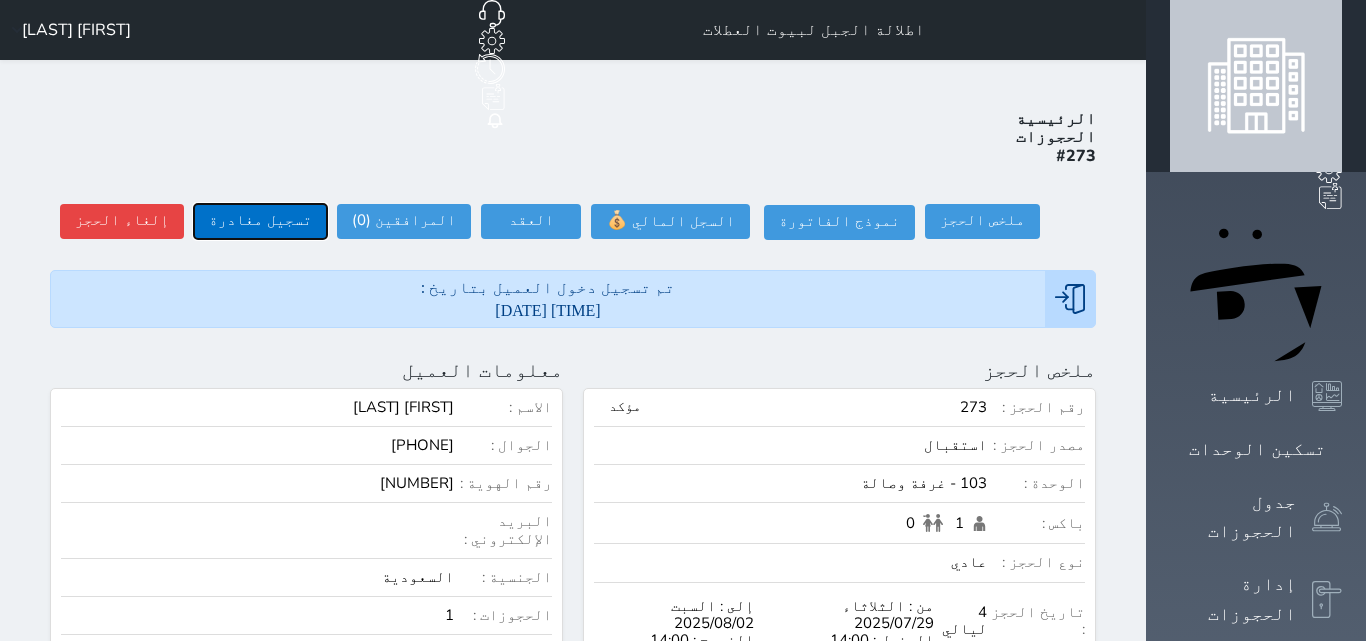 click on "تسجيل مغادرة" at bounding box center (260, 221) 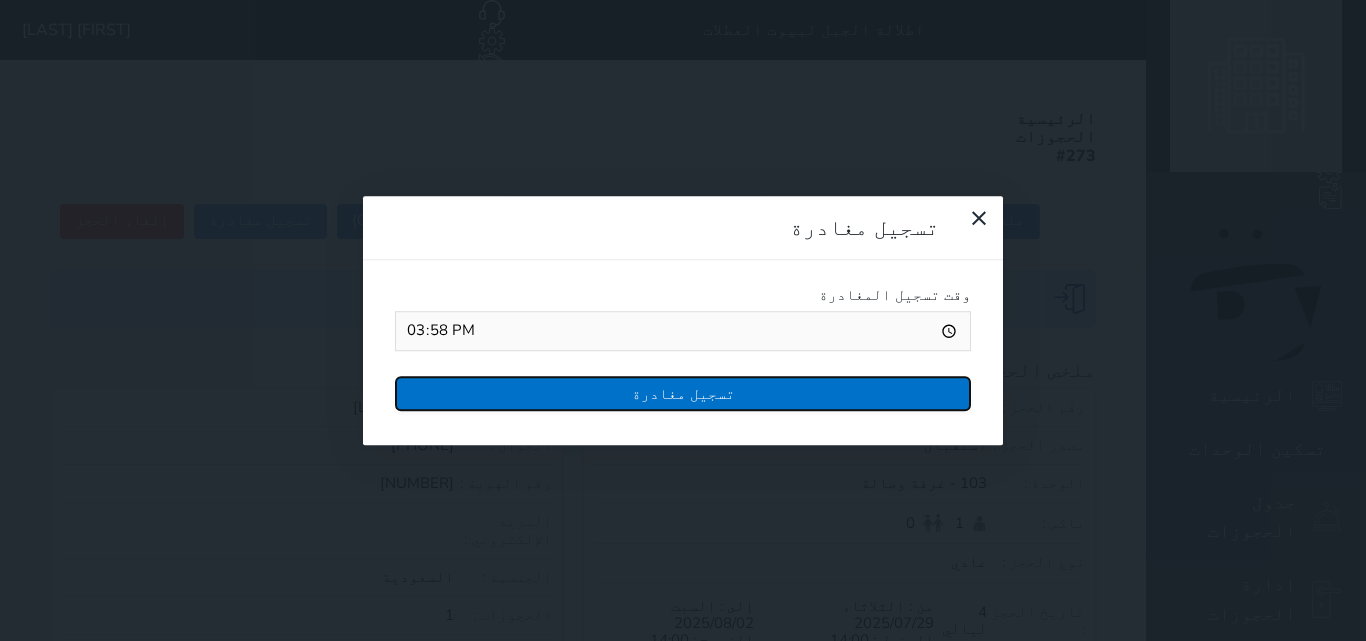 click on "تسجيل مغادرة" at bounding box center (683, 393) 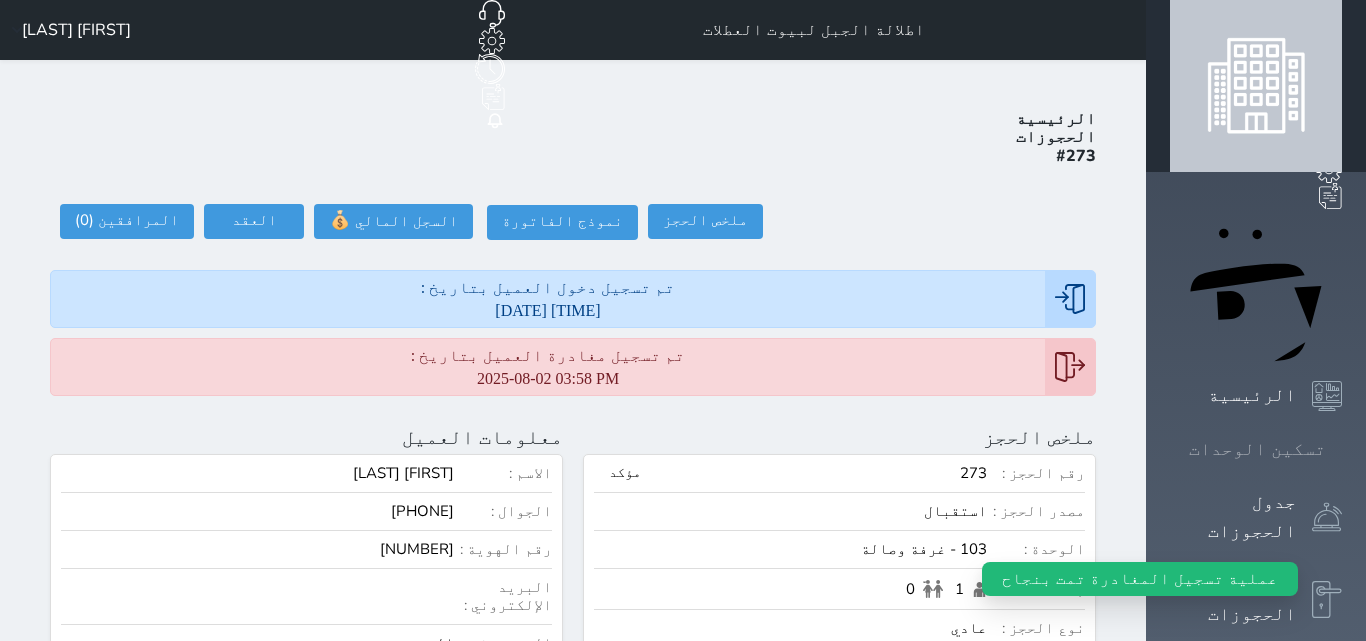 click 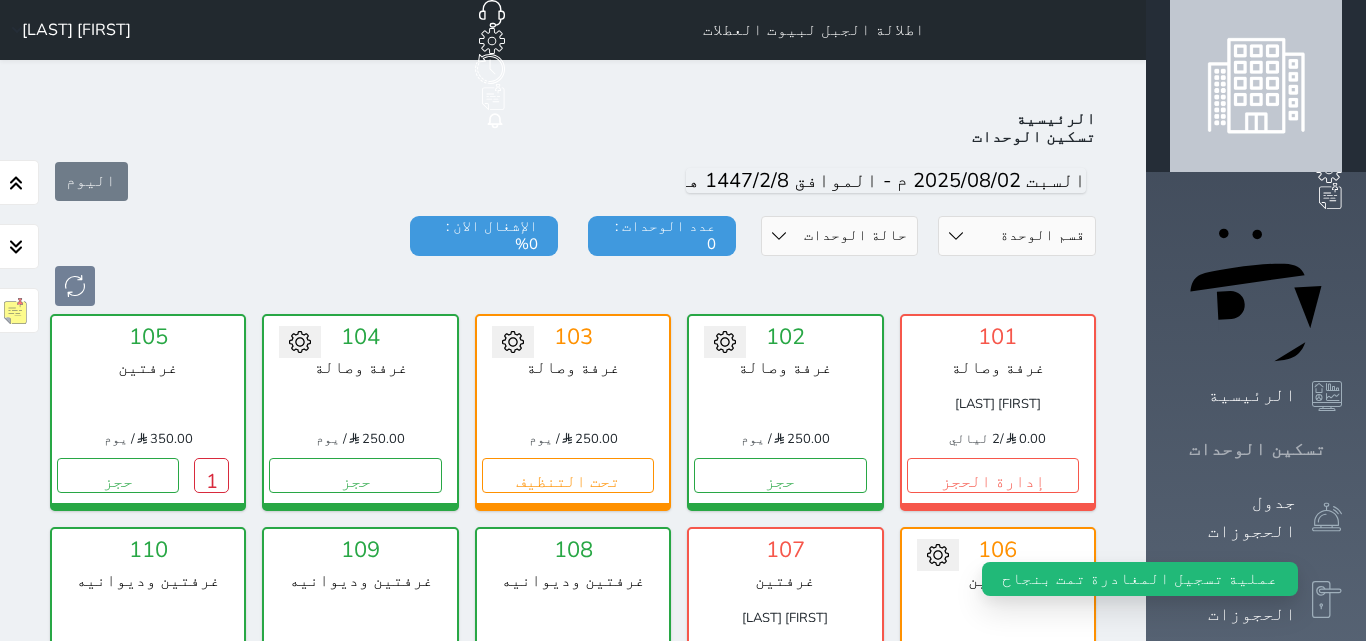 scroll, scrollTop: 78, scrollLeft: 0, axis: vertical 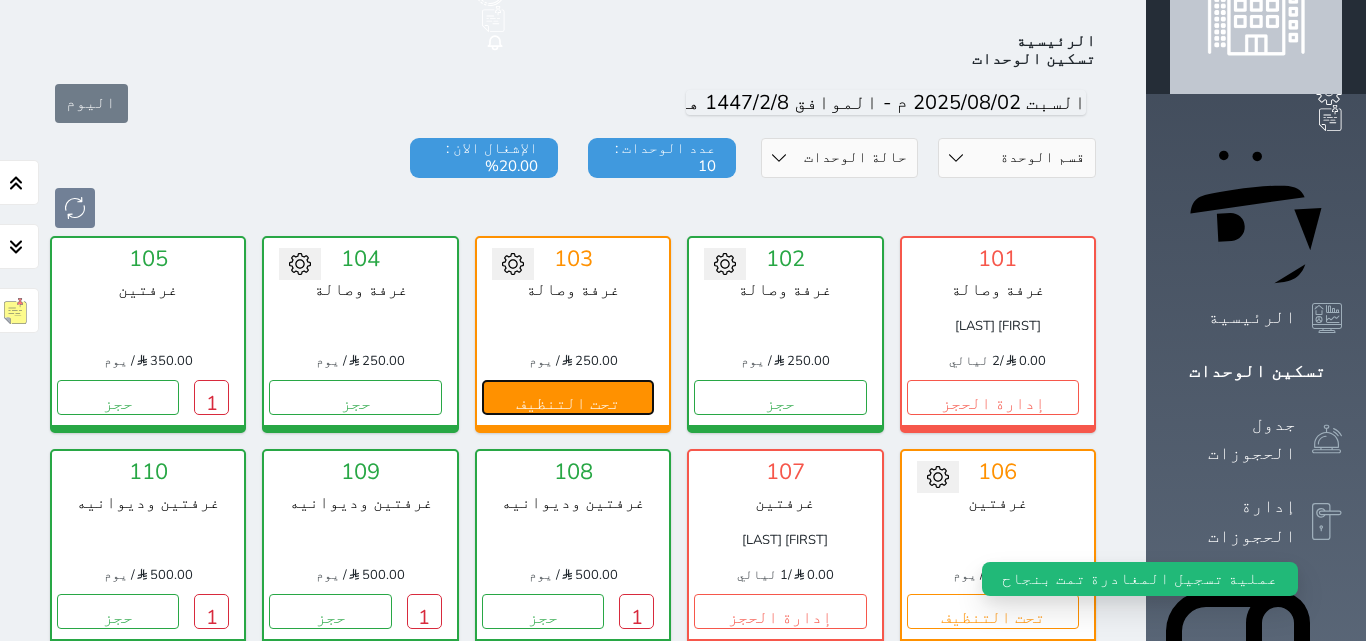 click on "تحت التنظيف" at bounding box center (568, 397) 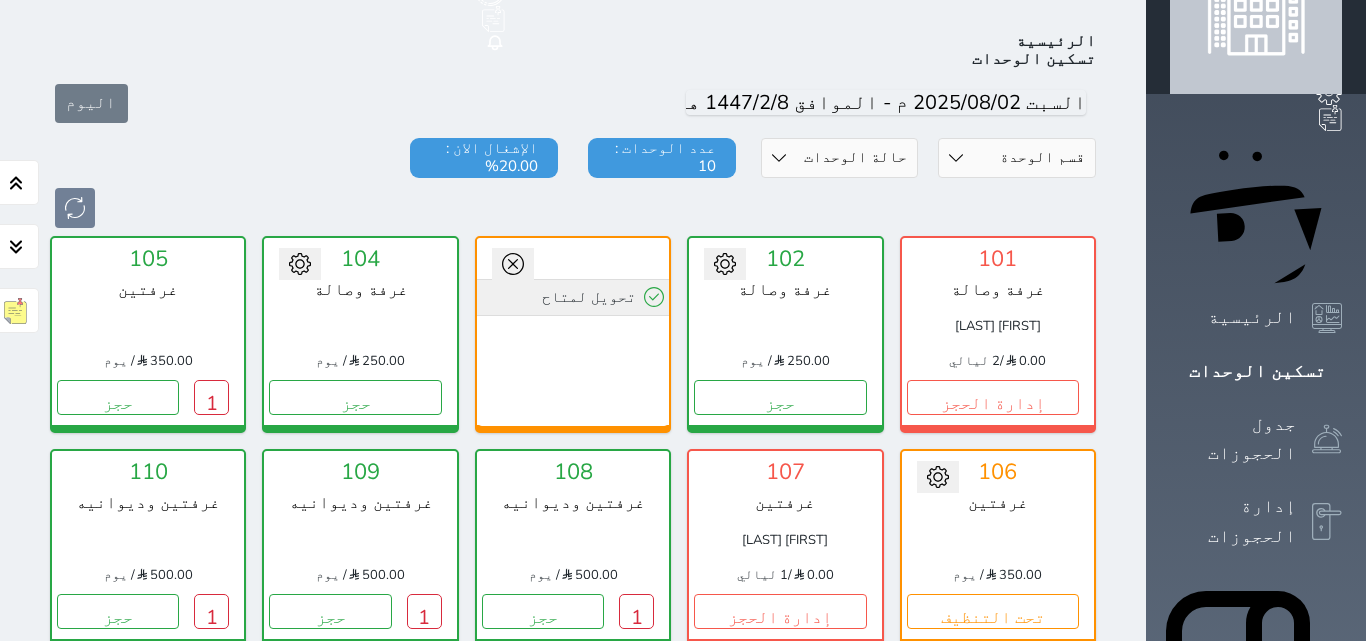 click 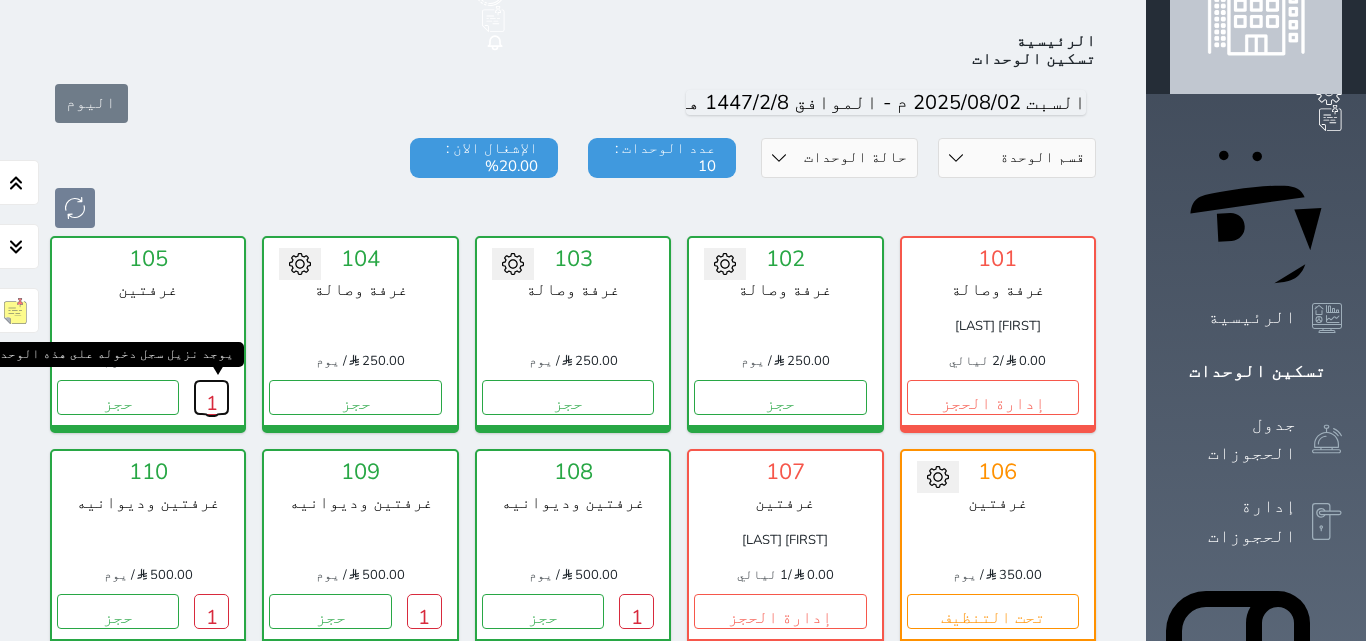click on "1" at bounding box center [211, 397] 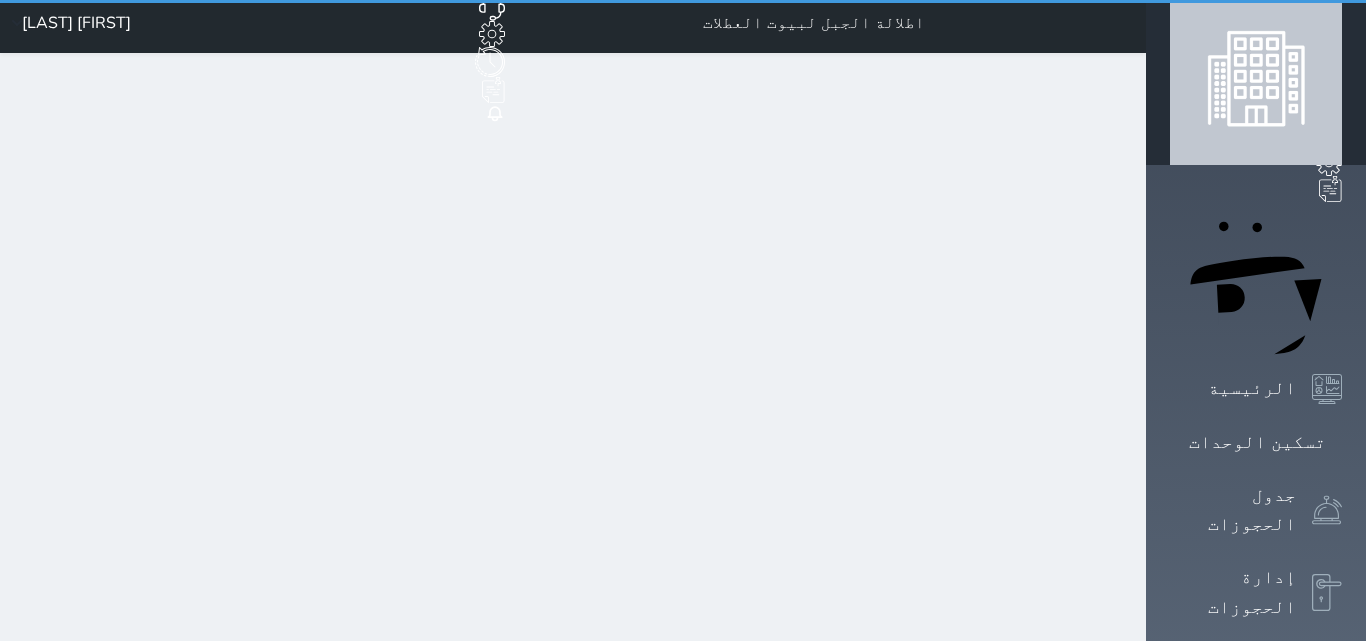 scroll, scrollTop: 0, scrollLeft: 0, axis: both 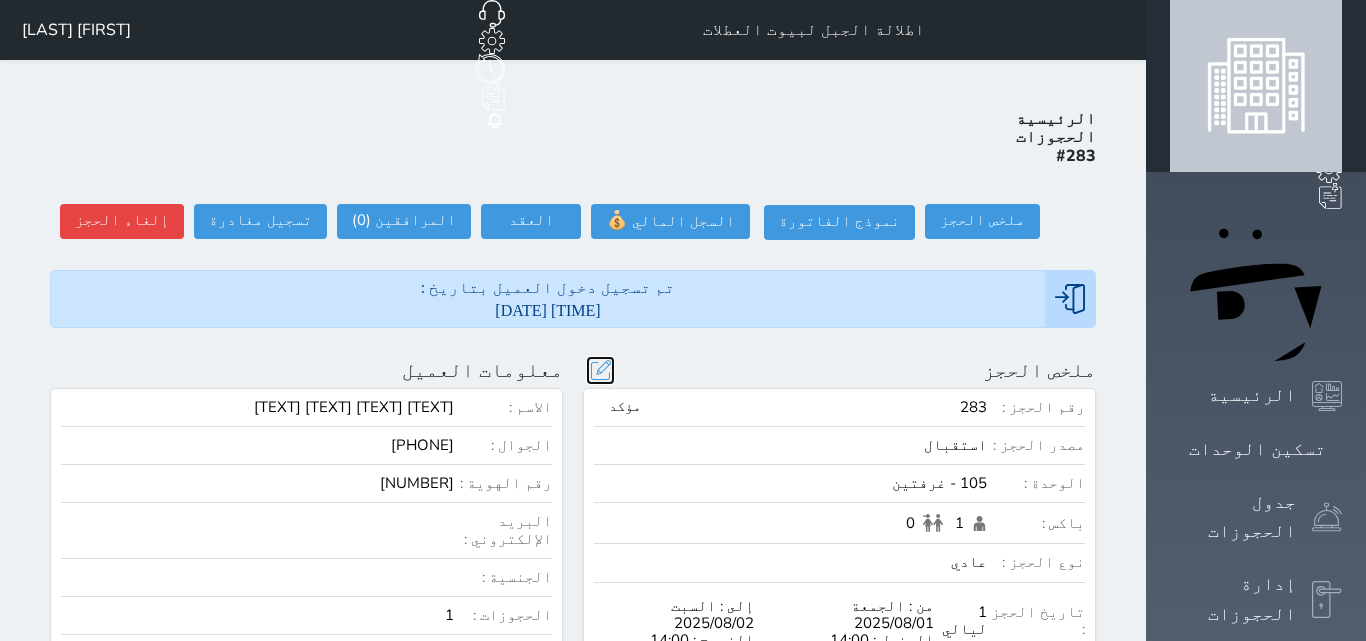 click at bounding box center [600, 370] 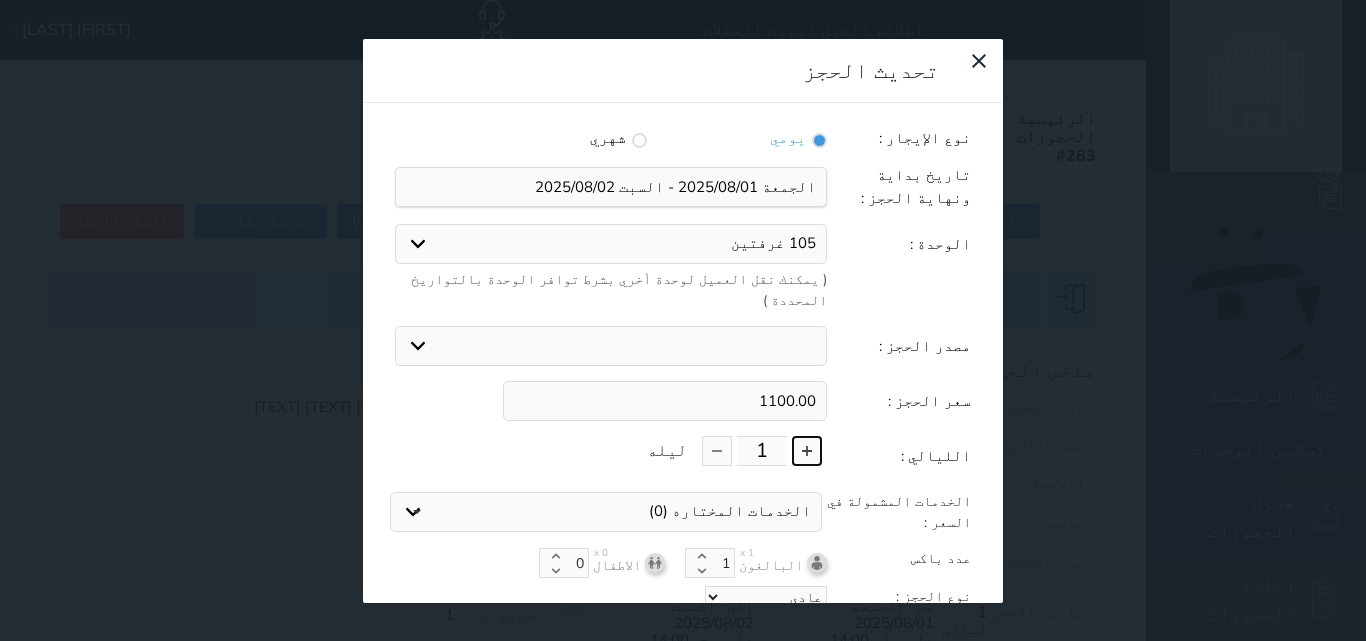 click at bounding box center (807, 451) 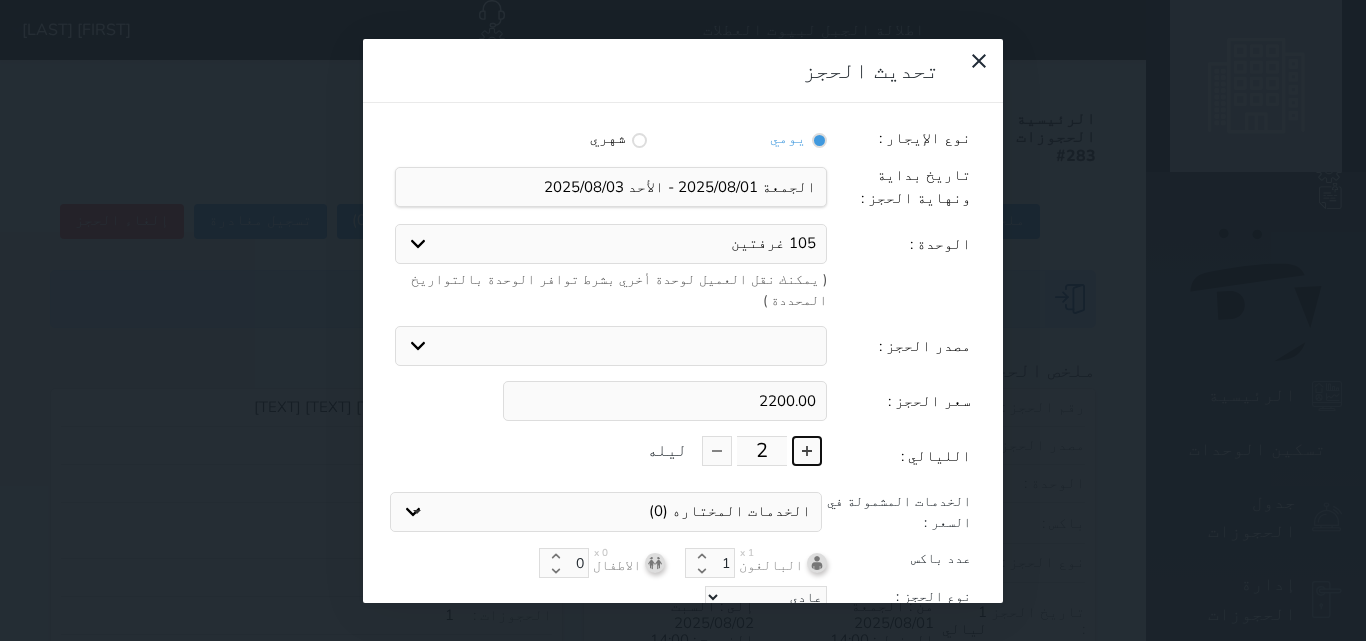 scroll, scrollTop: 45, scrollLeft: 0, axis: vertical 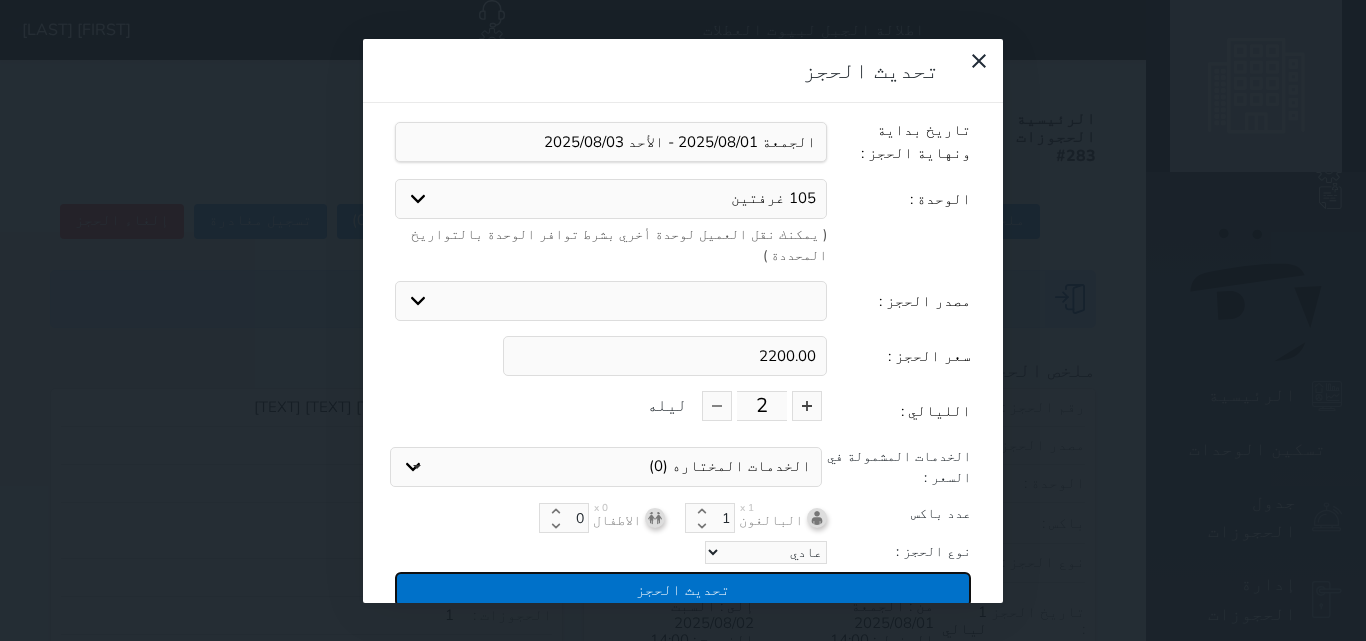 click on "تحديث الحجز" at bounding box center [683, 589] 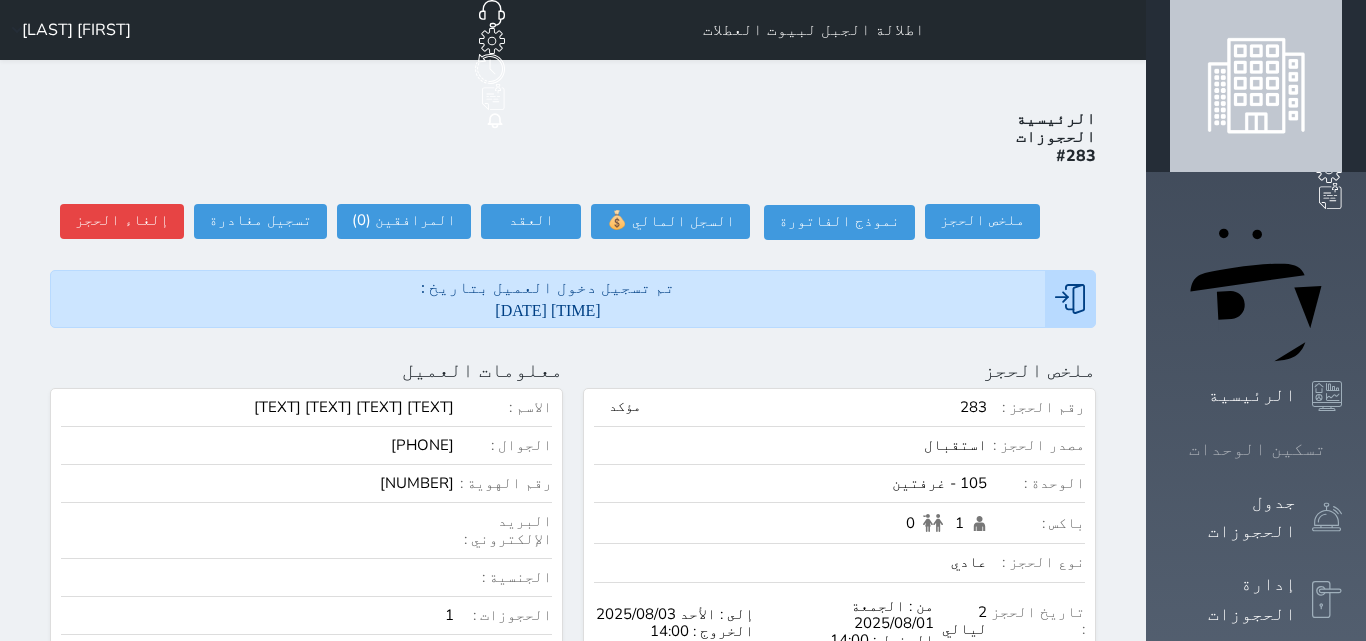 click on "تسكين الوحدات" at bounding box center (1257, 449) 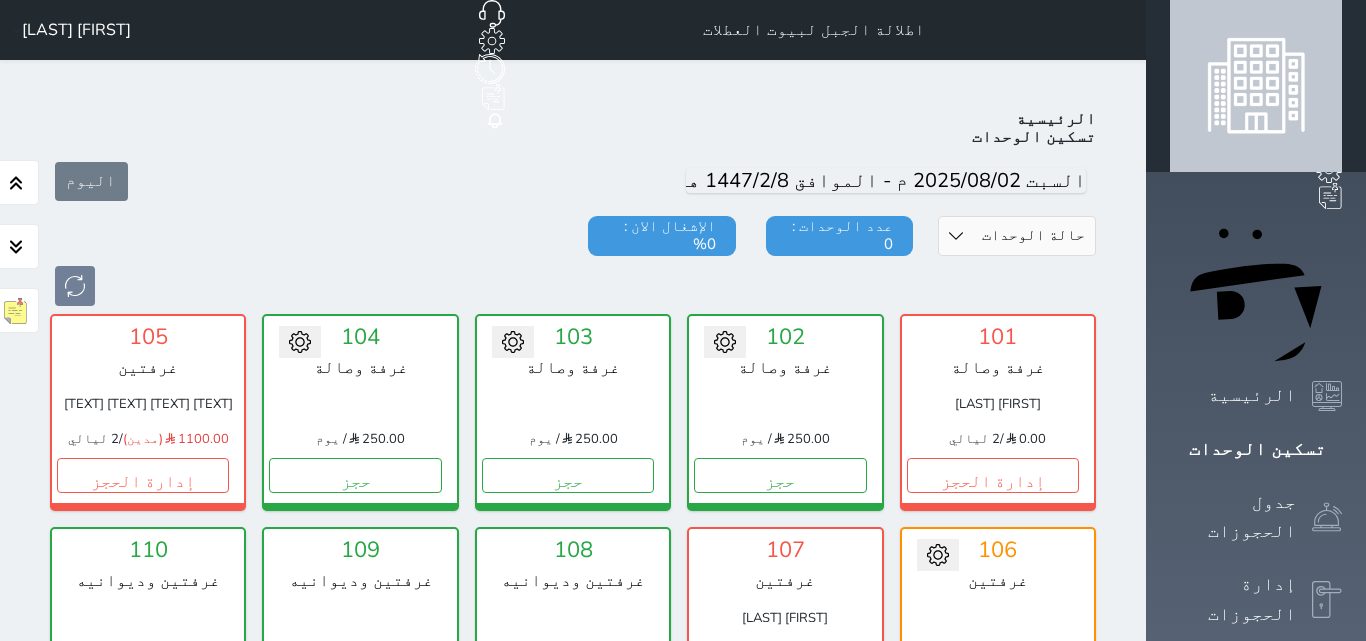 scroll, scrollTop: 78, scrollLeft: 0, axis: vertical 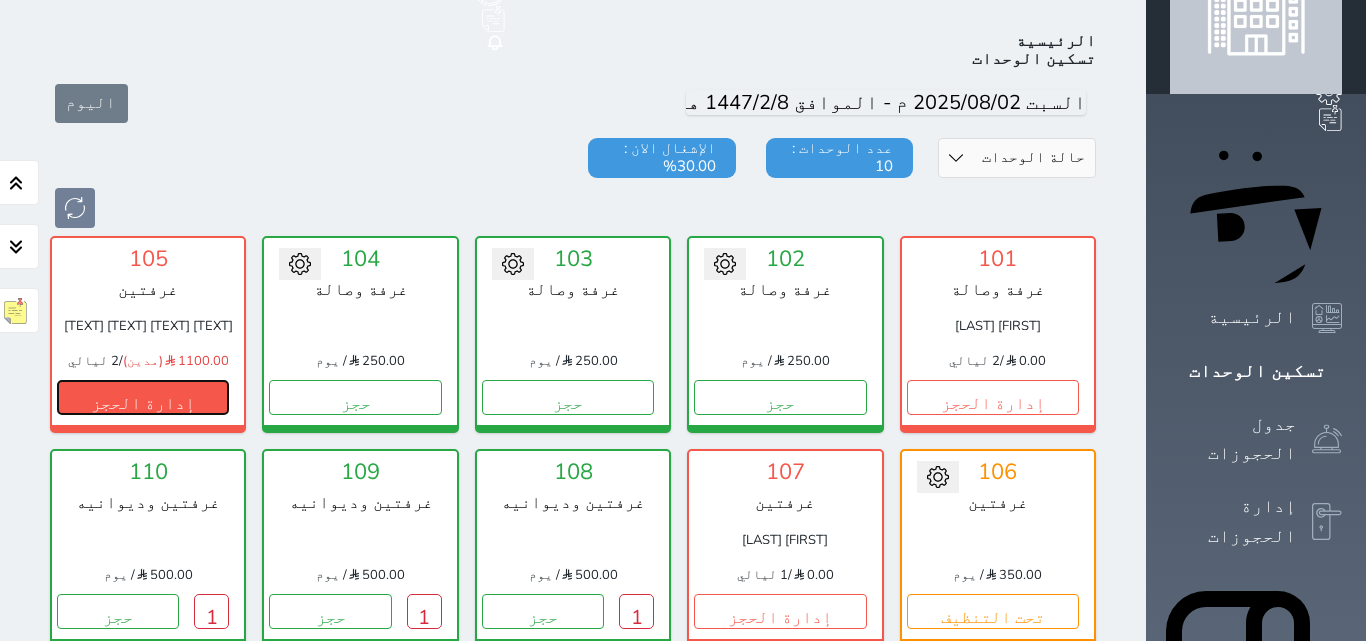 click on "إدارة الحجز" at bounding box center [143, 397] 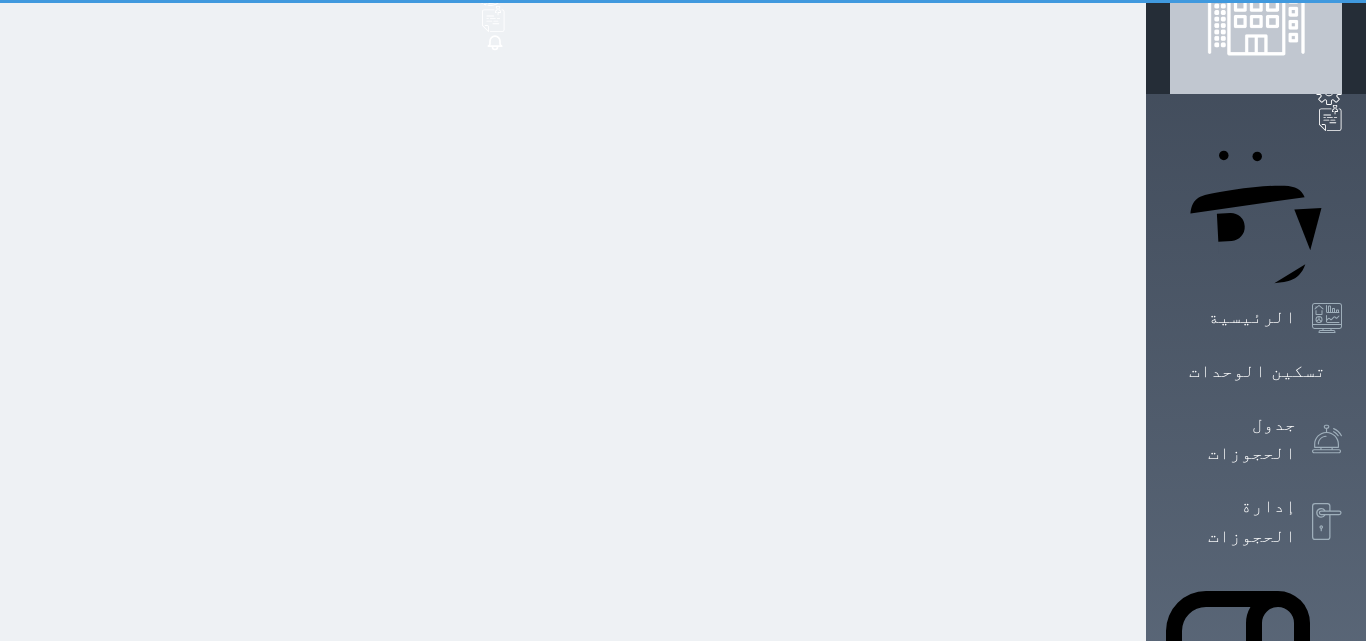 scroll, scrollTop: 0, scrollLeft: 0, axis: both 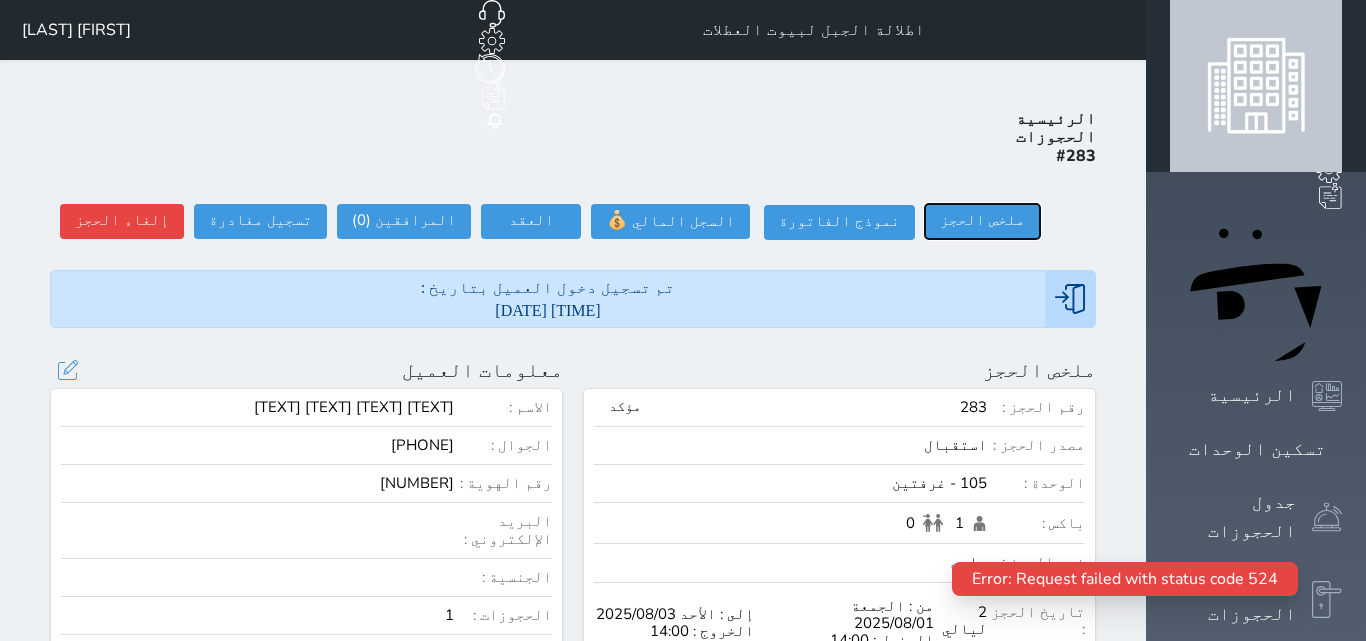 type 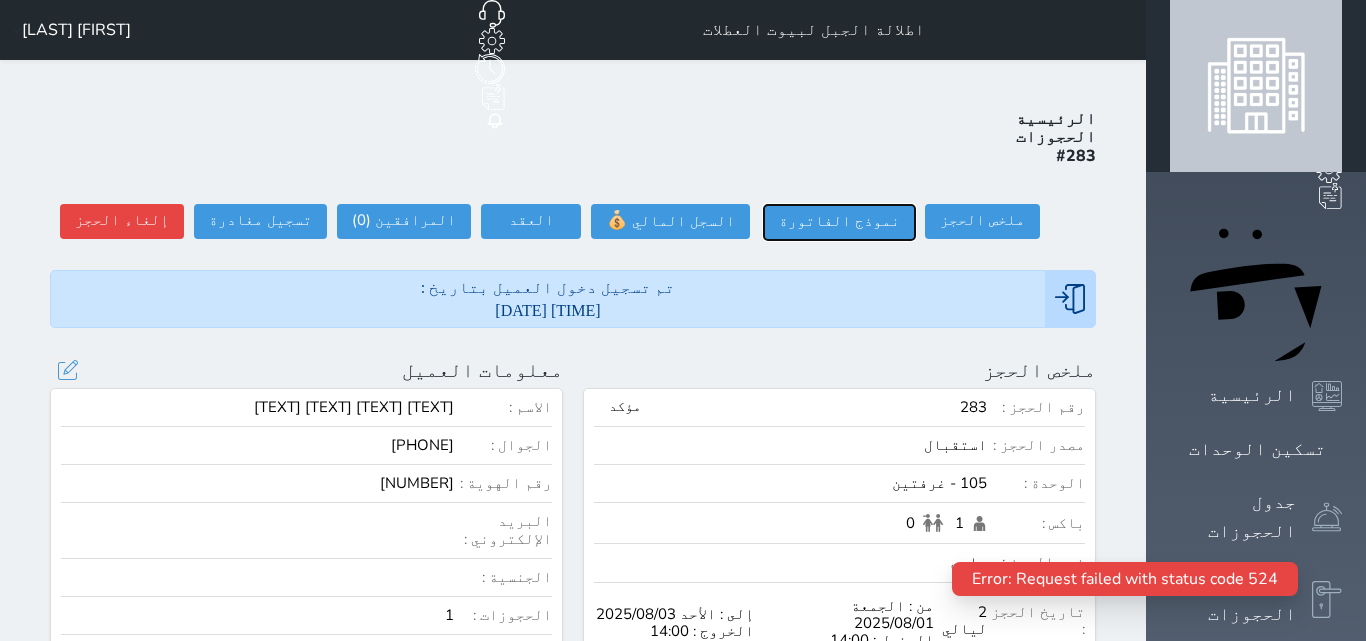 type 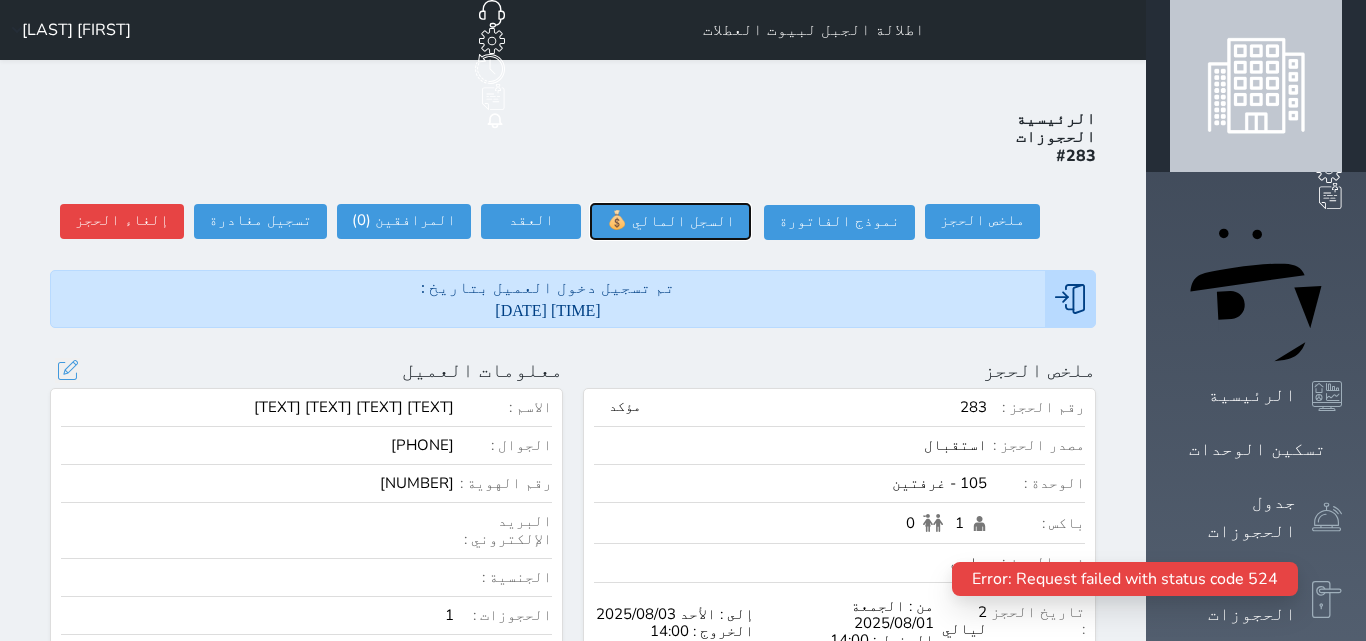 type 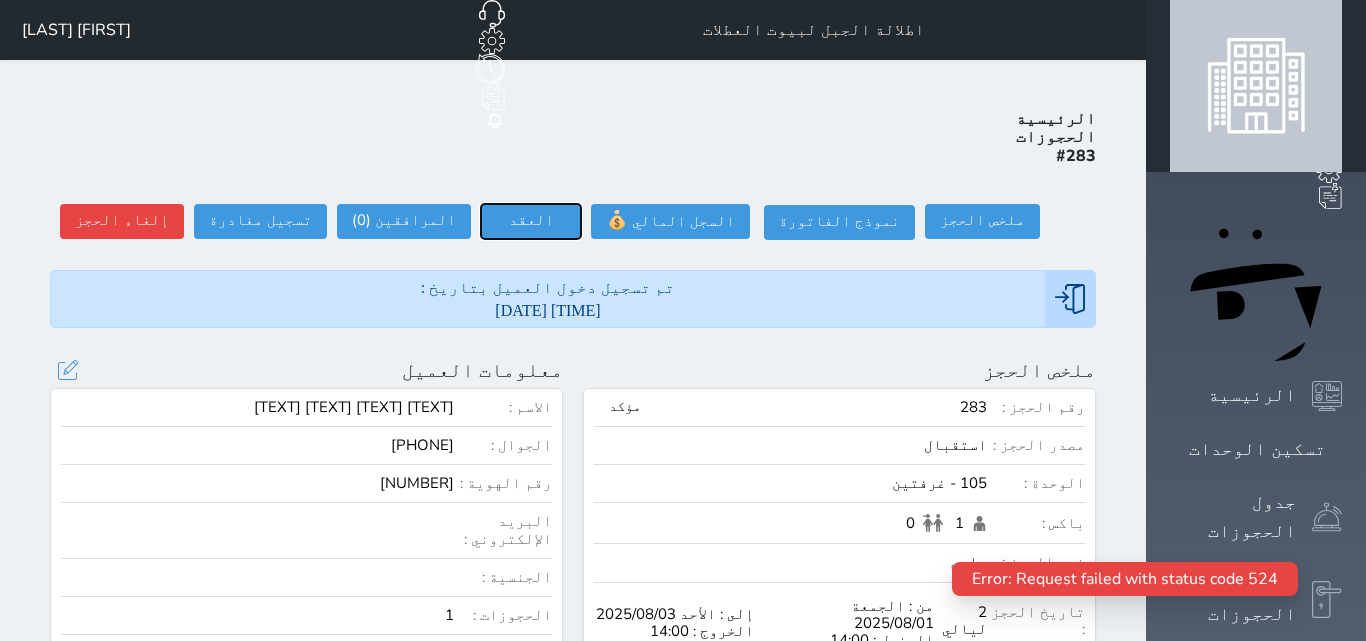 type 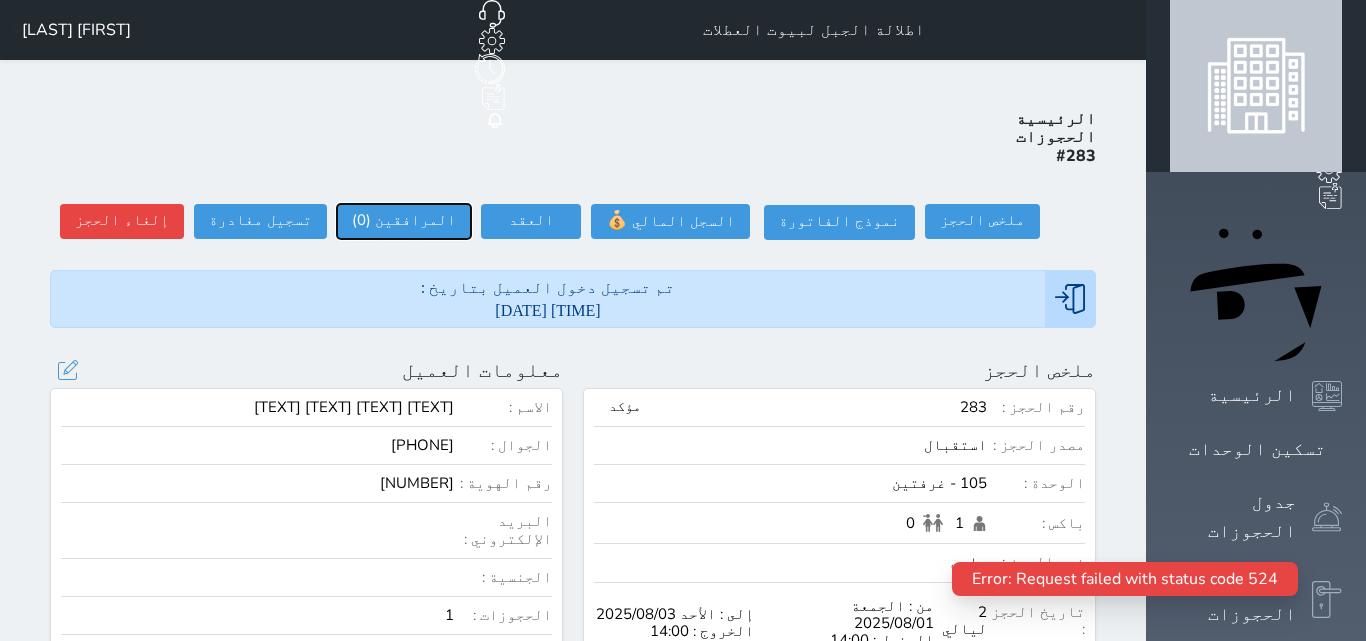 type 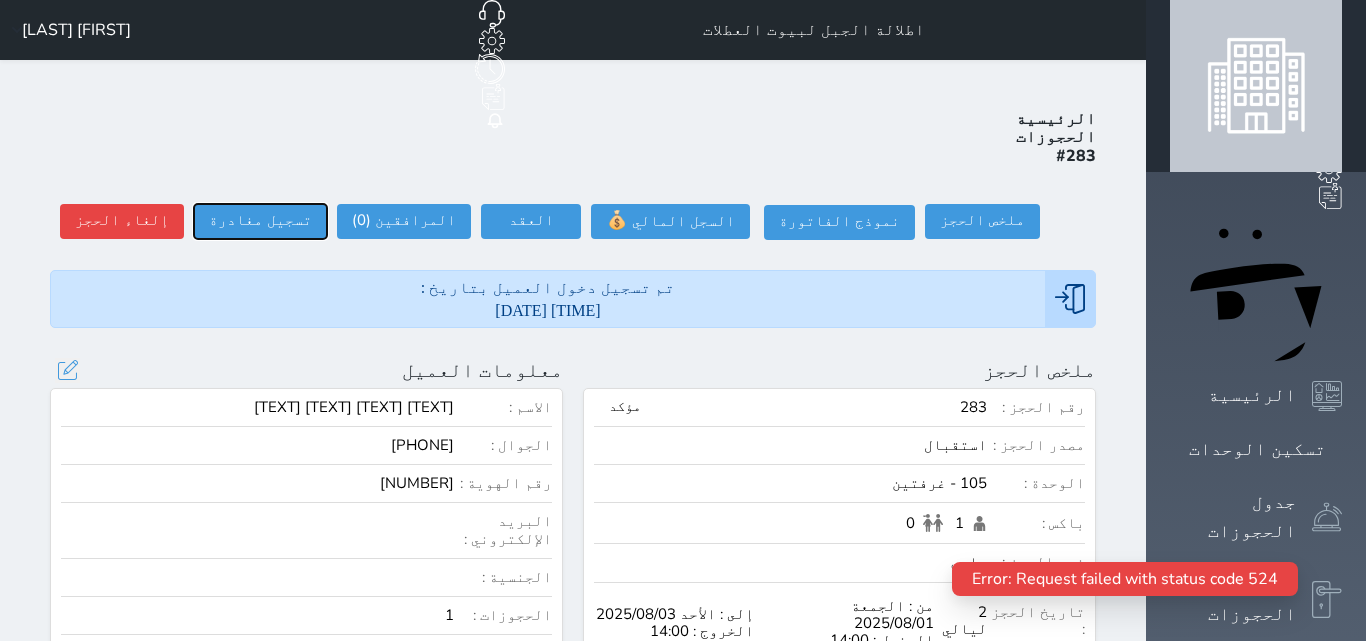 type 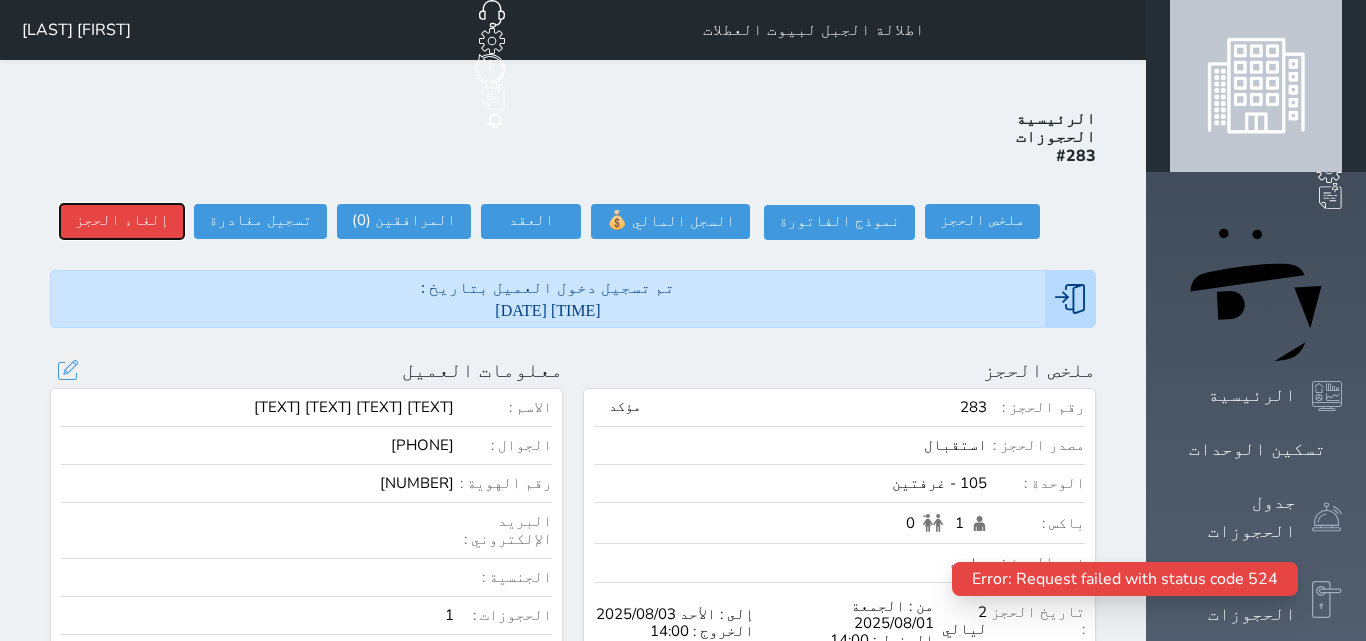 type 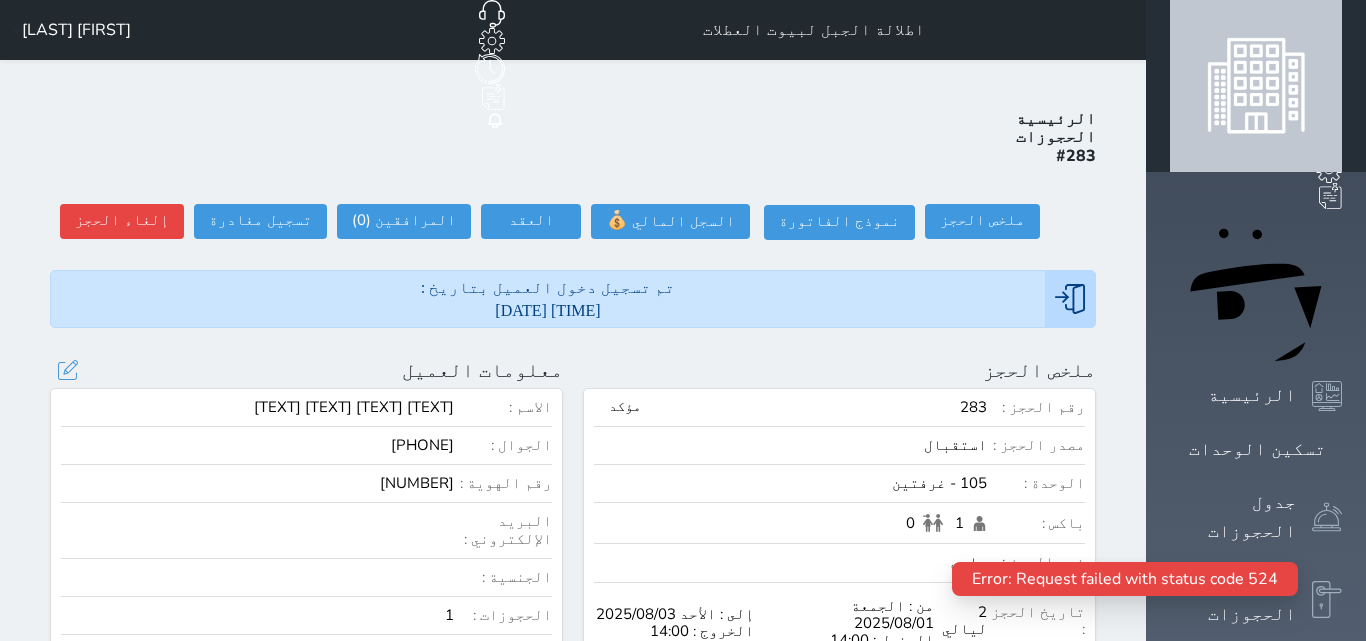 type 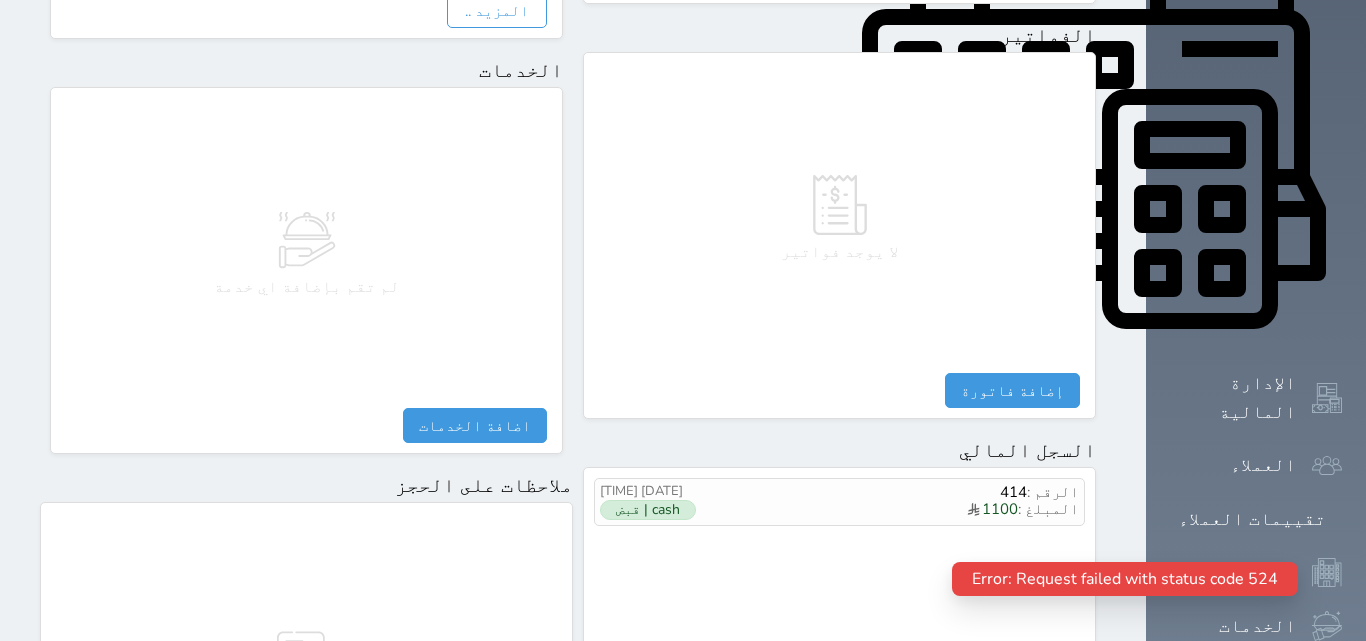 type 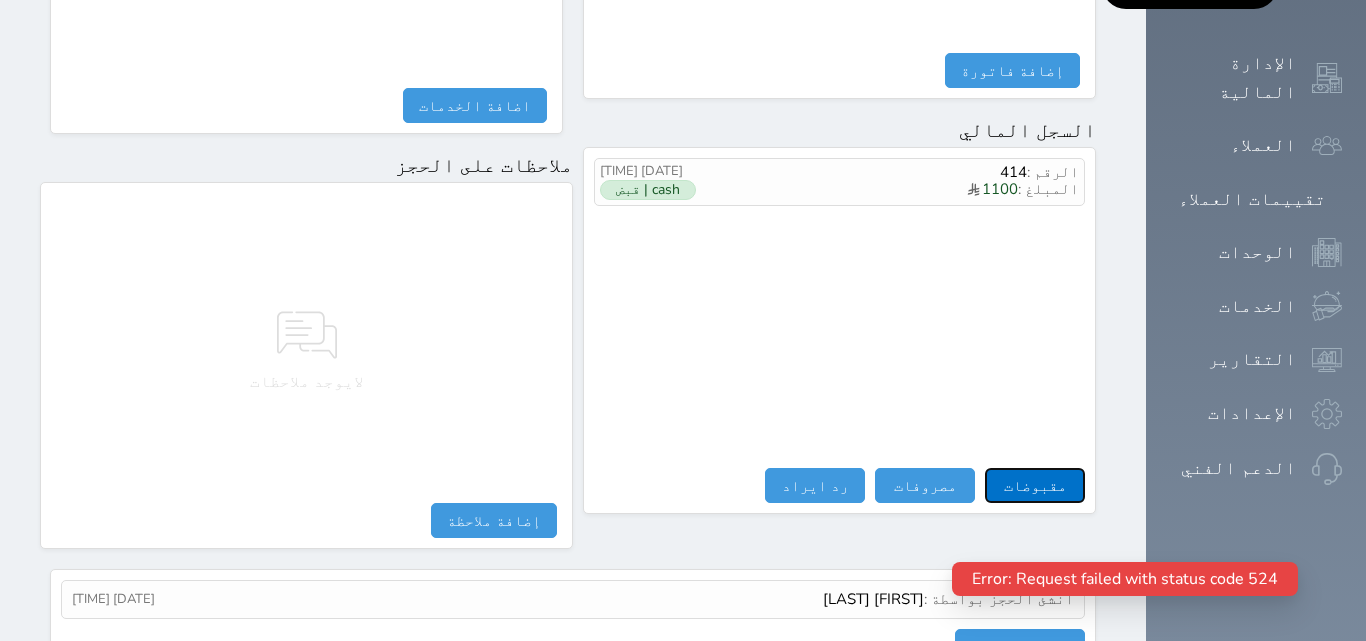 click on "مقبوضات" at bounding box center [1035, 485] 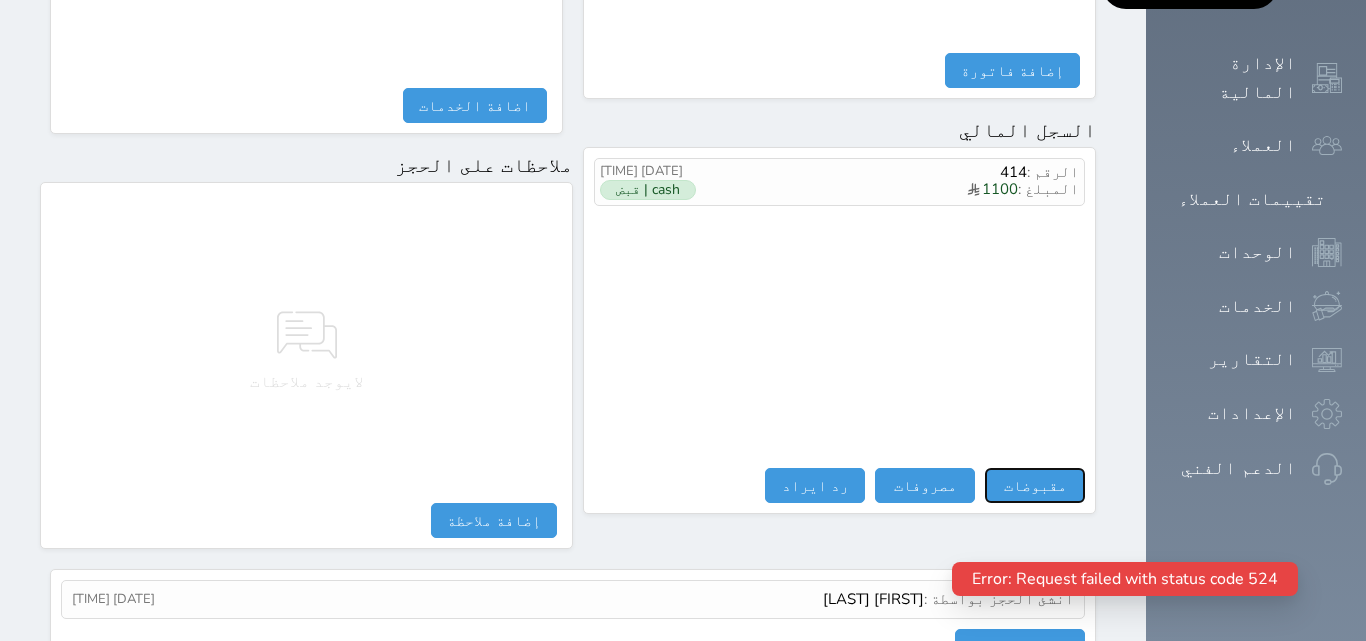 select 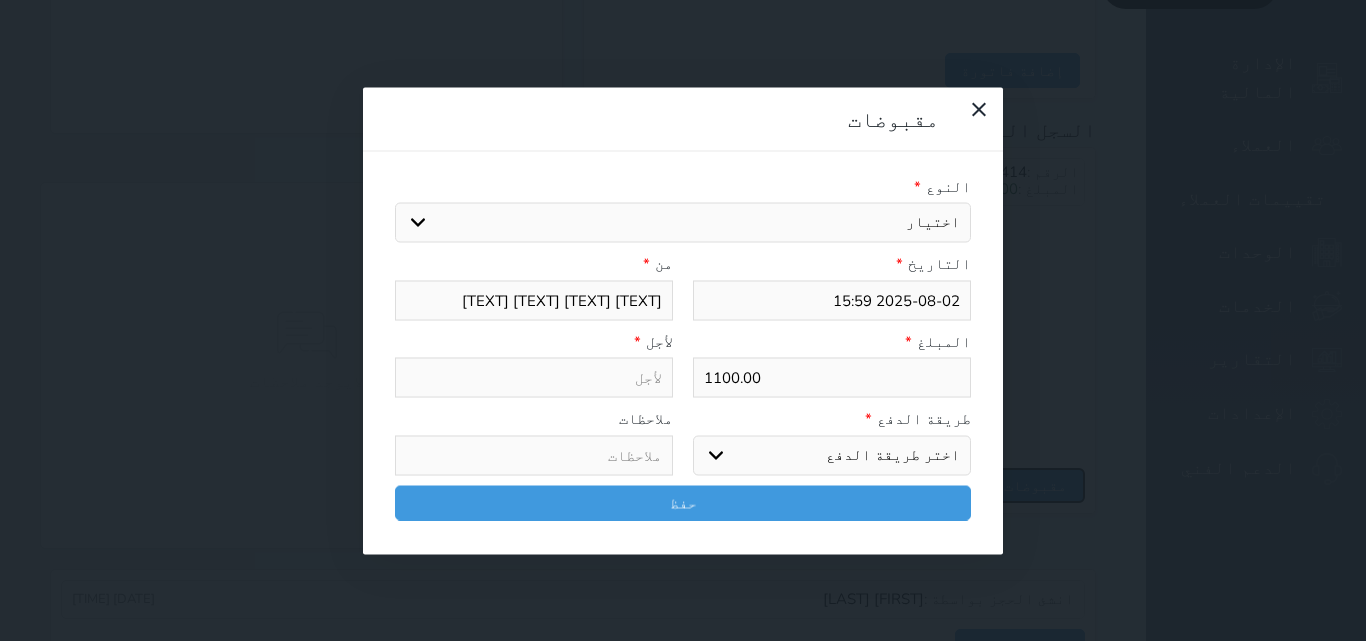 select 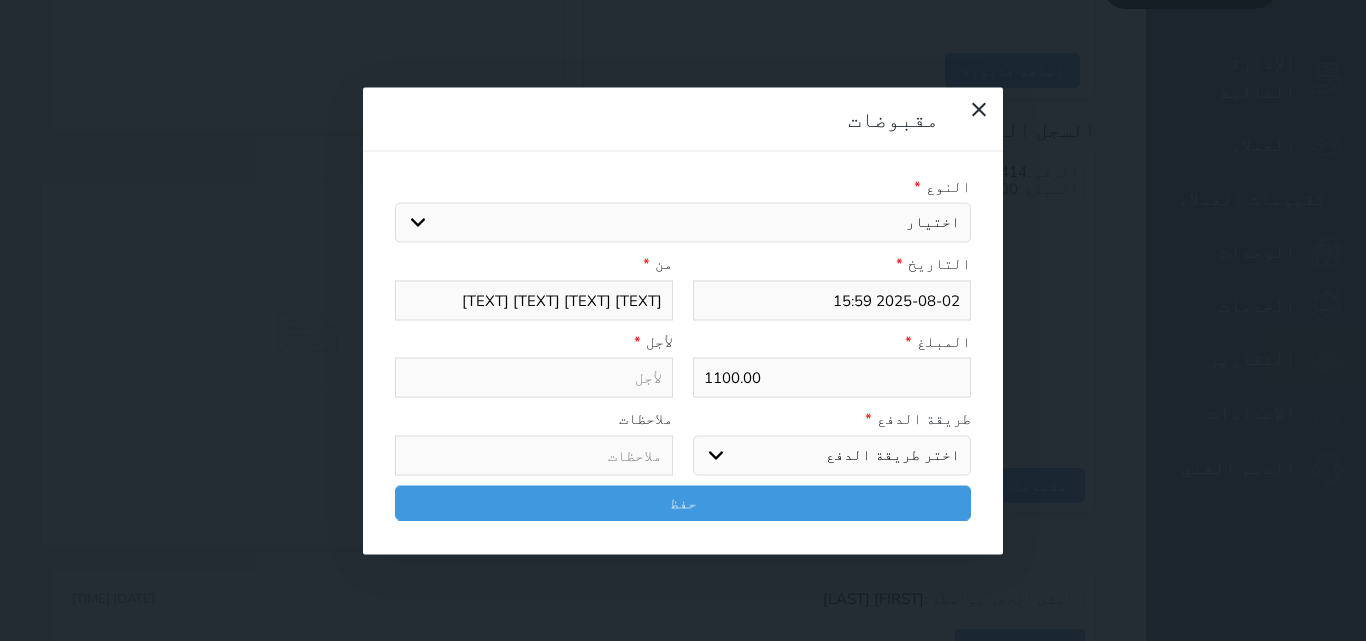 click on "اختيار   مقبوضات عامة قيمة إيجار فواتير تامين عربون لا ينطبق آخر مغسلة واي فاي - الإنترنت مواقف السيارات طعام الأغذية والمشروبات مشروبات المشروبات الباردة المشروبات الساخنة الإفطار غداء عشاء مخبز و كعك حمام سباحة الصالة الرياضية سبا و خدمات الجمال اختيار وإسقاط (خدمات النقل) ميني بار كابل - تلفزيون سرير إضافي تصفيف الشعر التسوق خدمات الجولات السياحية المنظمة خدمات الدليل السياحي" at bounding box center (683, 223) 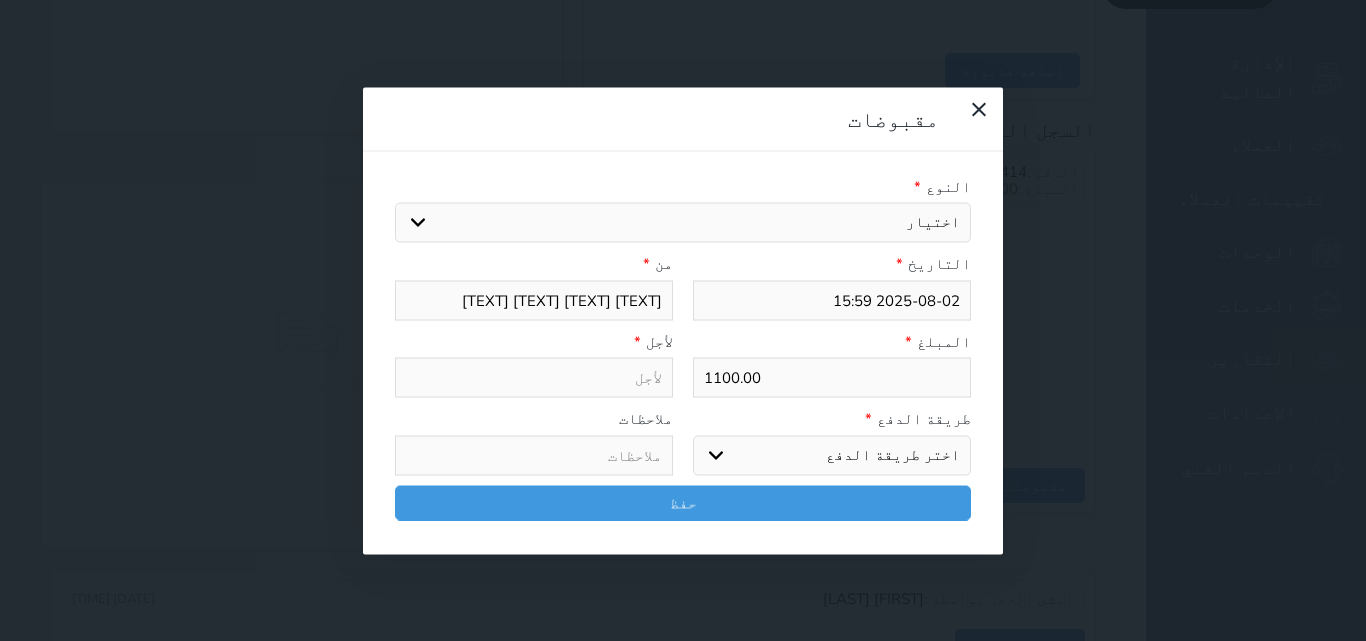 type on "قيمة إيجار - الوحدة - 105" 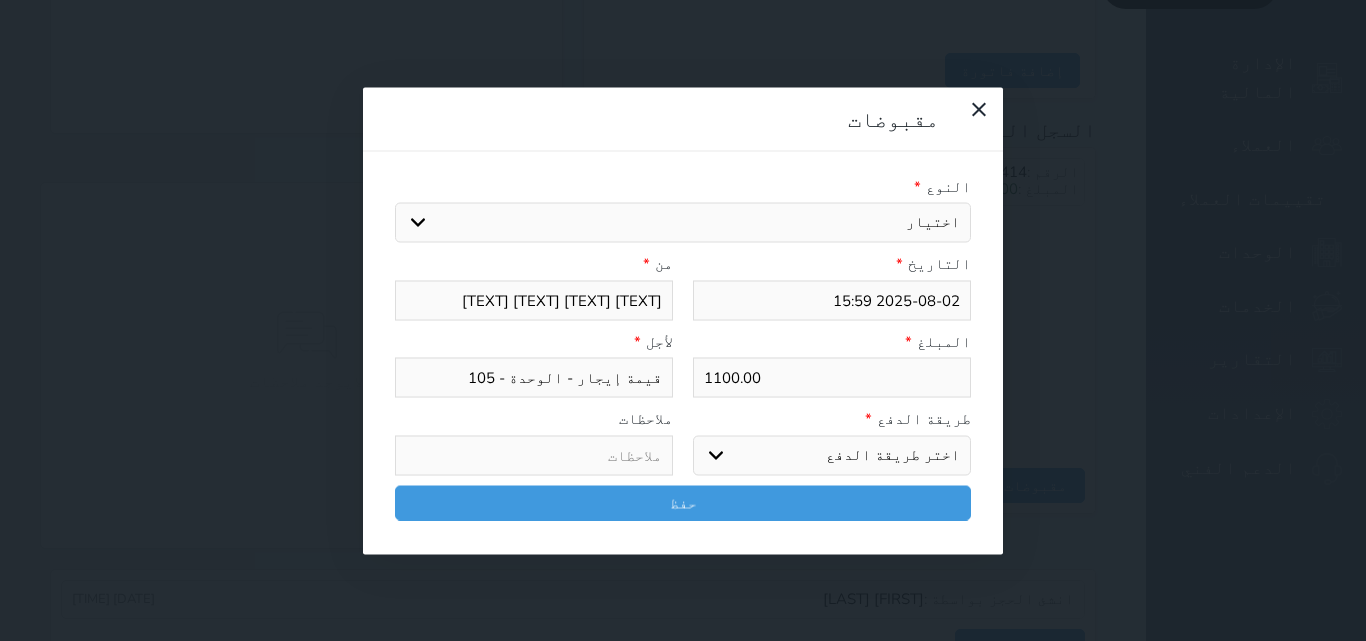 click on "اختر طريقة الدفع   دفع نقدى   تحويل بنكى   مدى   بطاقة ائتمان   آجل" at bounding box center [832, 455] 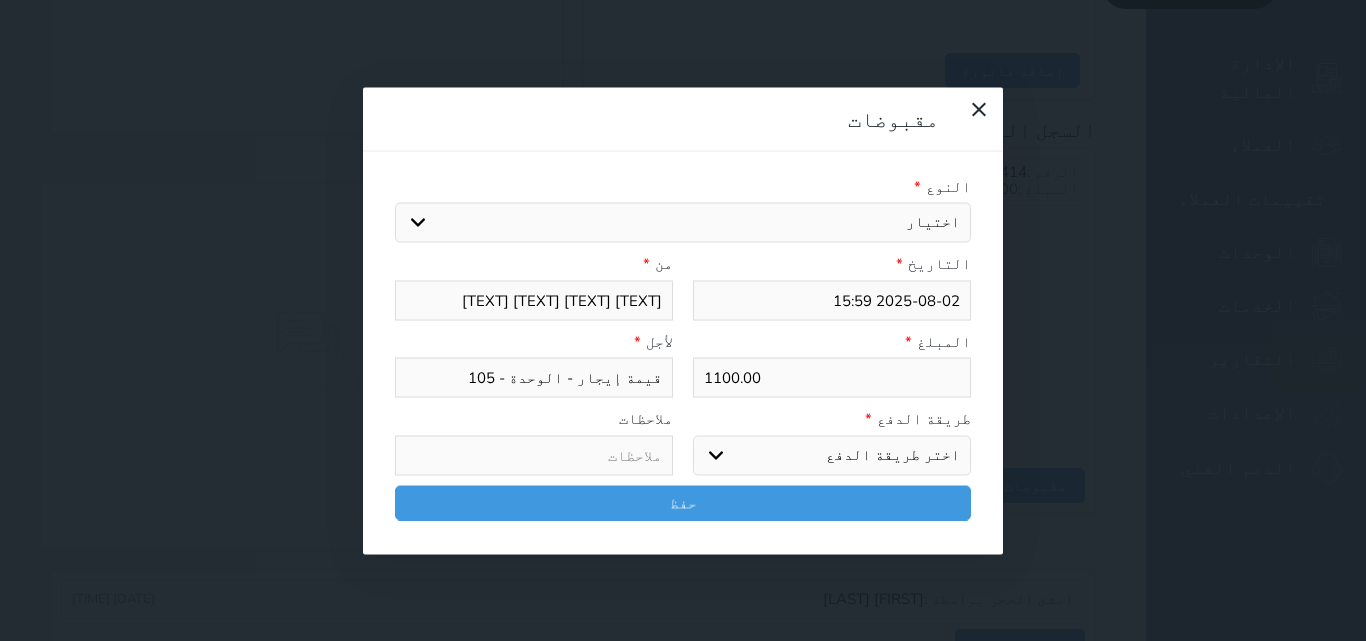 select on "cash" 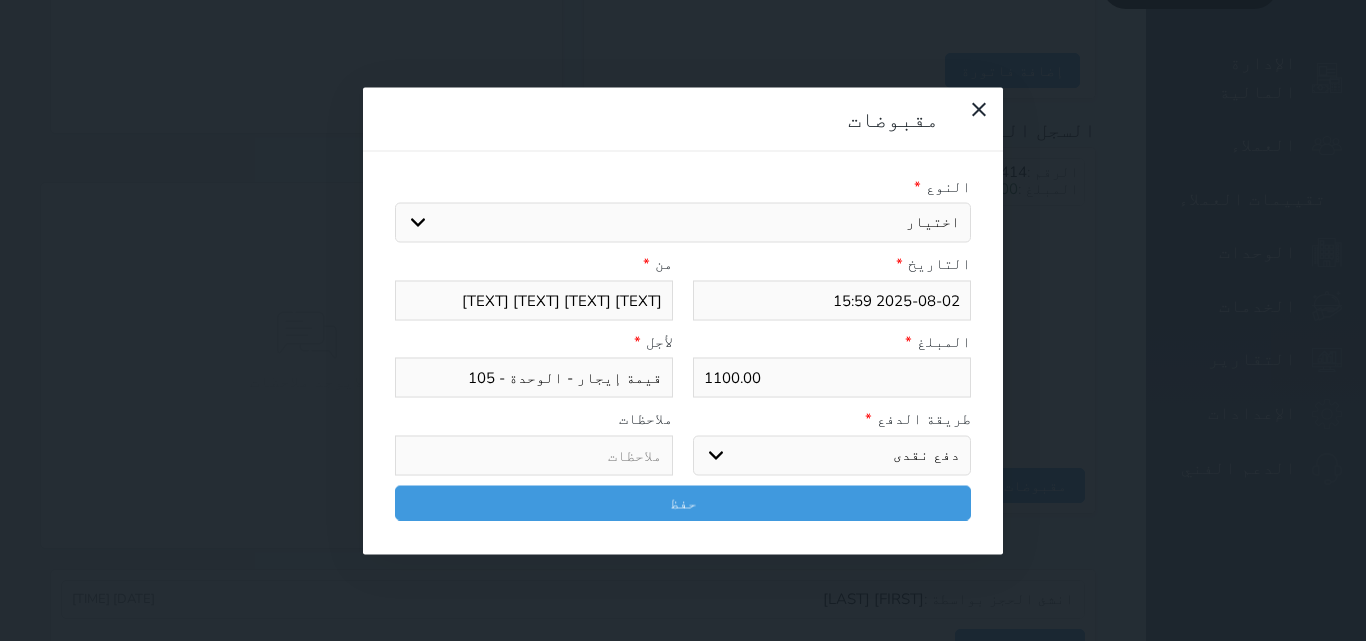 click on "اختر طريقة الدفع   دفع نقدى   تحويل بنكى   مدى   بطاقة ائتمان   آجل" at bounding box center (832, 455) 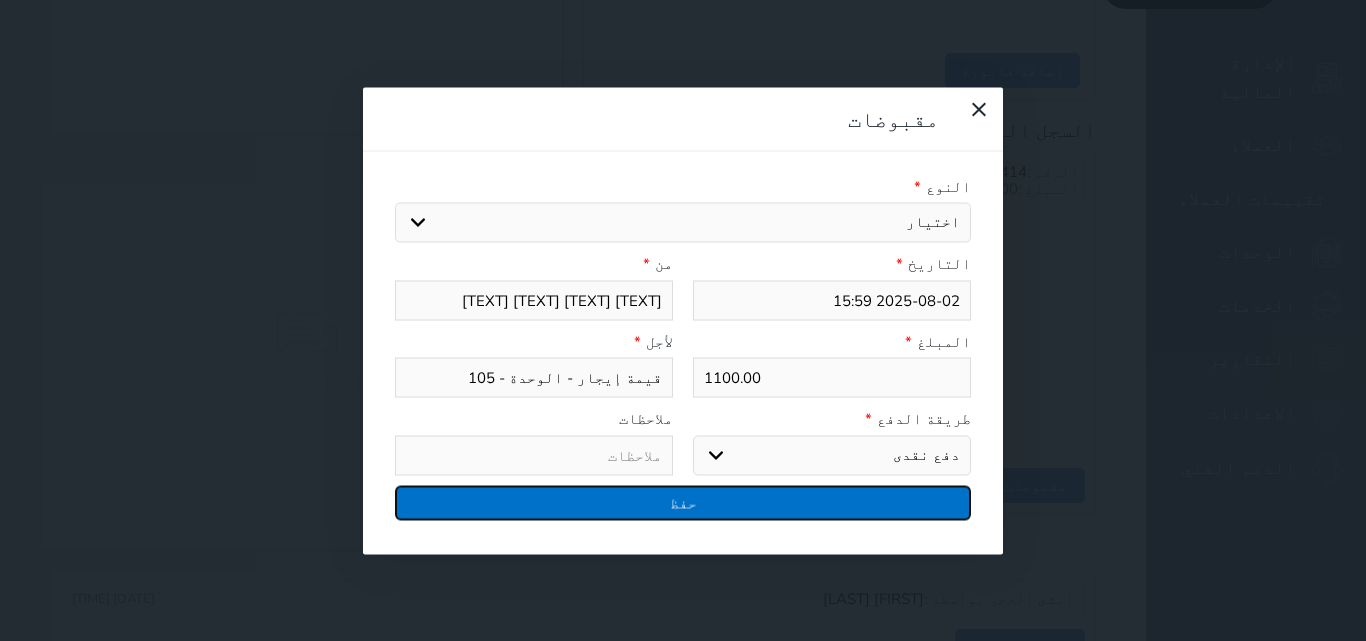 click on "حفظ" at bounding box center [683, 502] 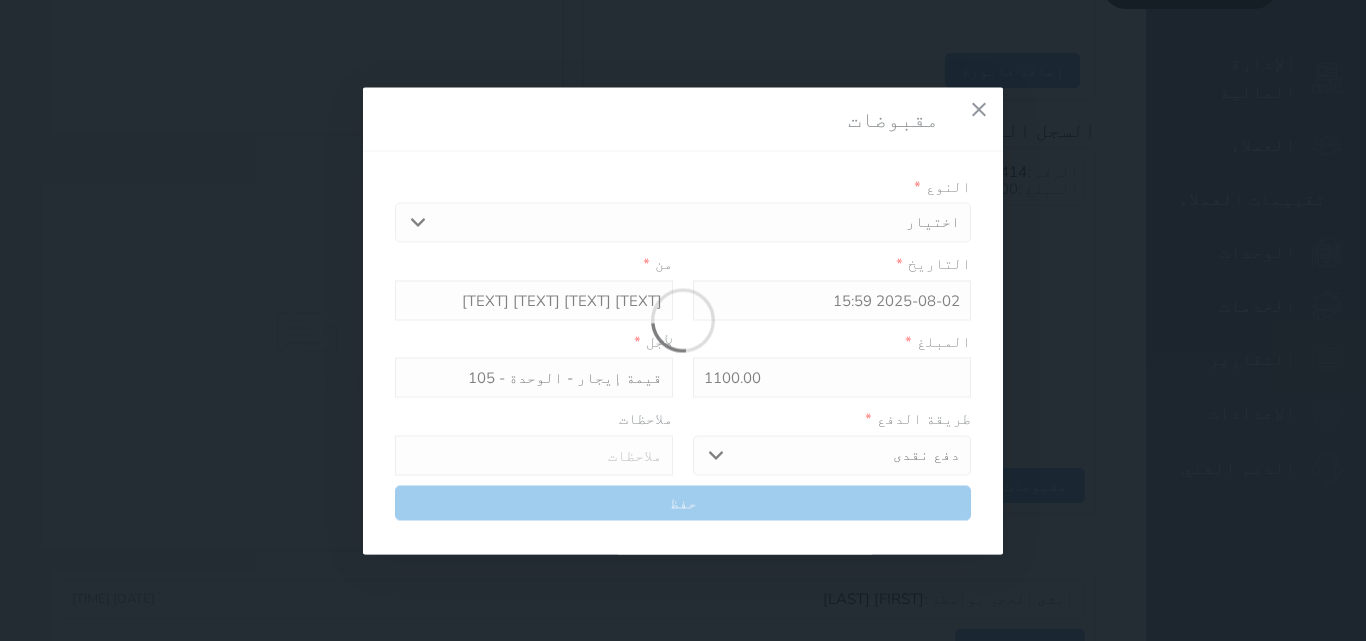 select 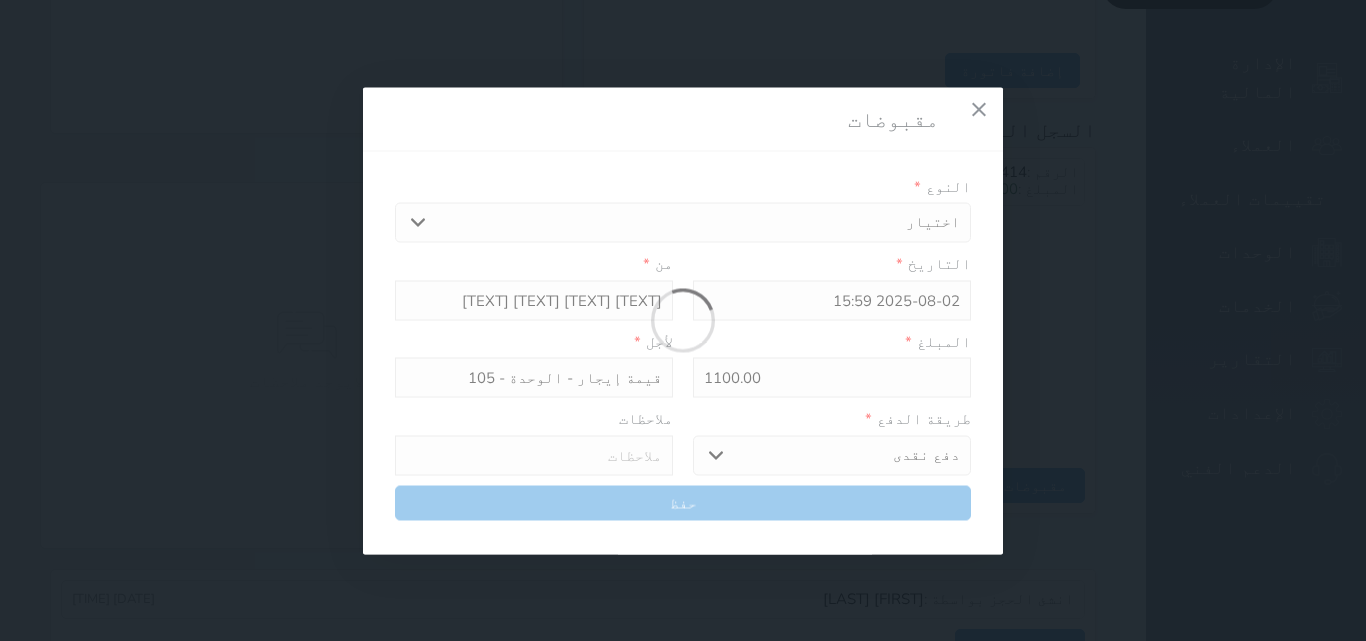 type 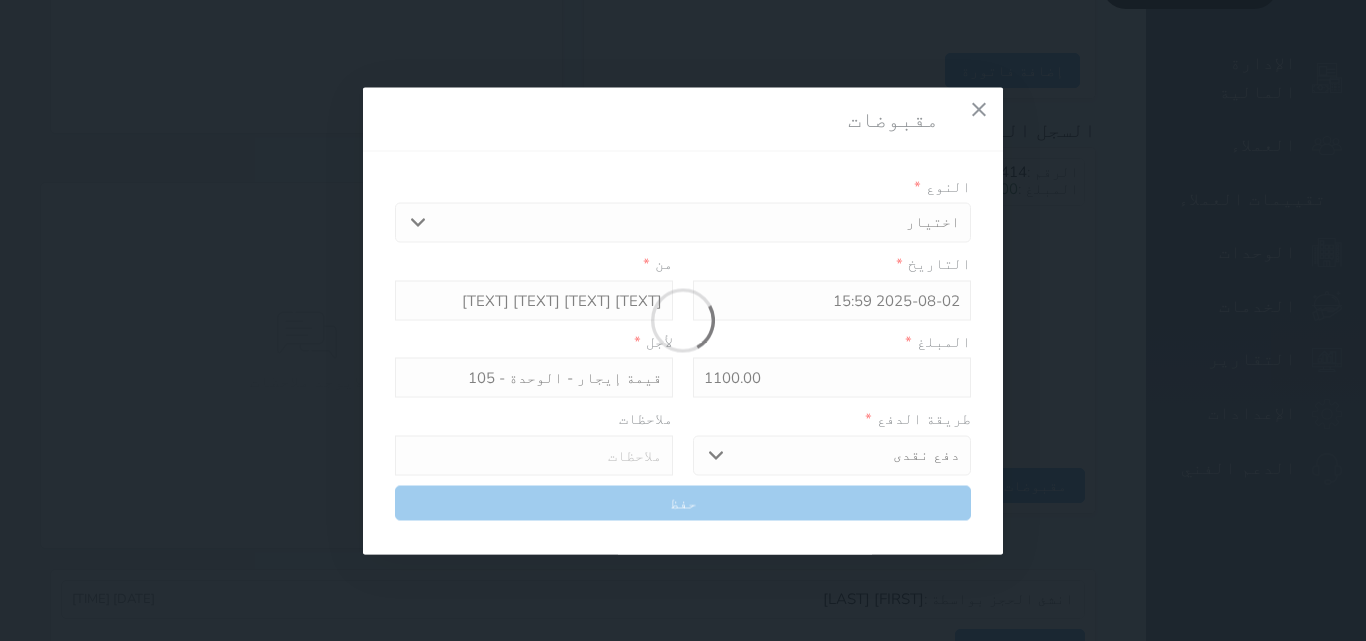 type on "0" 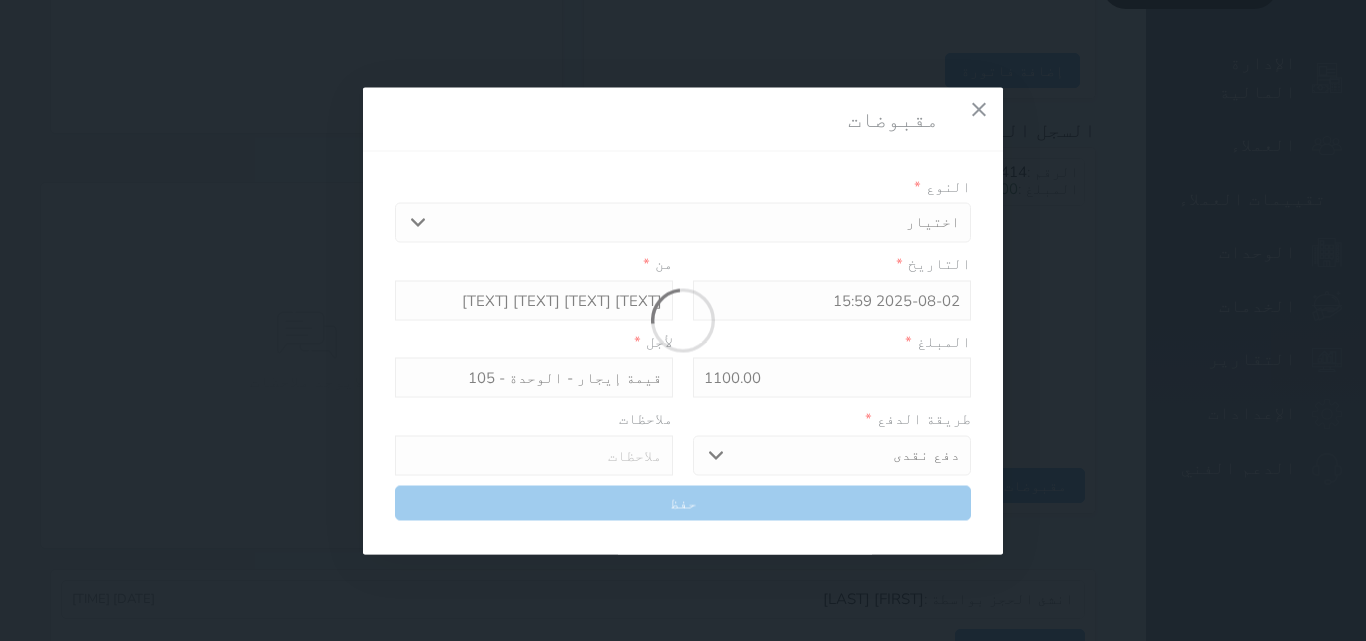 select 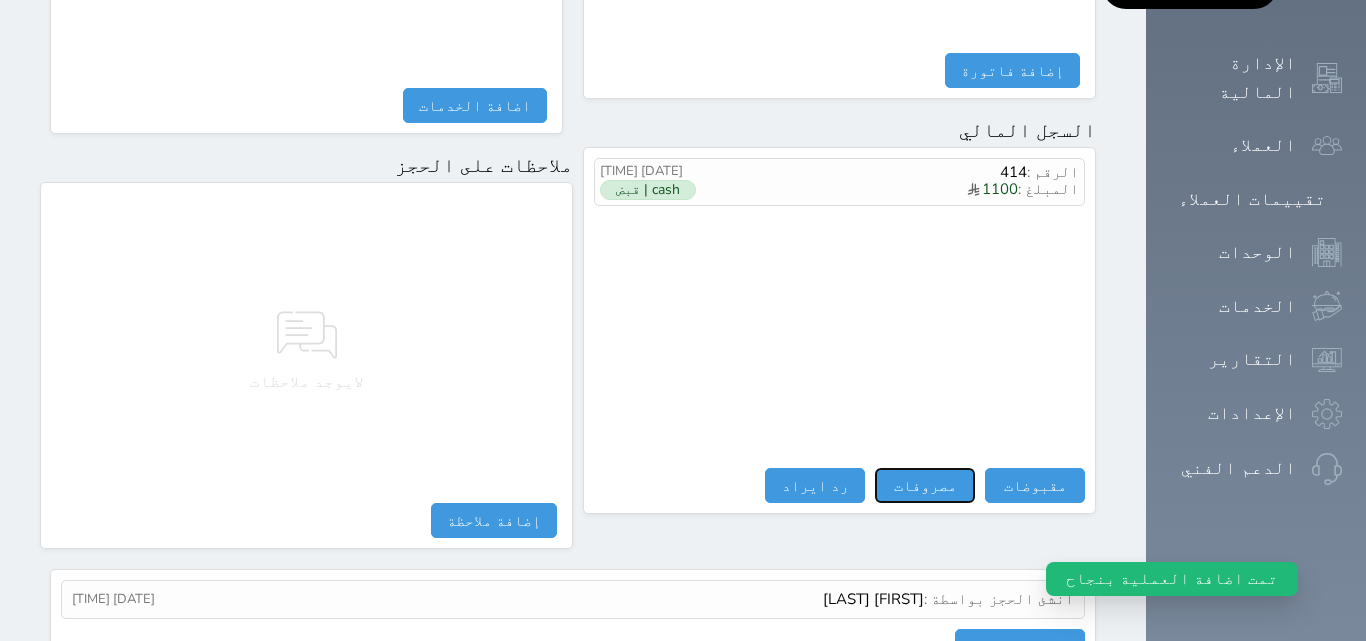 type 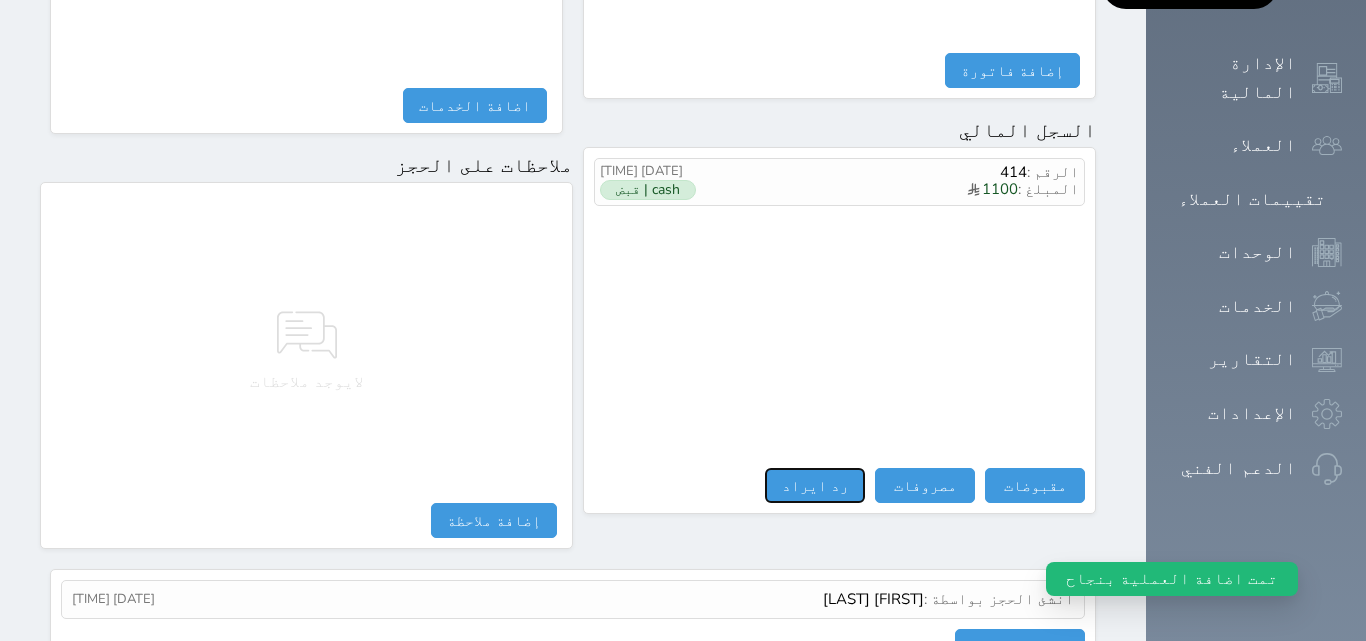 type 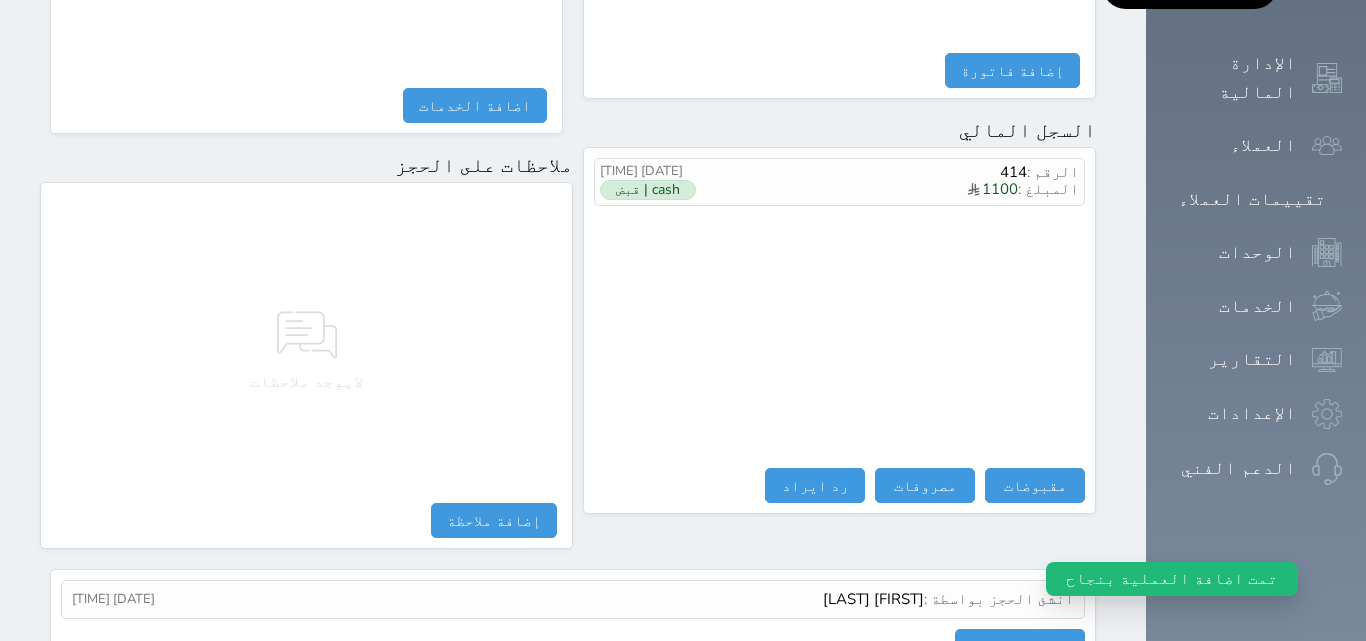 scroll, scrollTop: 0, scrollLeft: 0, axis: both 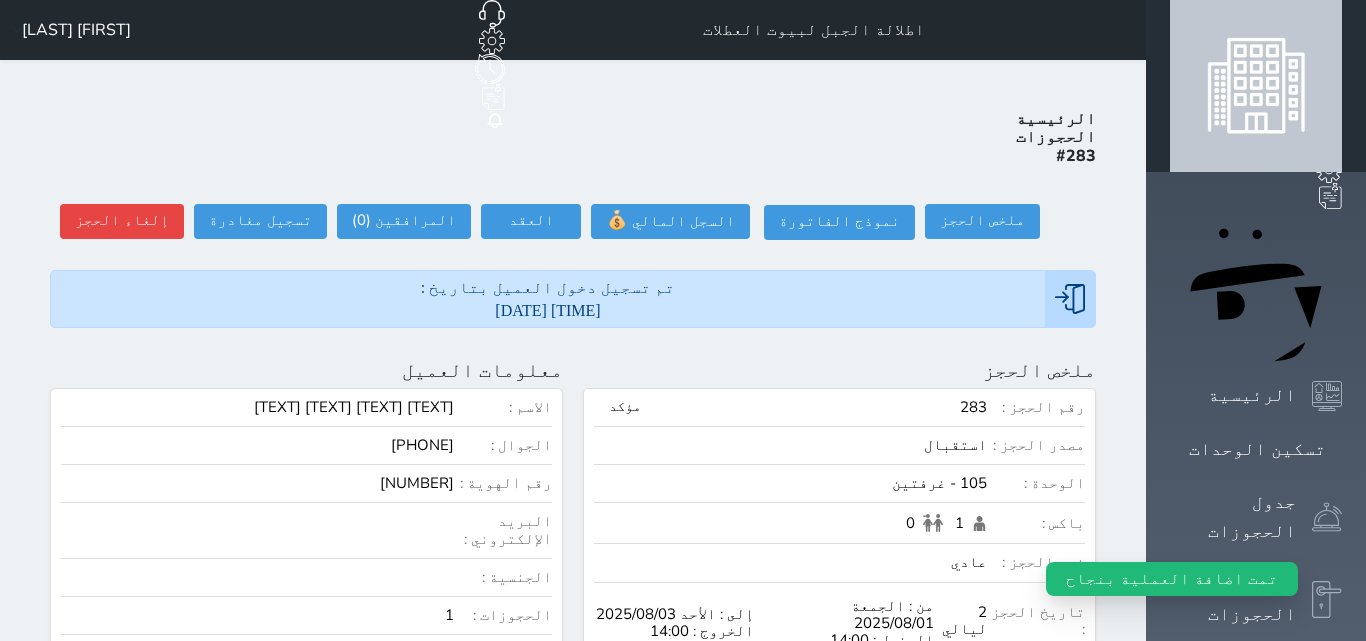 type 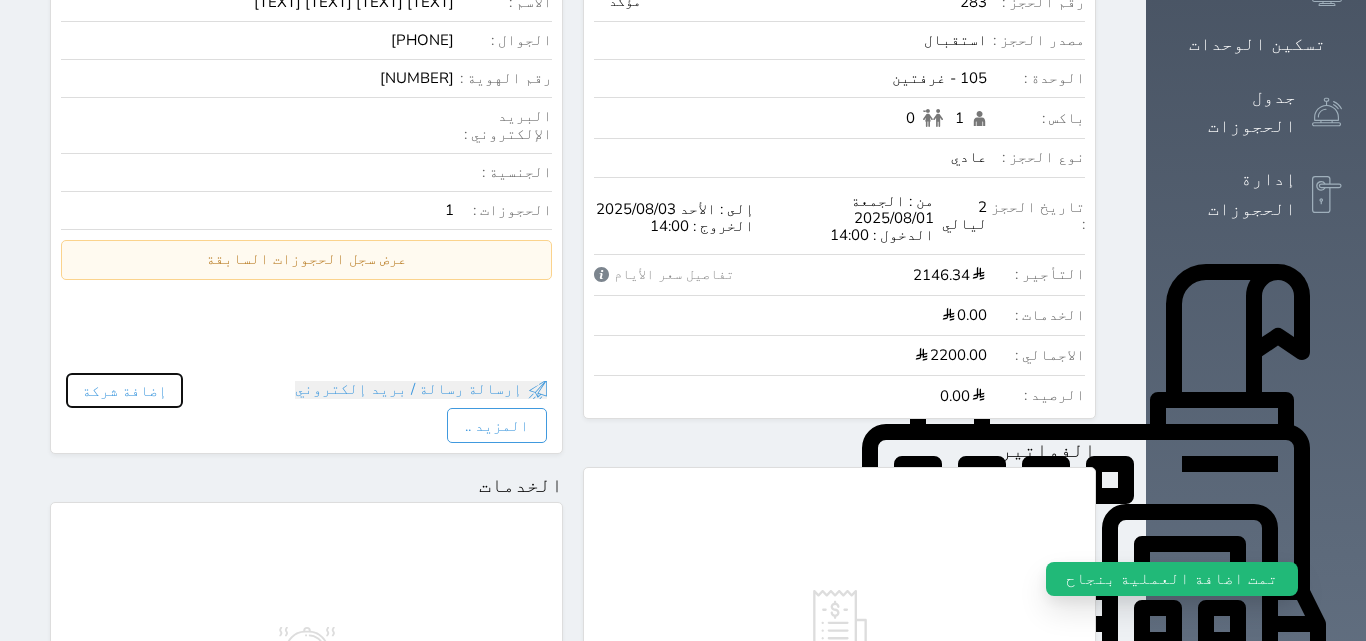 type 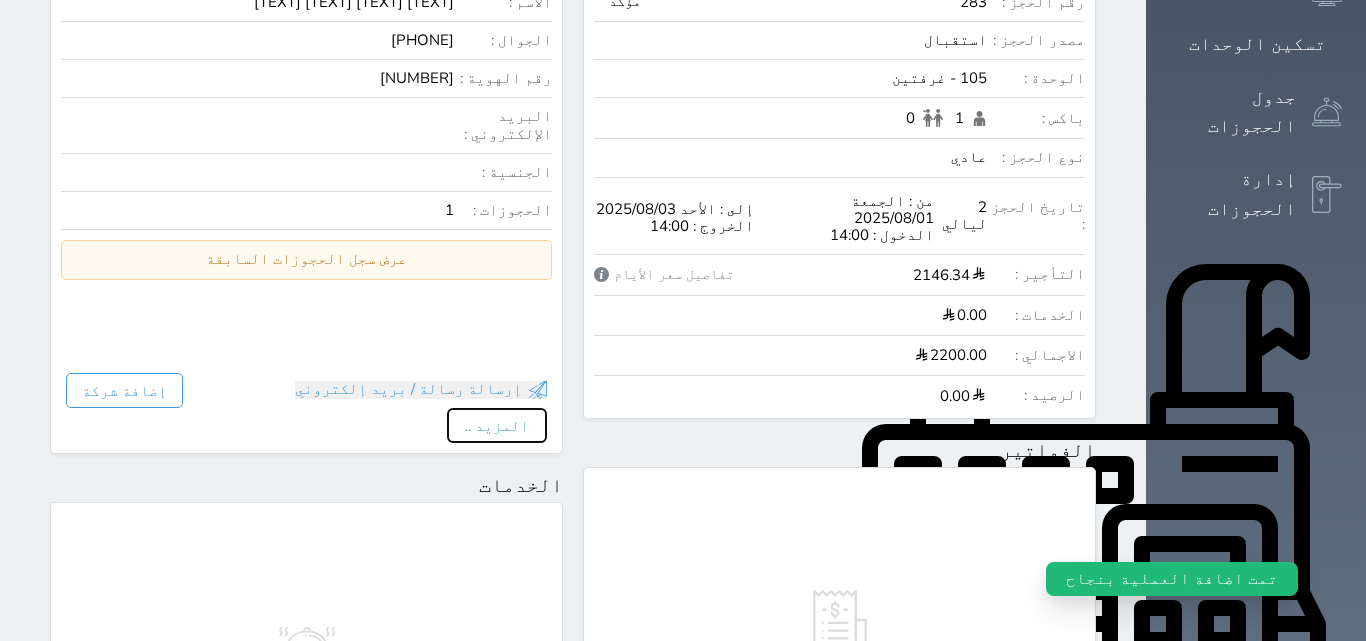 type 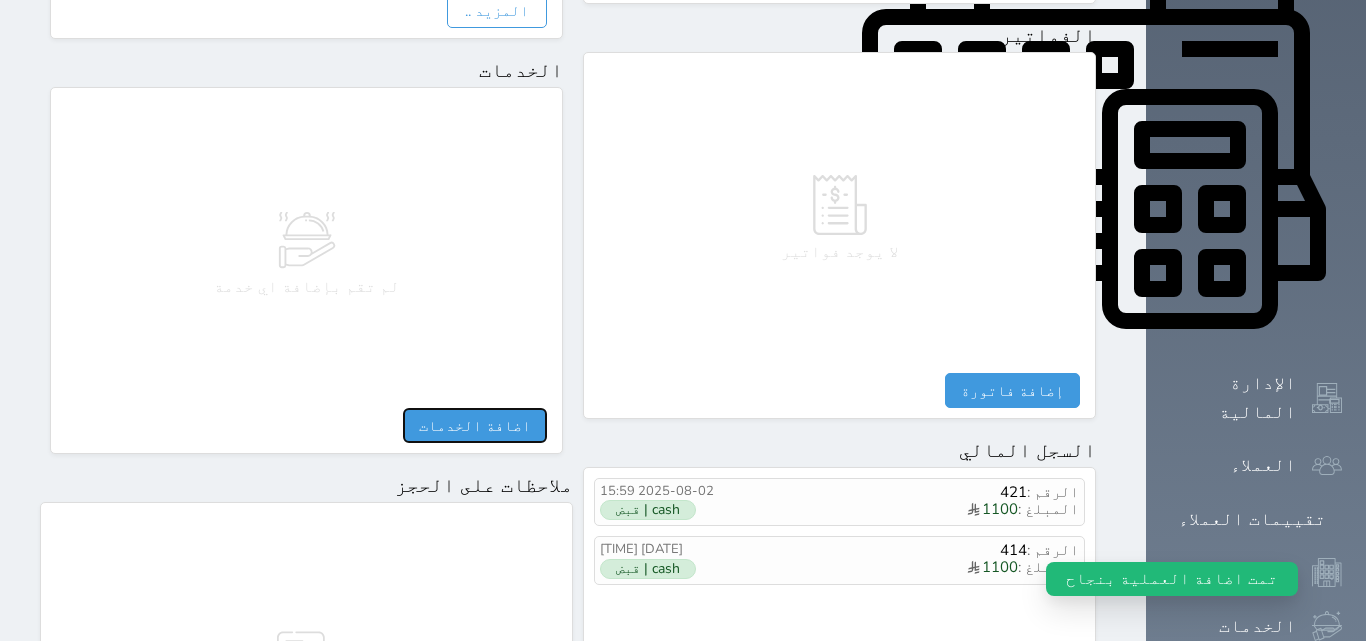 type 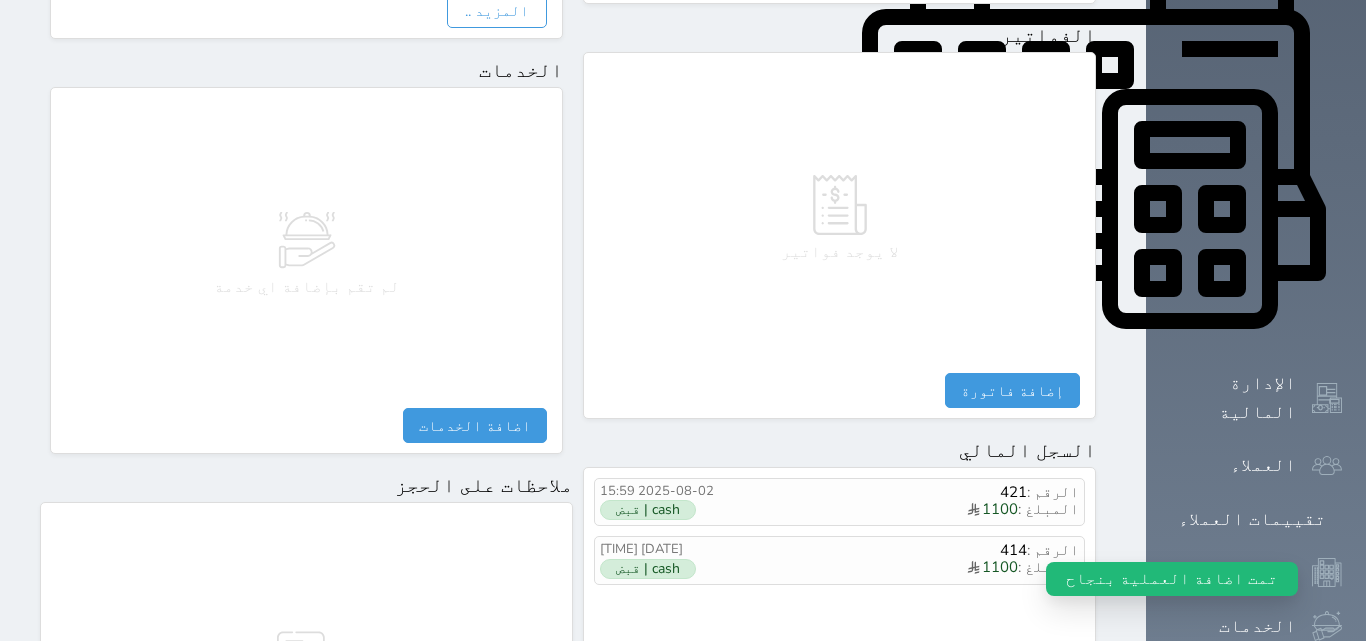 type 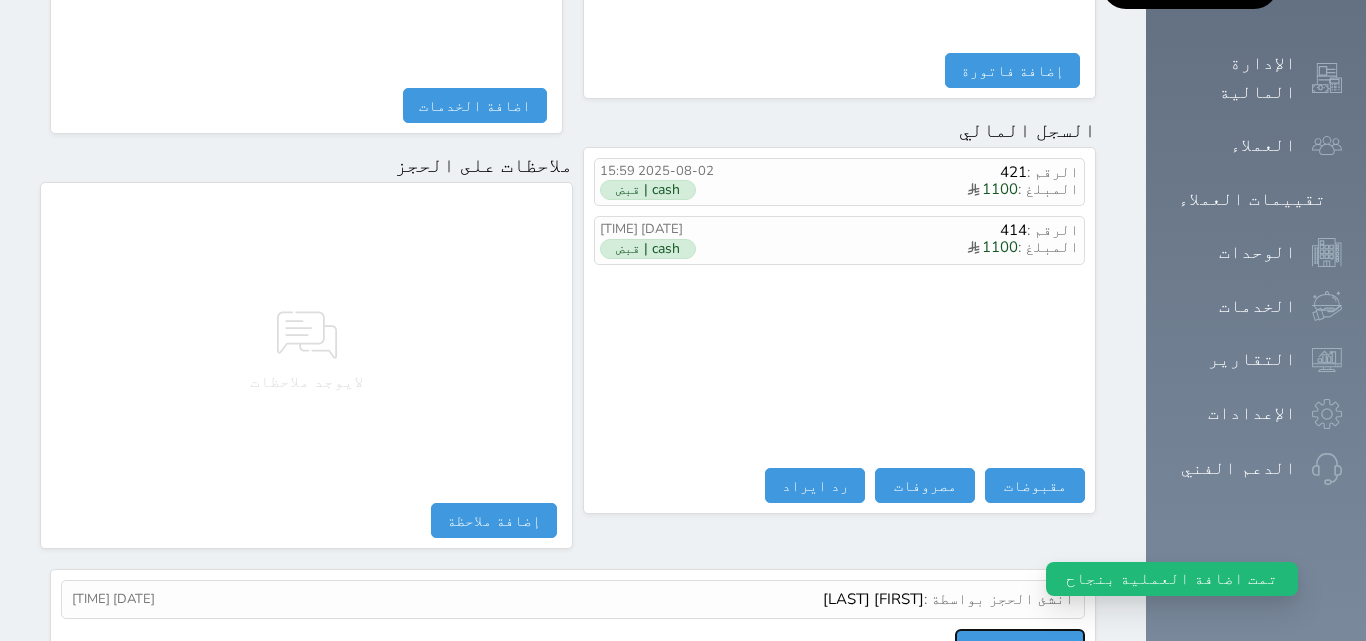 type 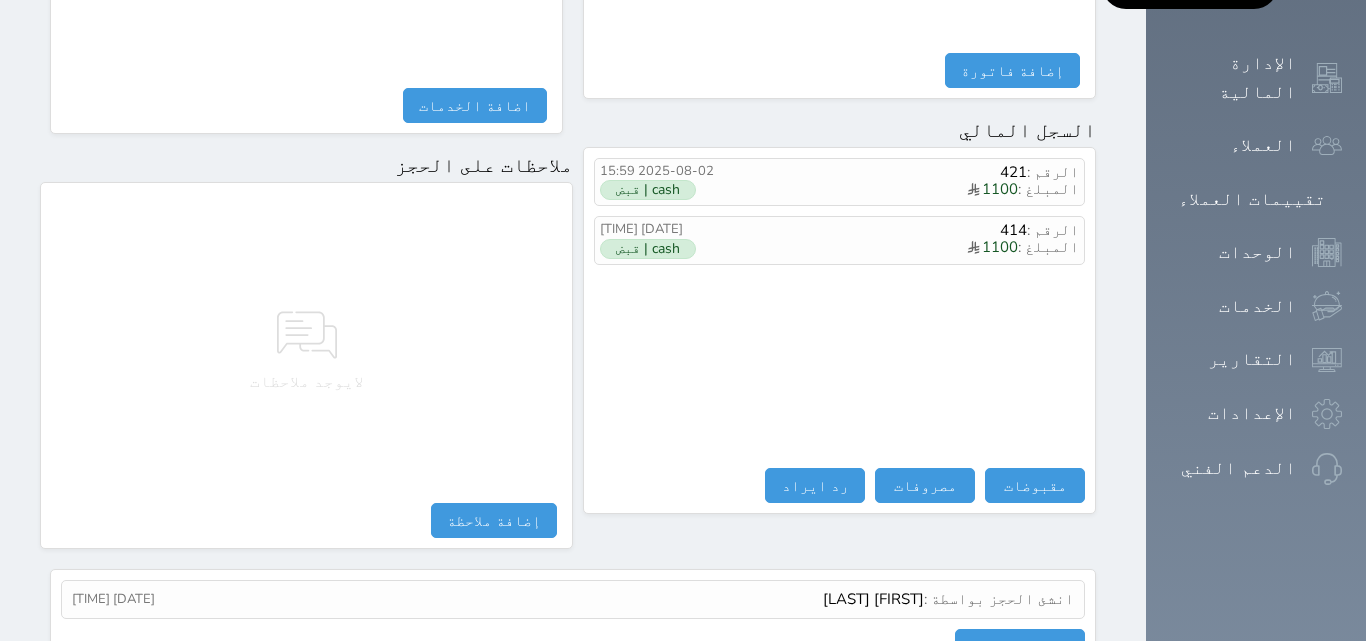 scroll, scrollTop: 0, scrollLeft: 0, axis: both 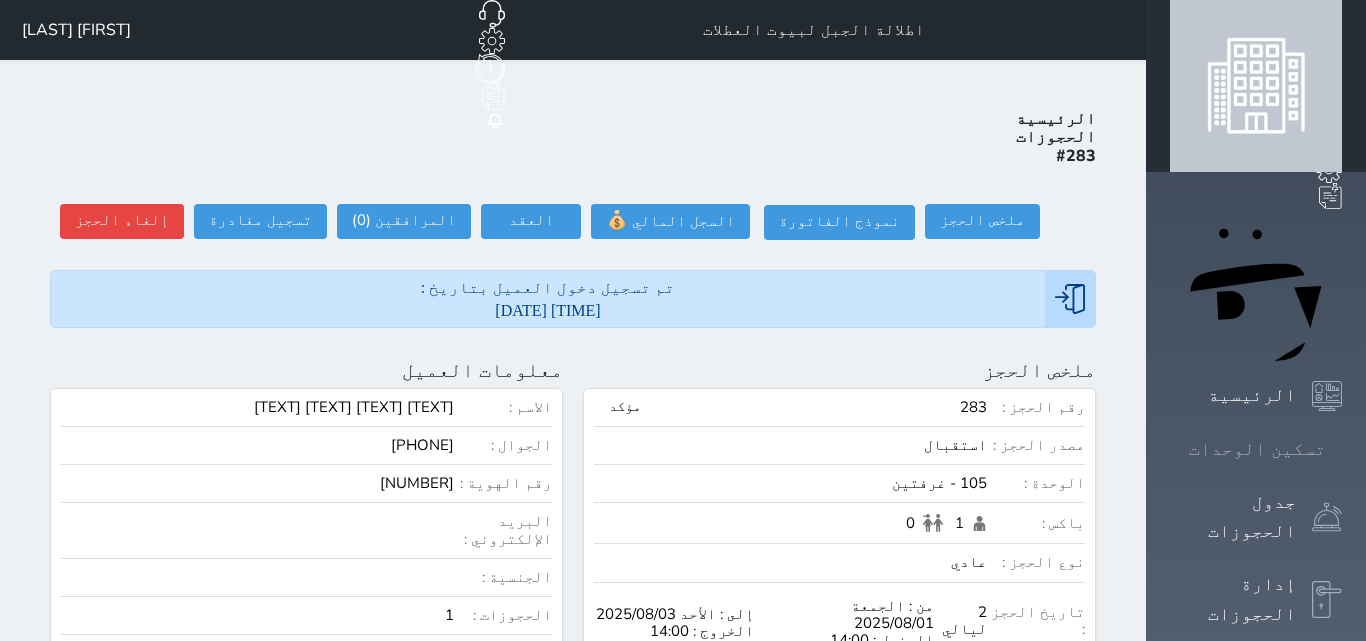click 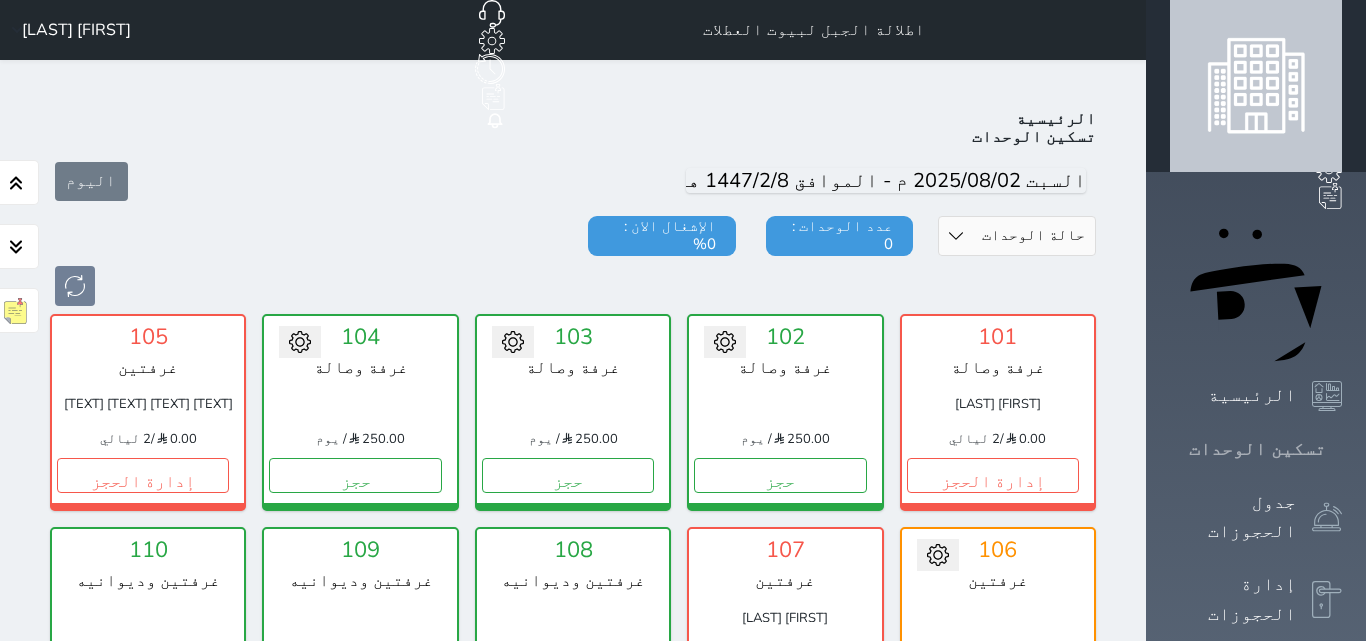 scroll, scrollTop: 78, scrollLeft: 0, axis: vertical 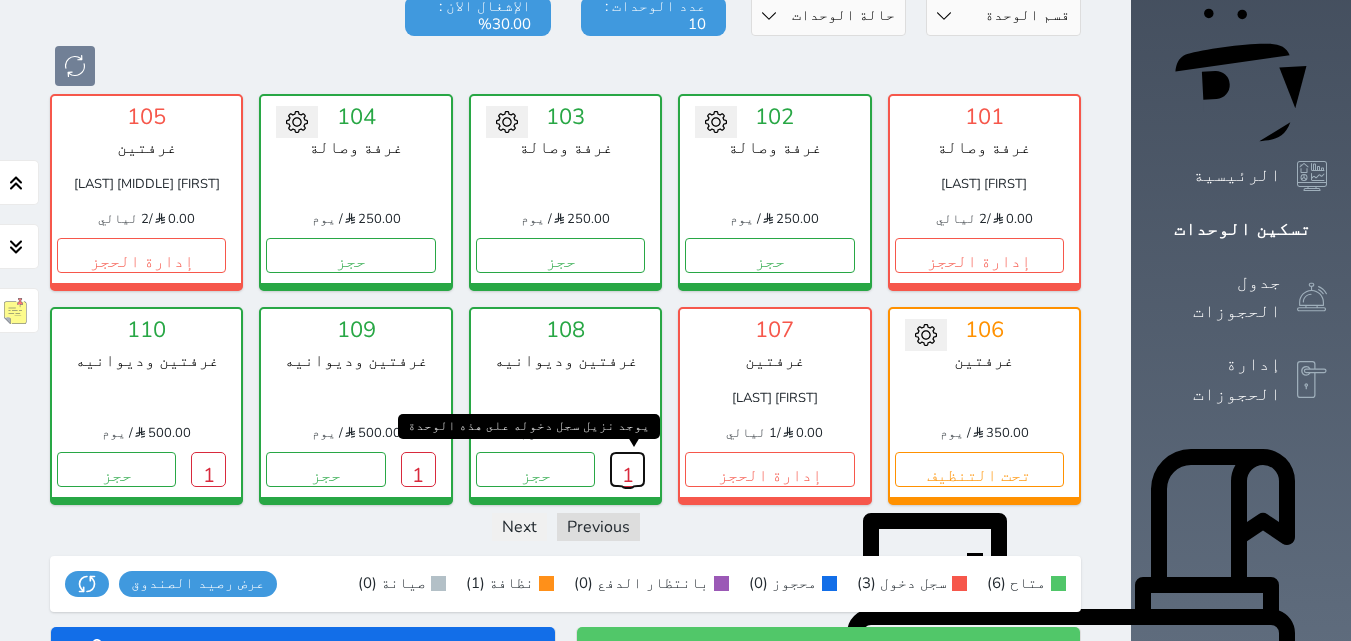 click on "1" at bounding box center (627, 469) 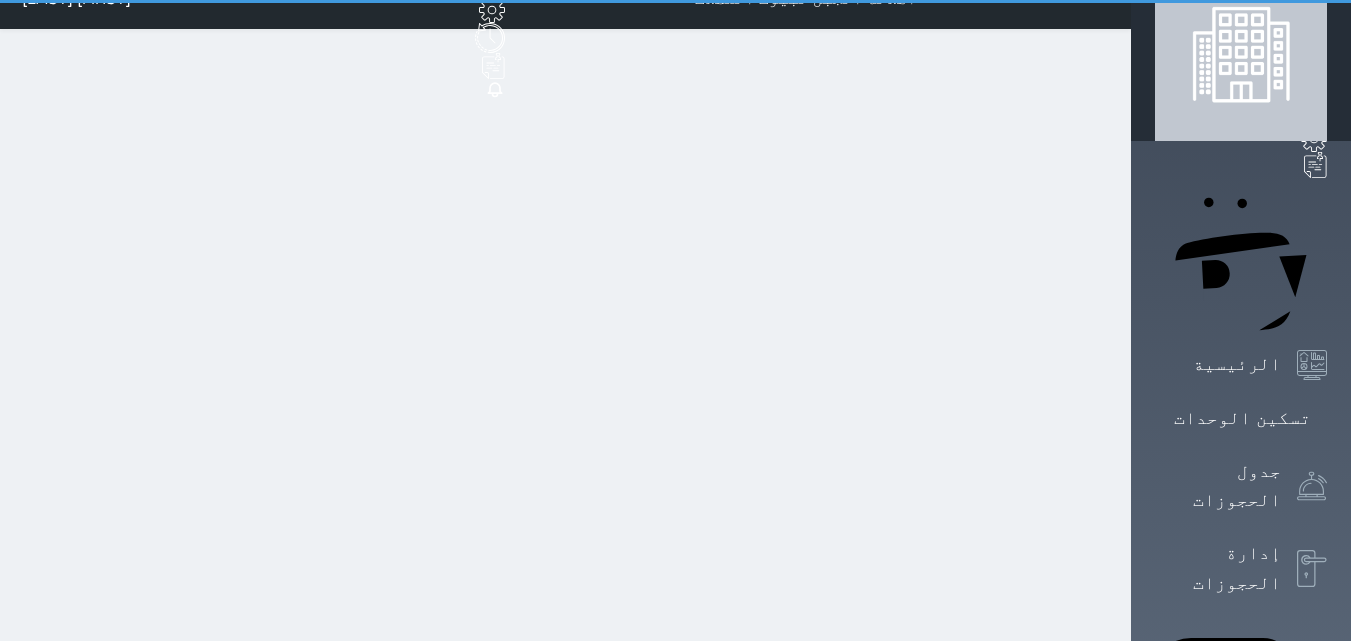 scroll, scrollTop: 0, scrollLeft: 0, axis: both 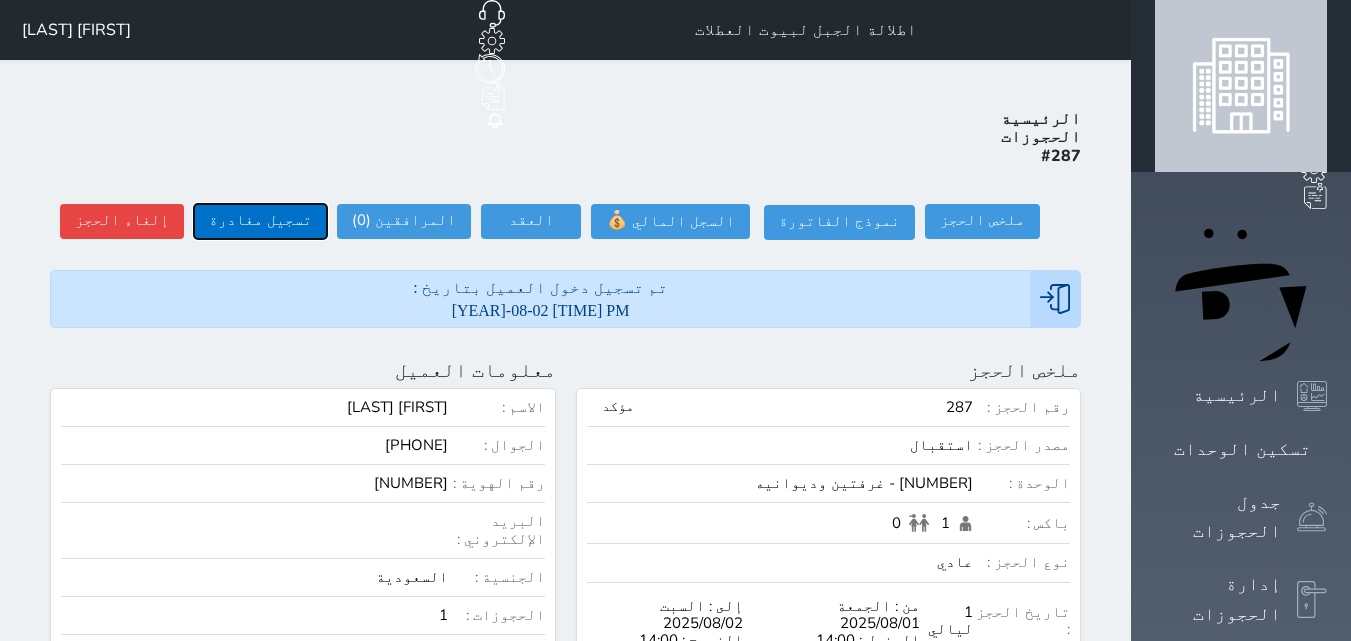 click on "تسجيل مغادرة" at bounding box center (260, 221) 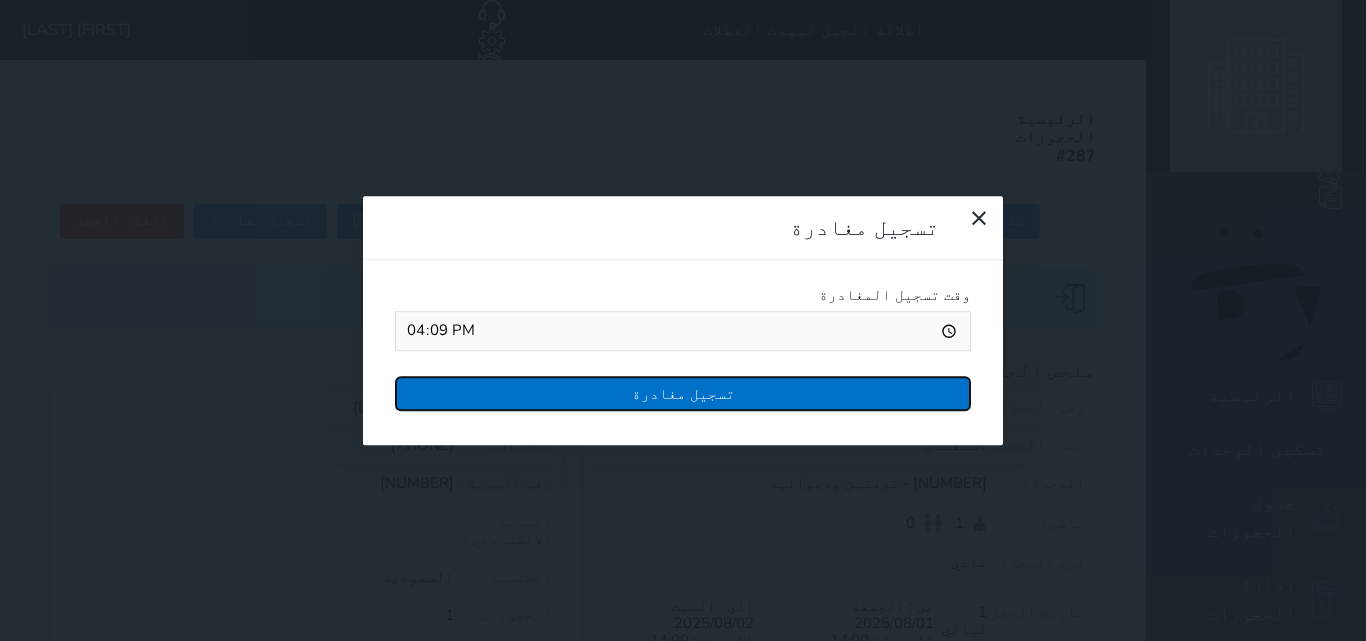 click on "تسجيل مغادرة" at bounding box center (683, 393) 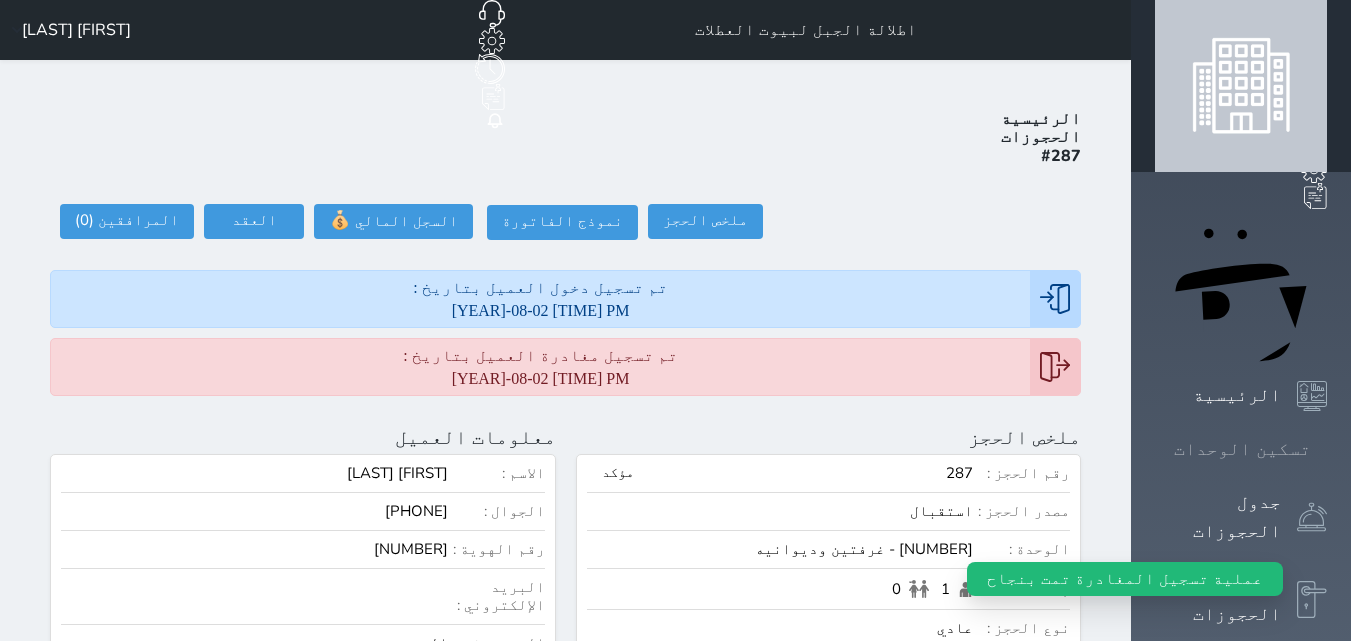 click 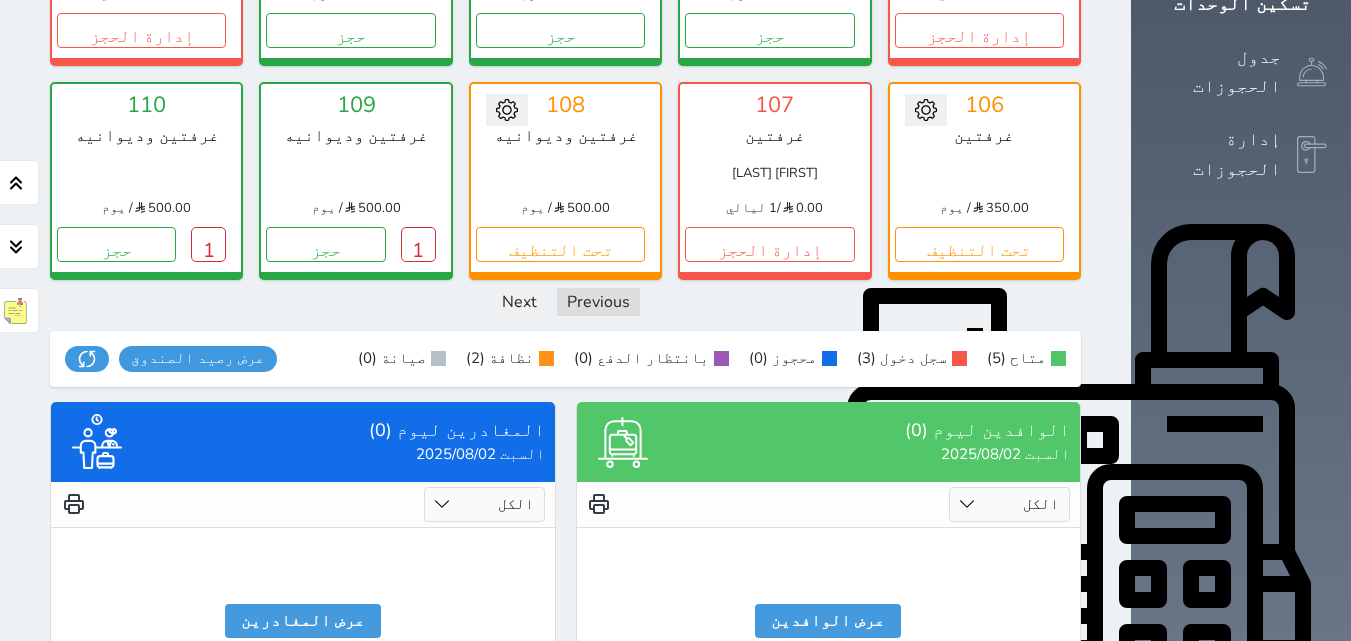 scroll, scrollTop: 145, scrollLeft: 0, axis: vertical 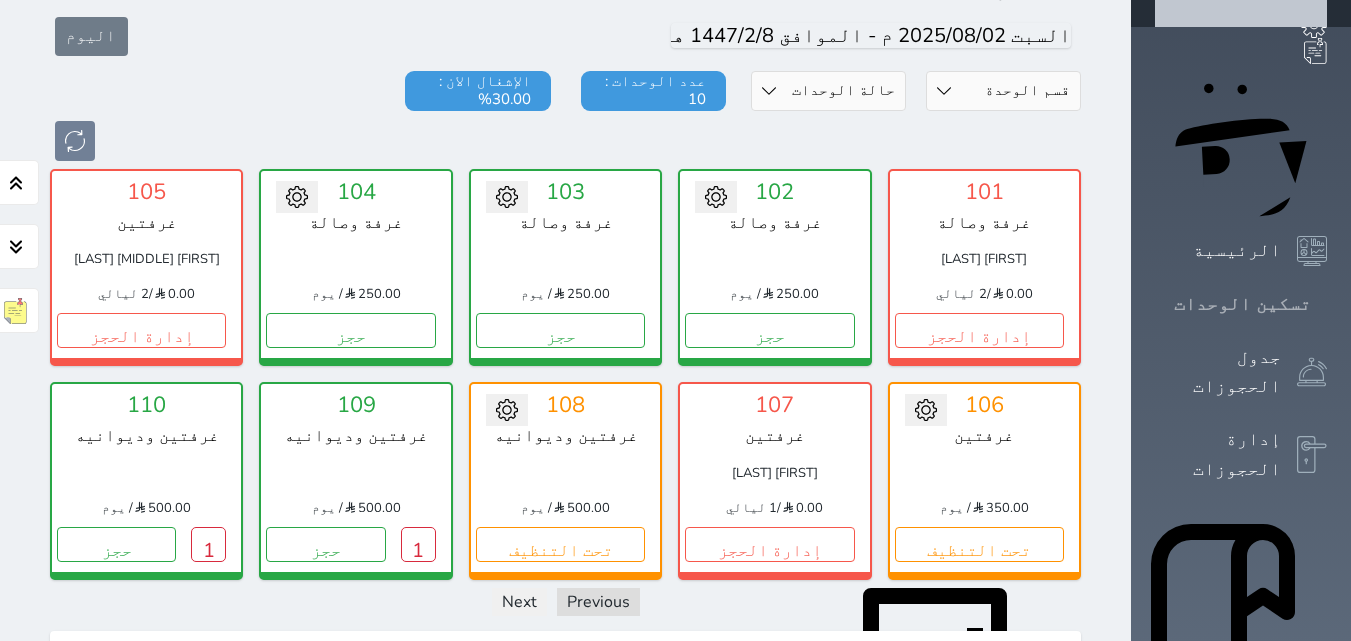 click 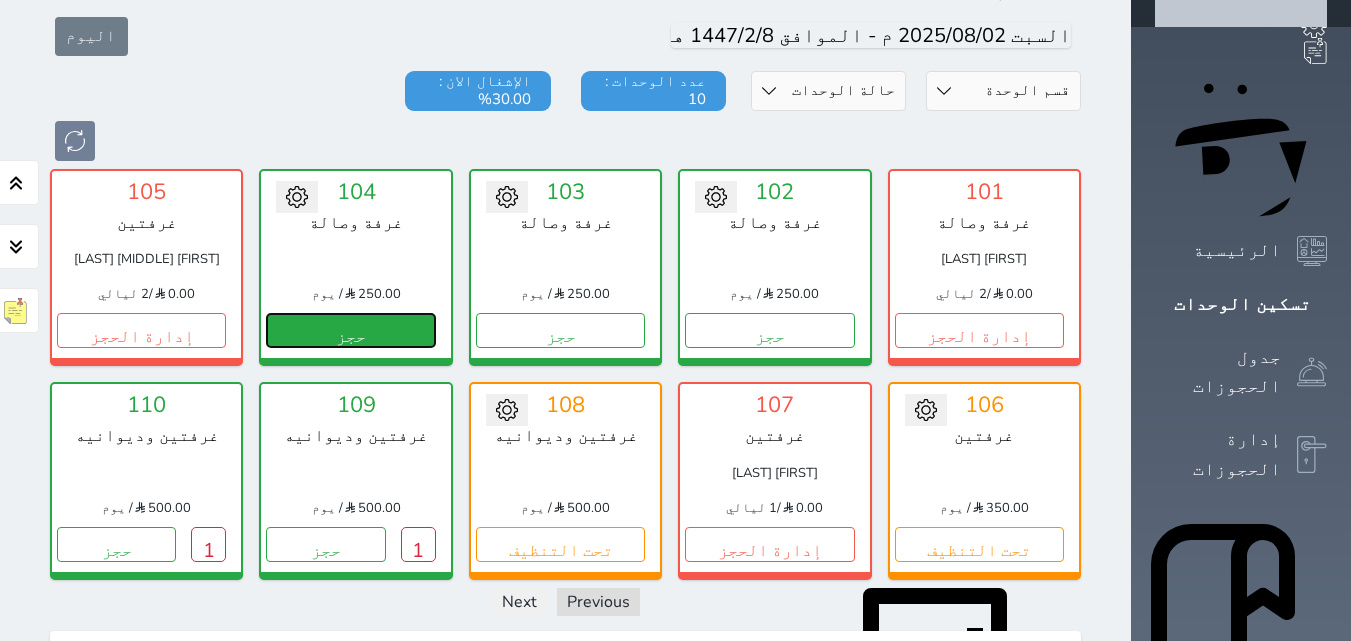 click on "حجز" at bounding box center (350, 330) 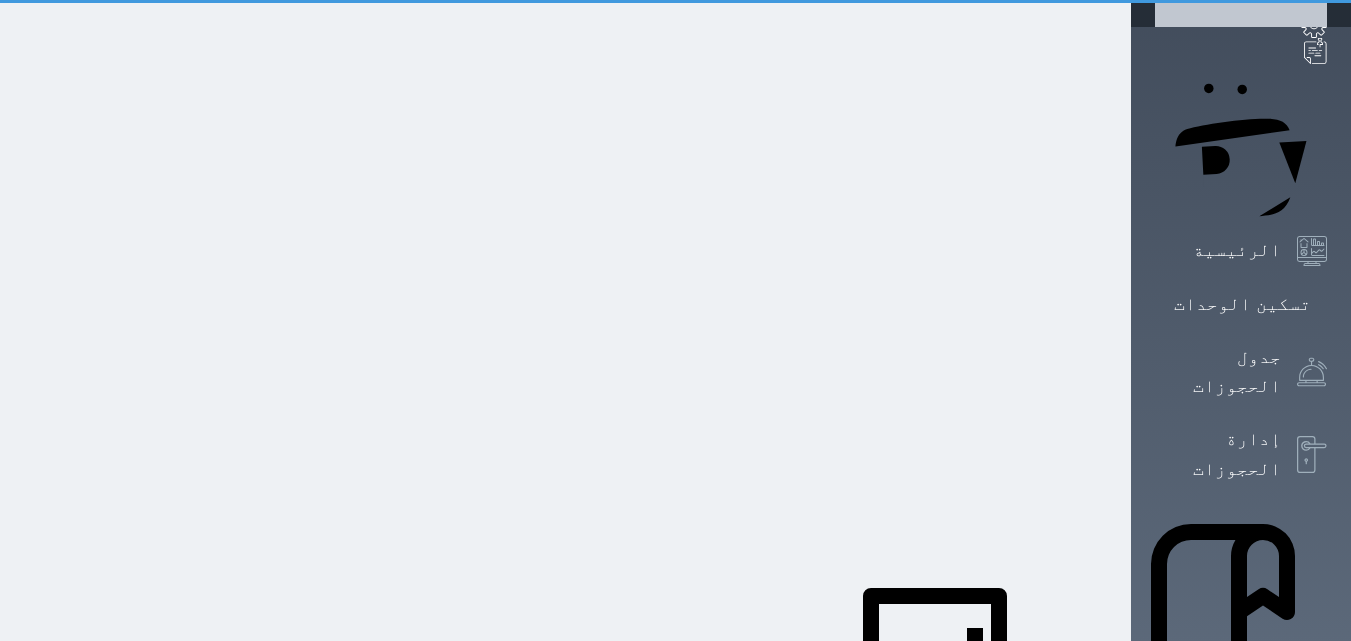 scroll, scrollTop: 78, scrollLeft: 0, axis: vertical 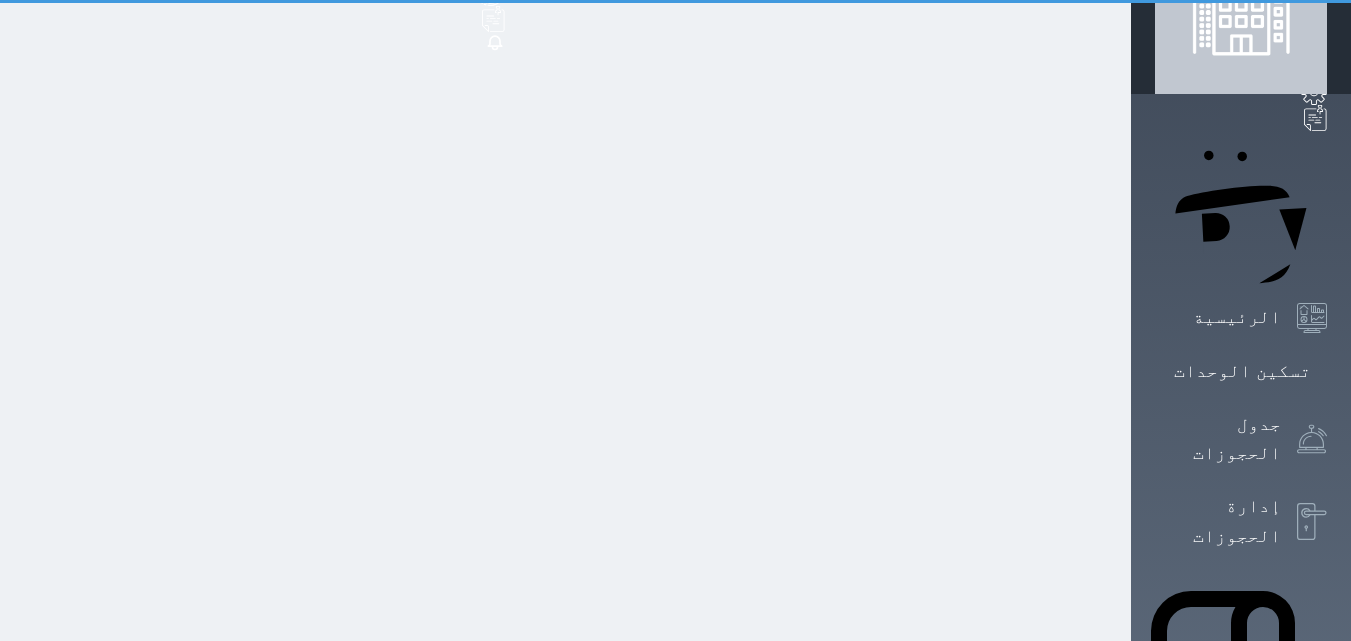 select on "1" 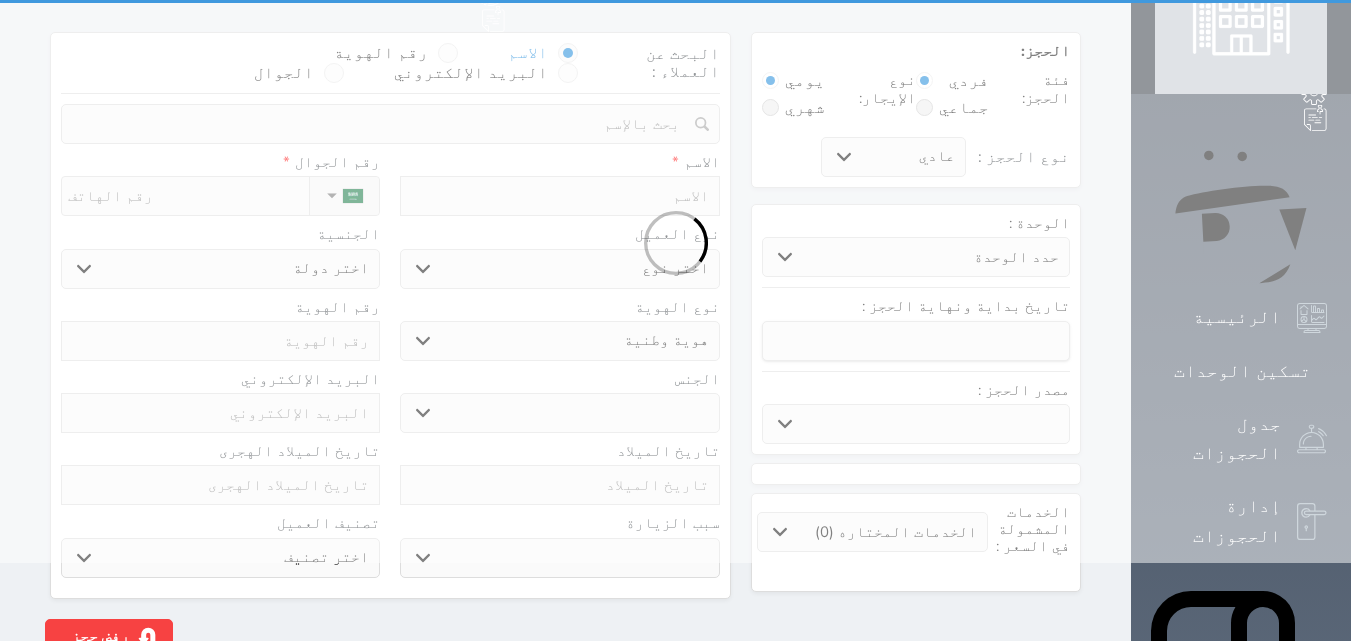 scroll, scrollTop: 0, scrollLeft: 0, axis: both 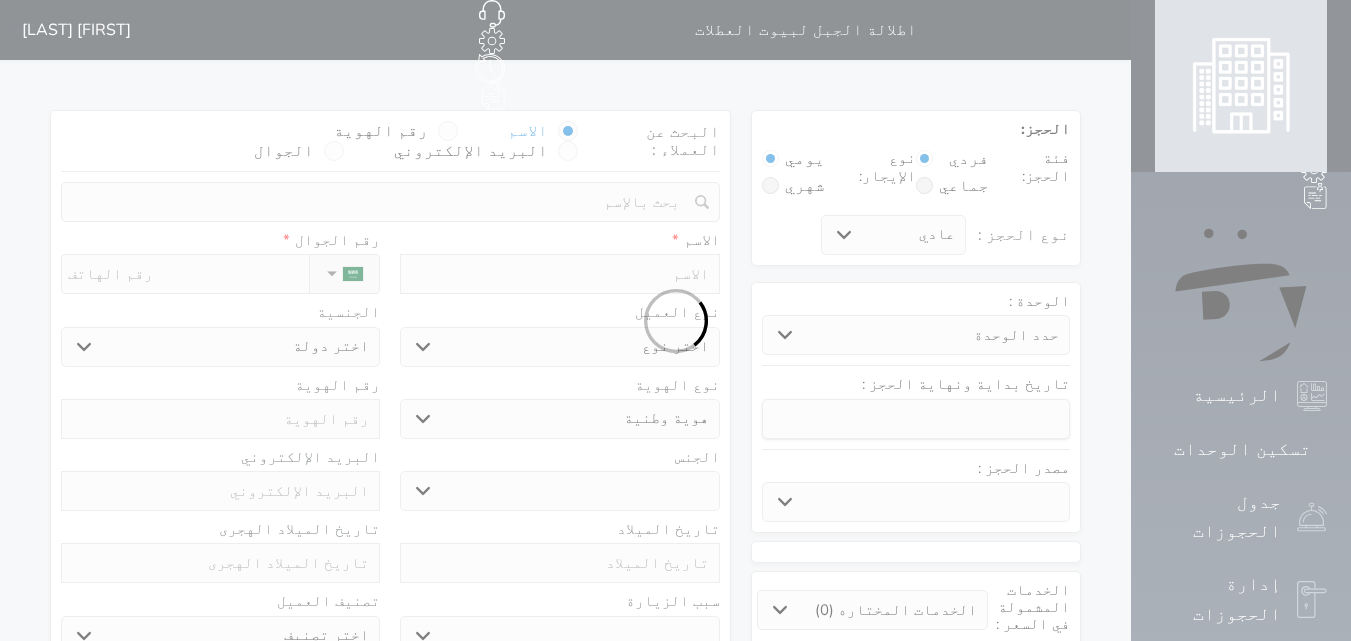 select 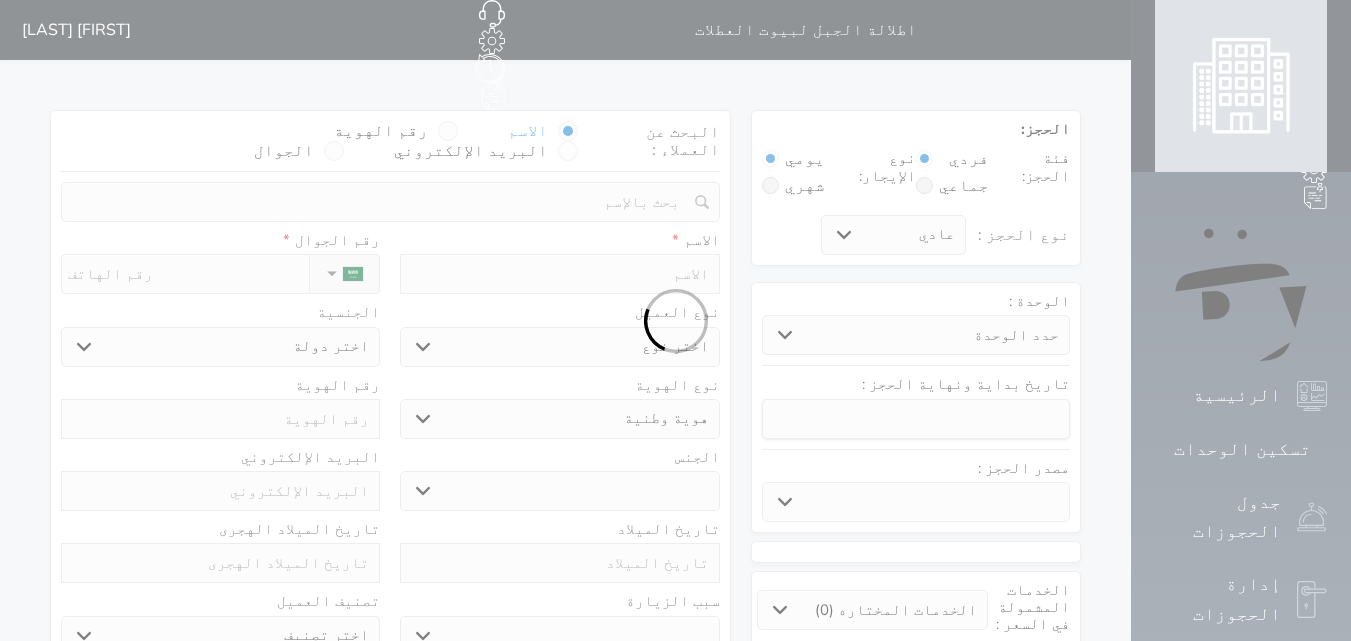 select 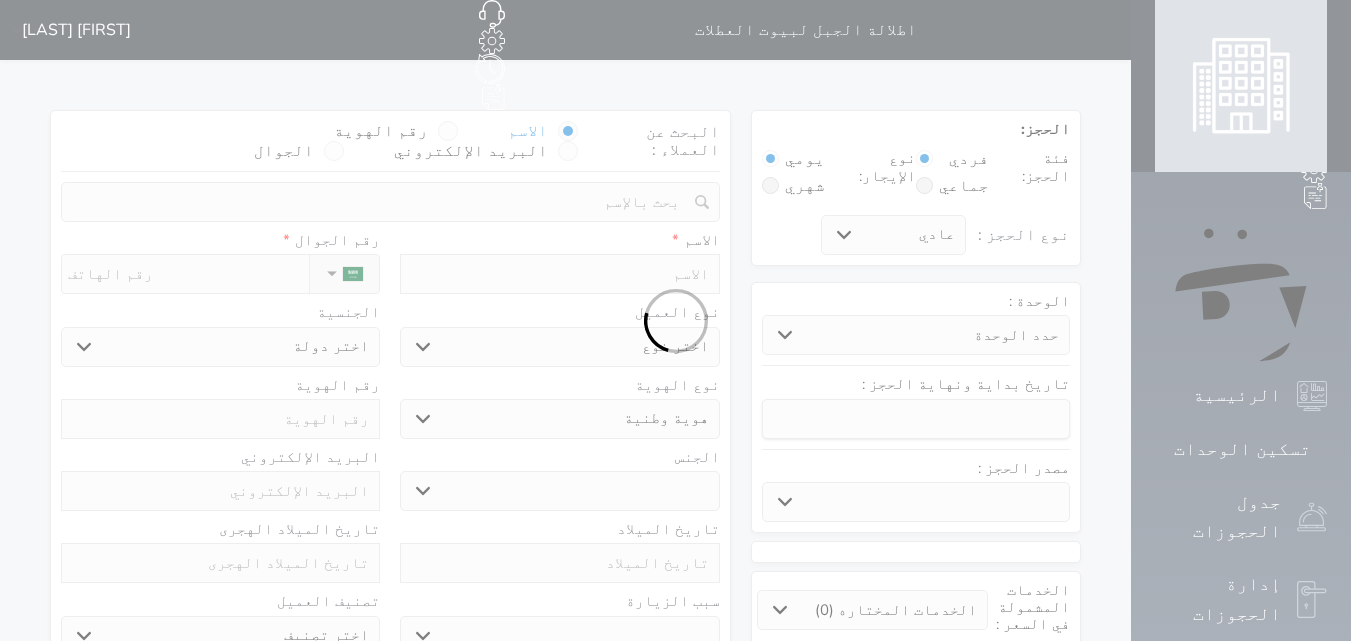 select 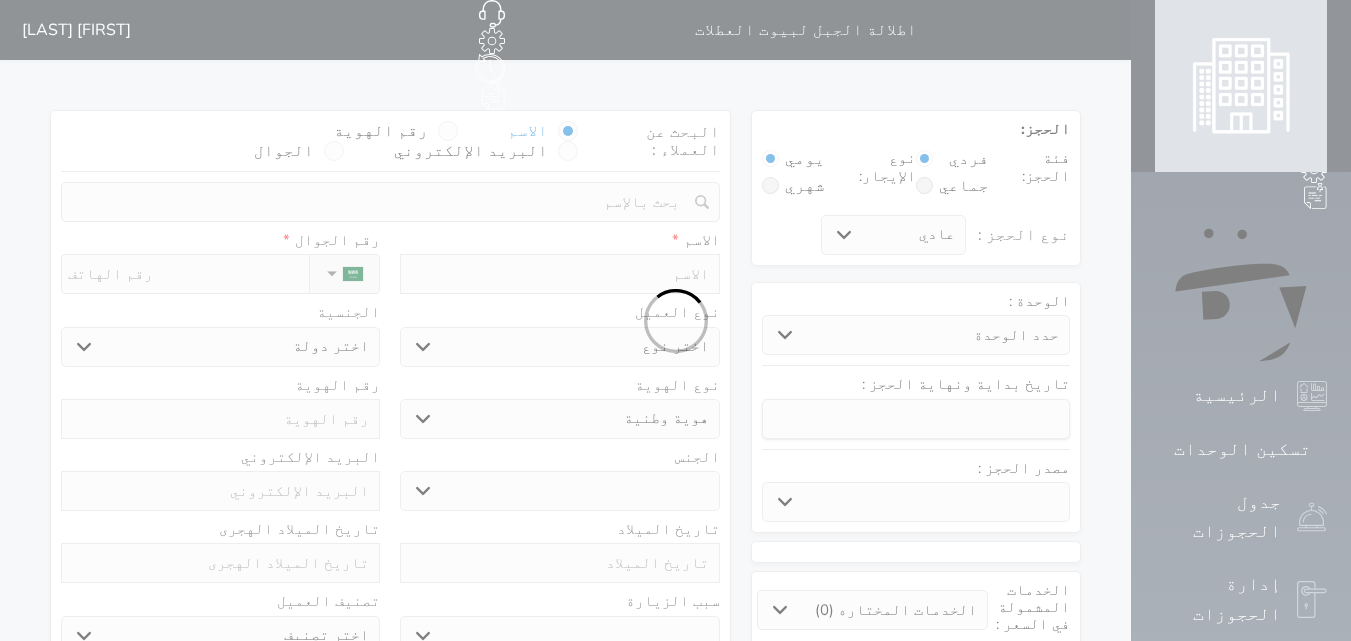 select 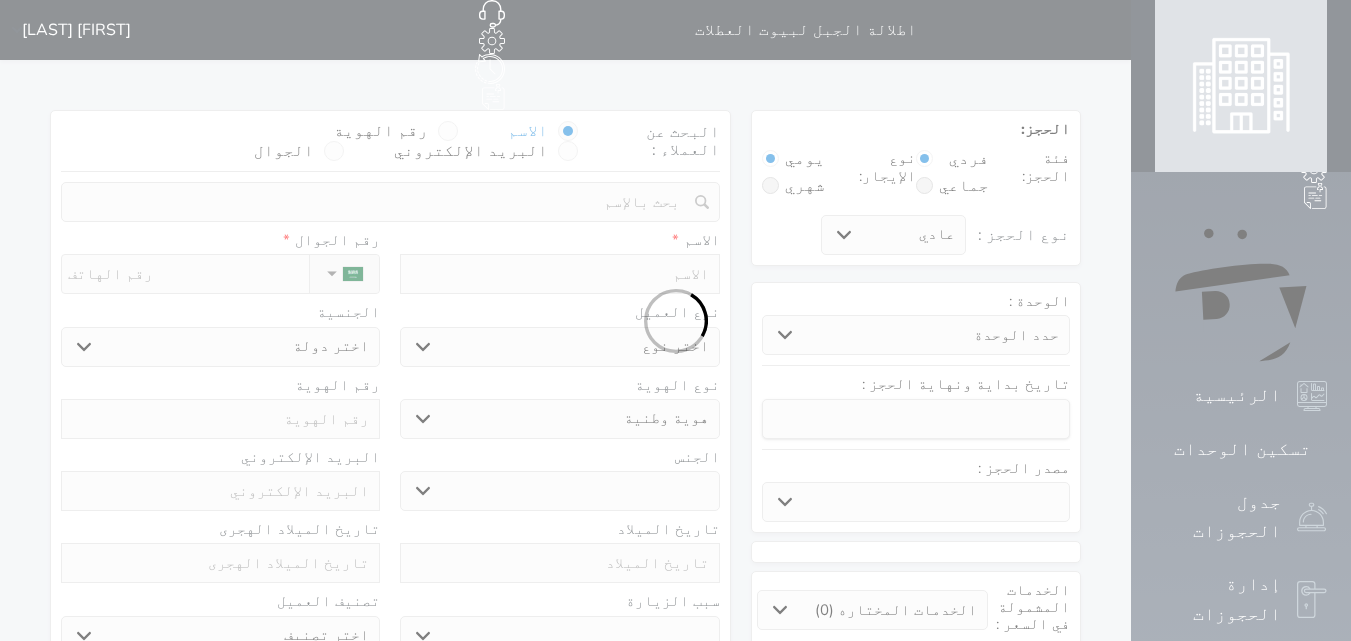 select 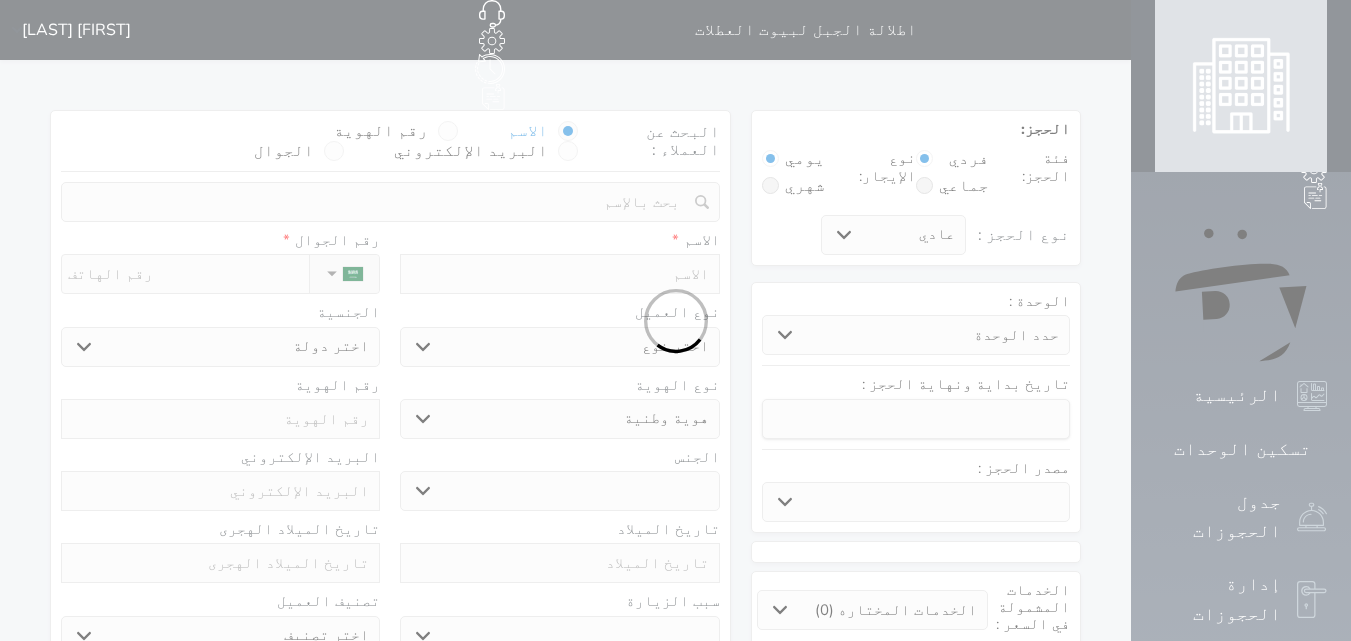 select 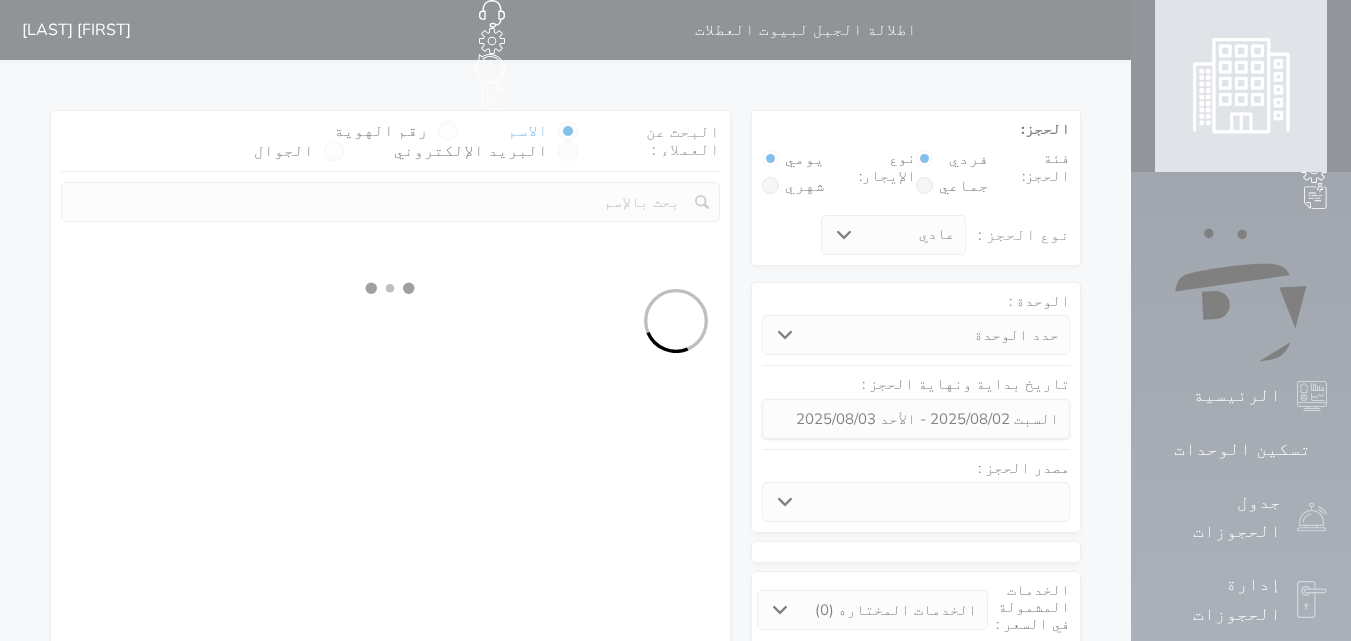 select 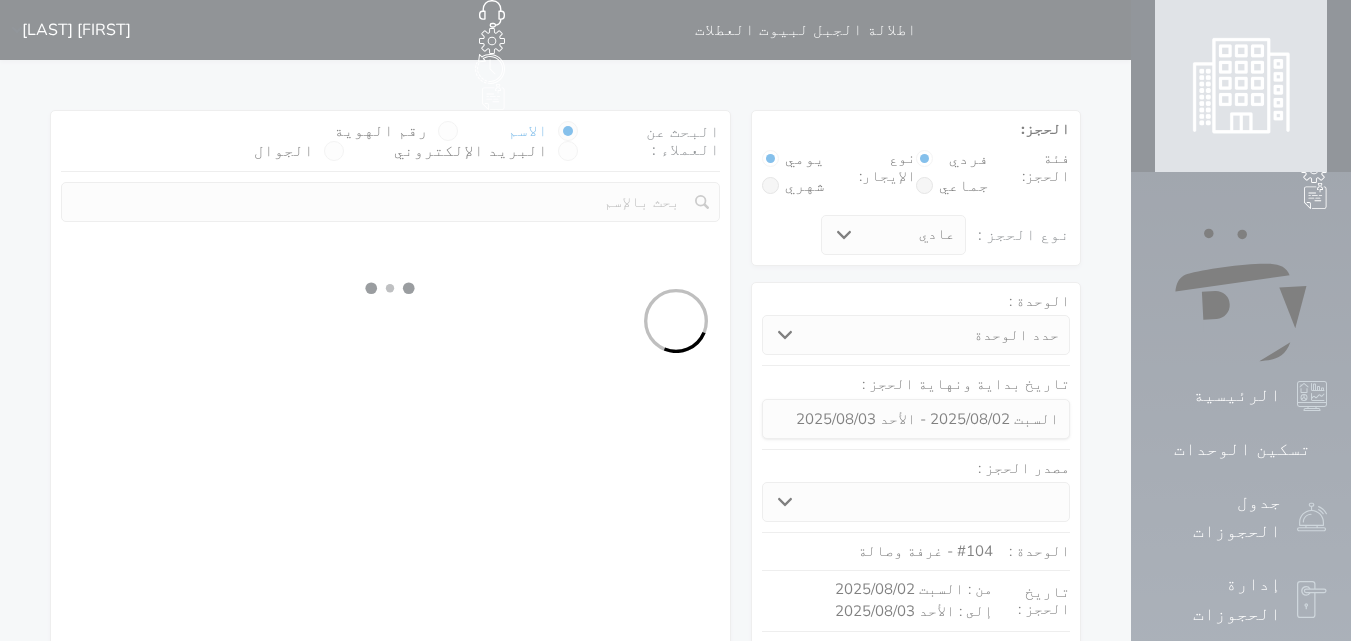 select on "1" 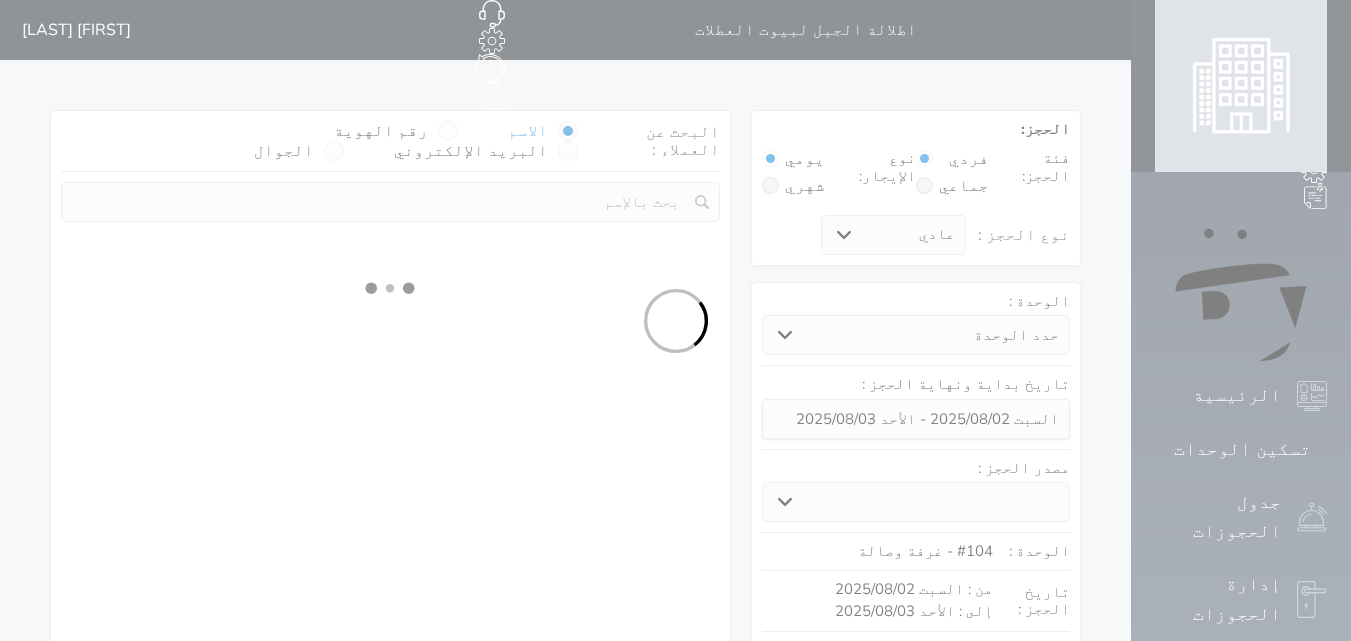 select on "113" 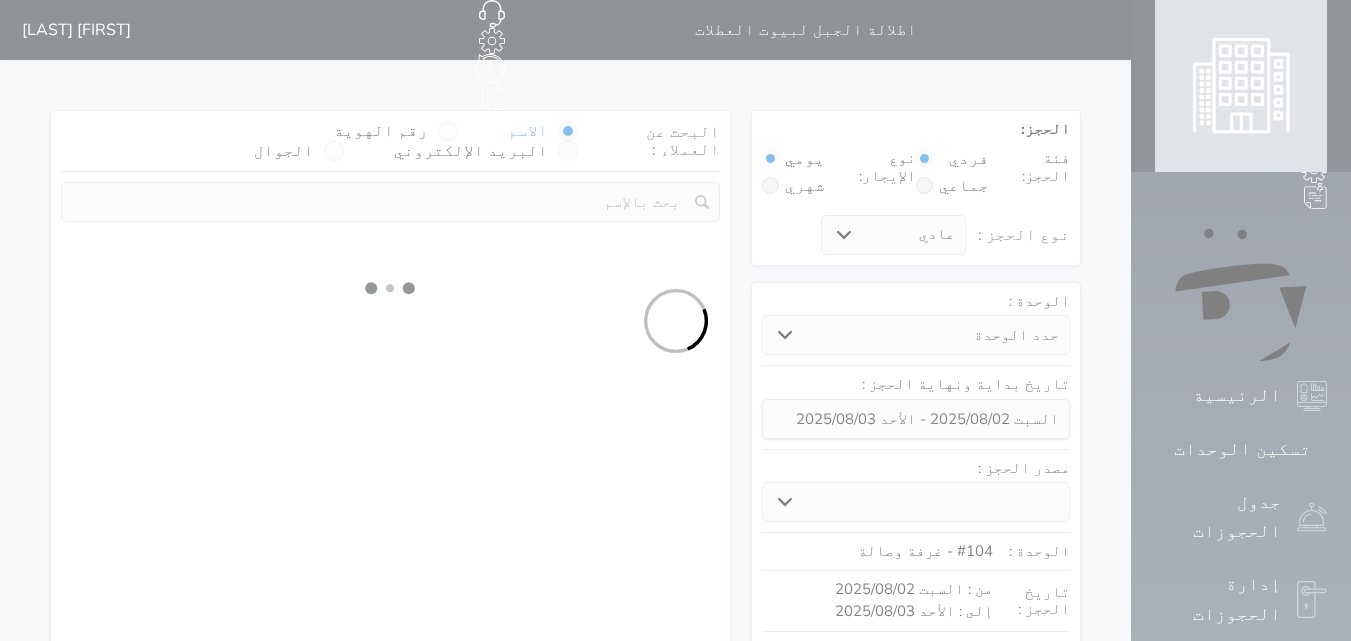 select on "1" 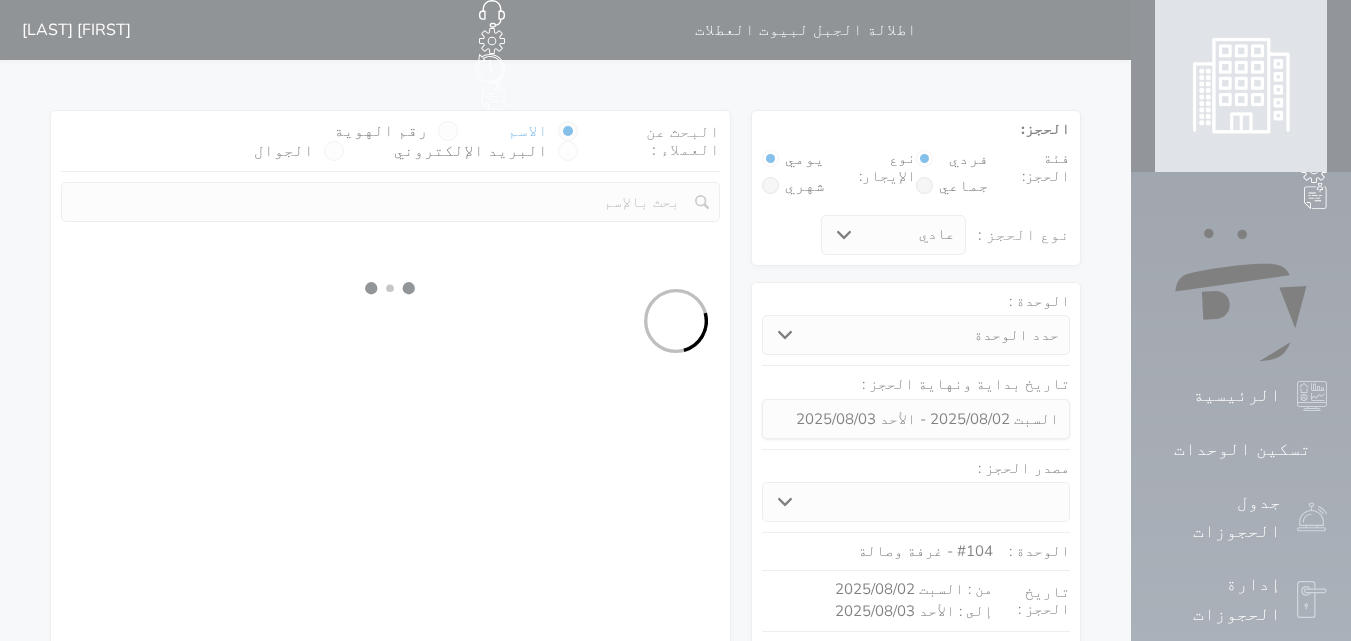 select 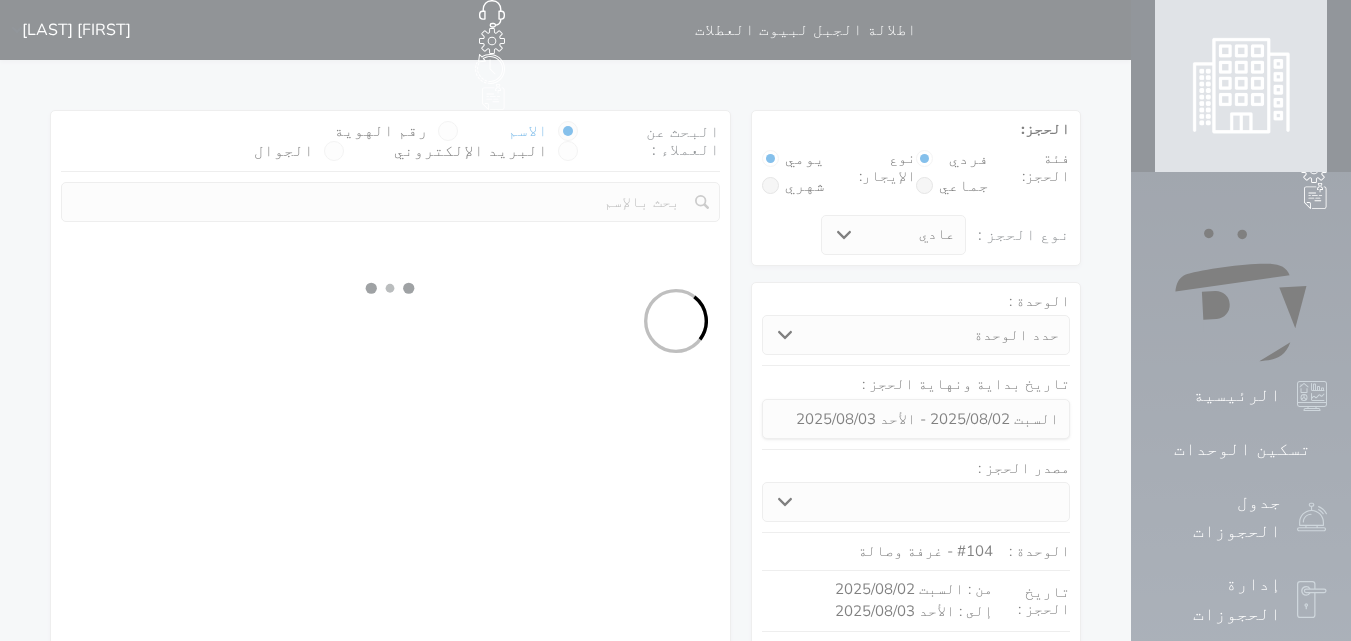 select on "7" 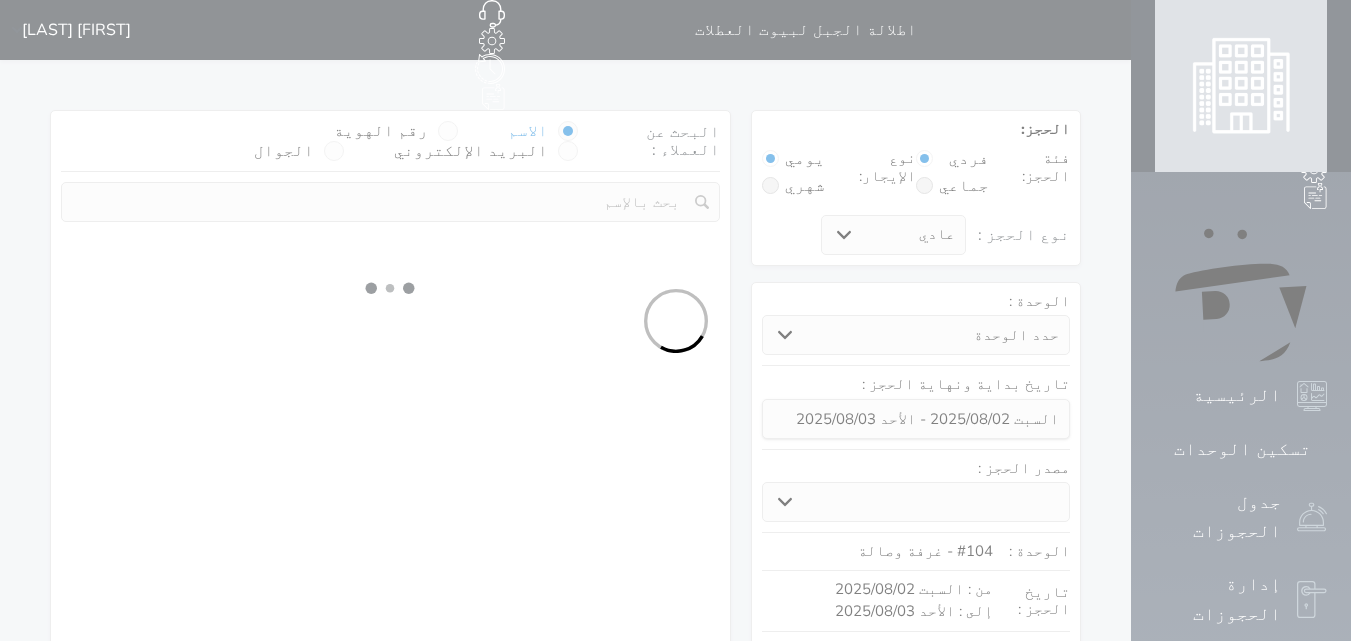 select 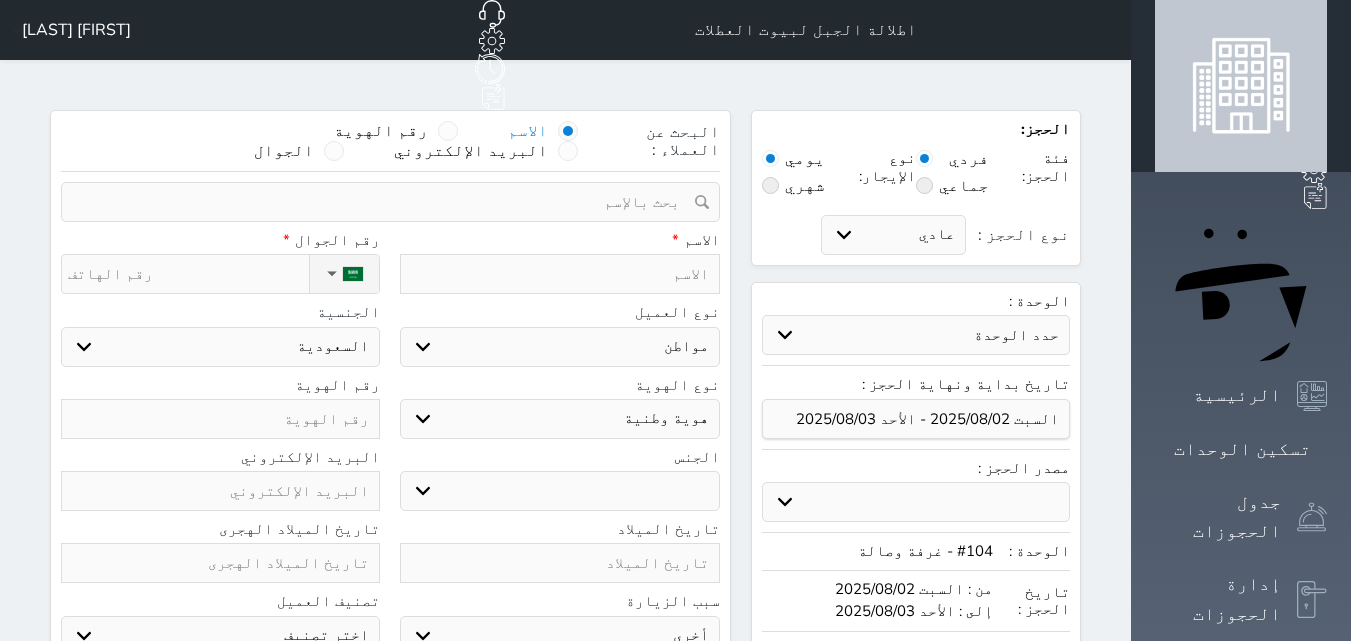 select 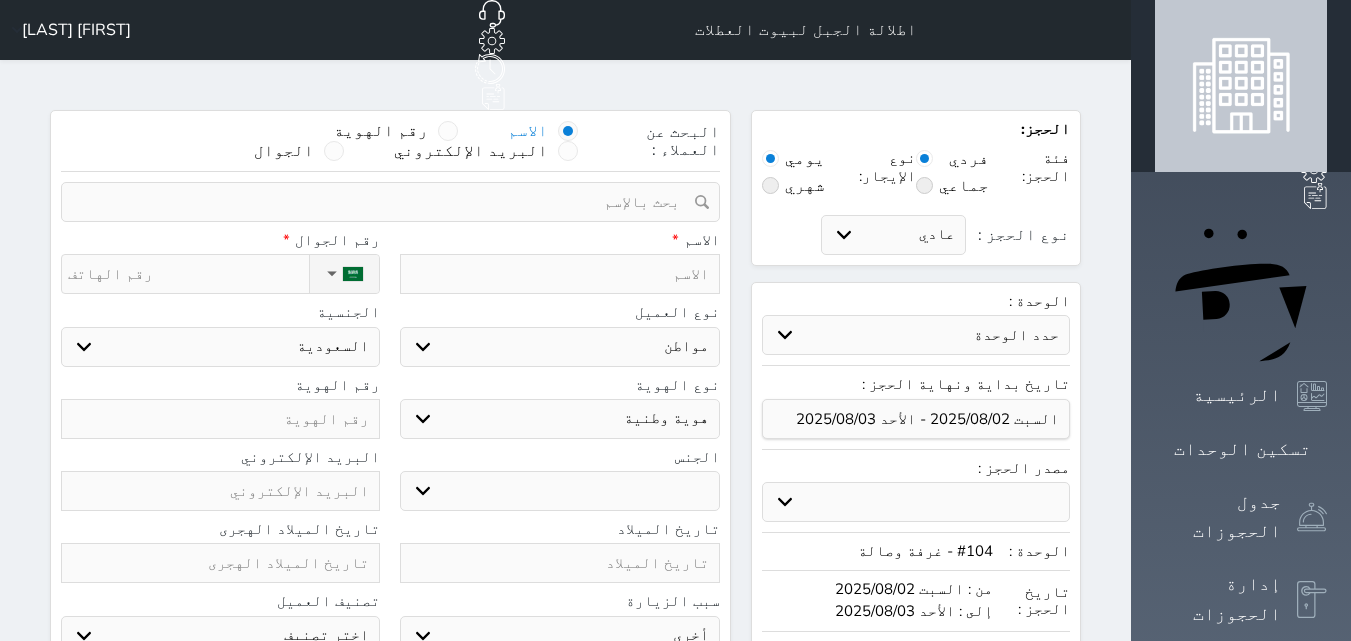 select 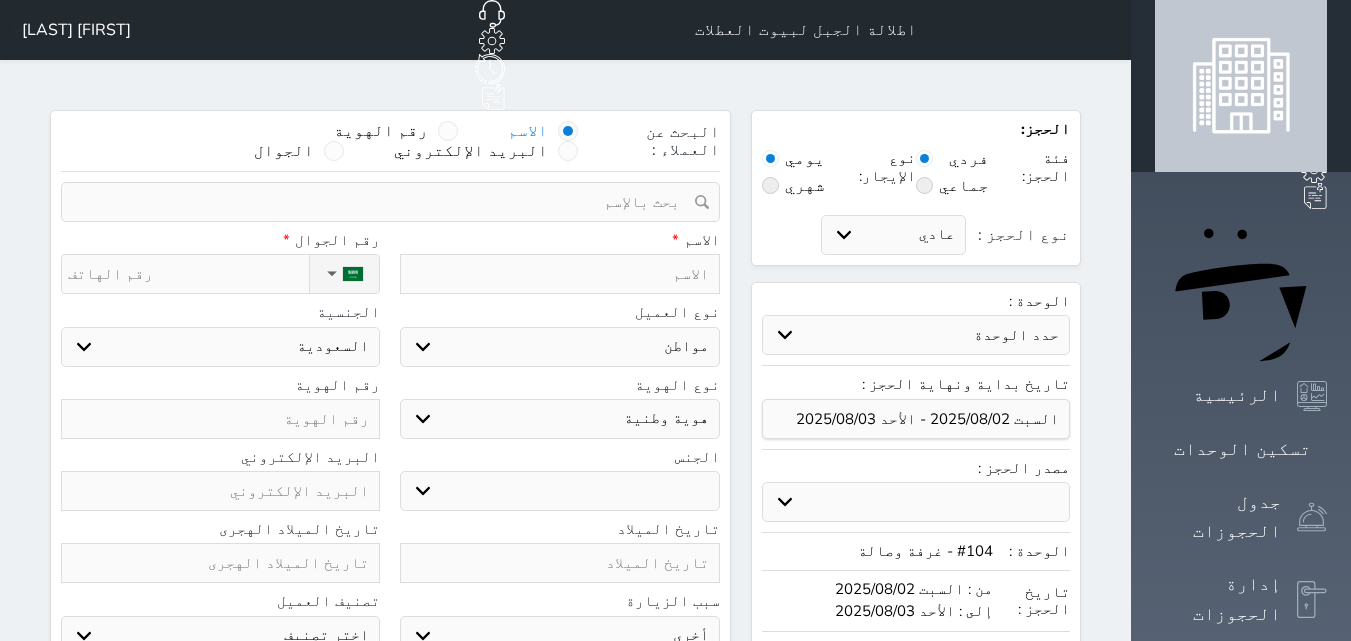 click at bounding box center [383, 202] 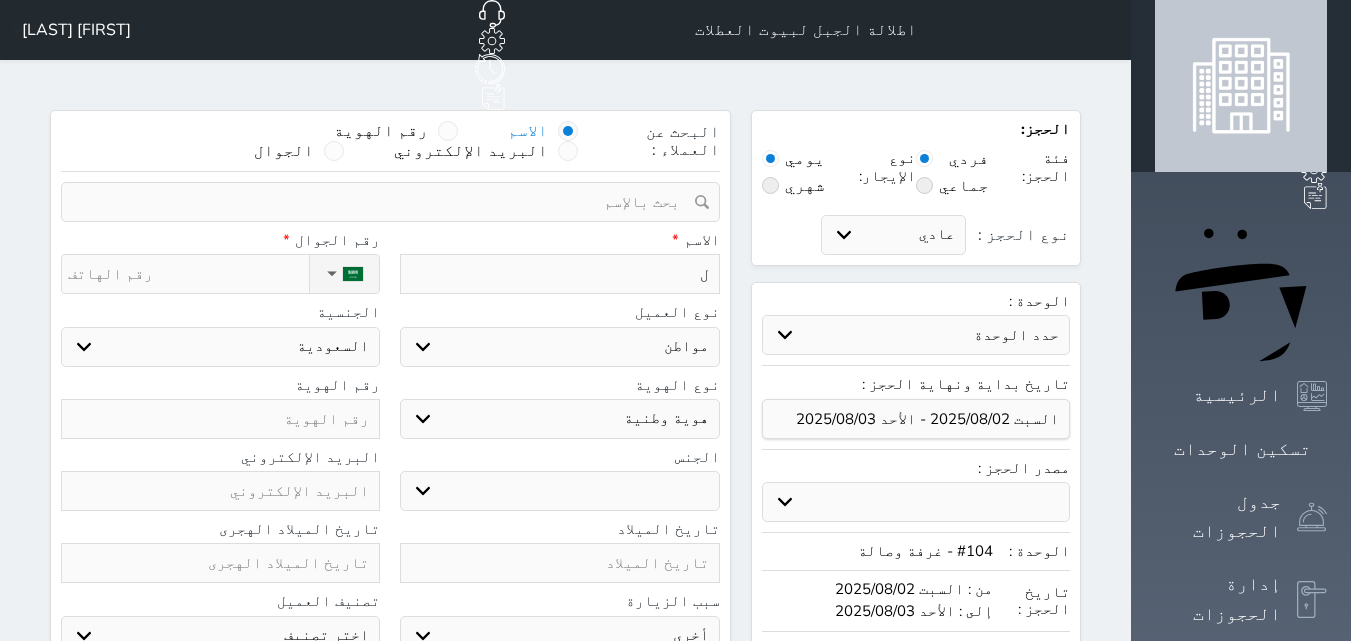 select 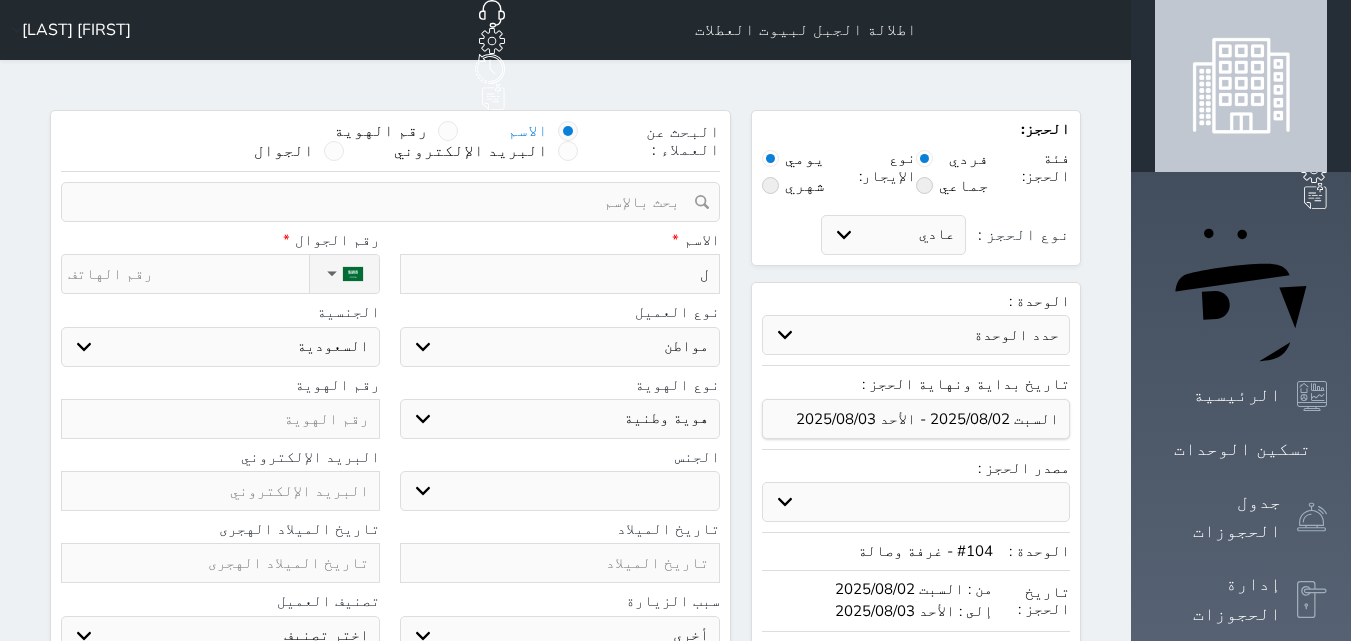 type 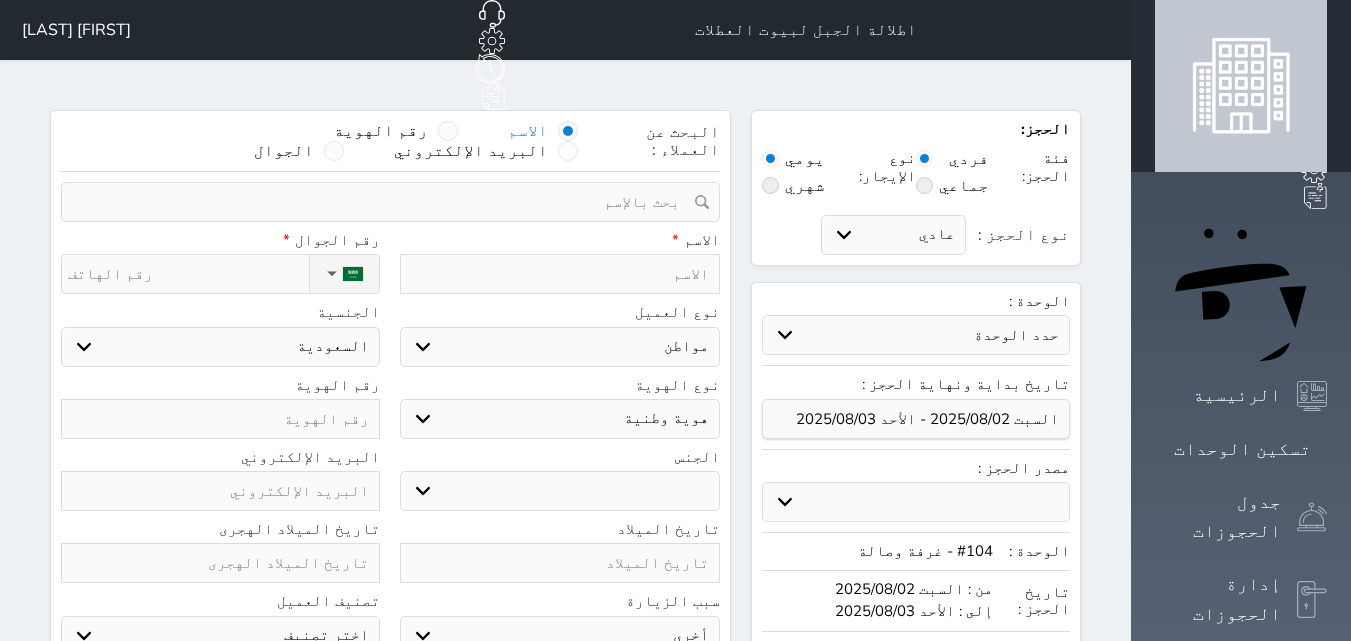type on "ب" 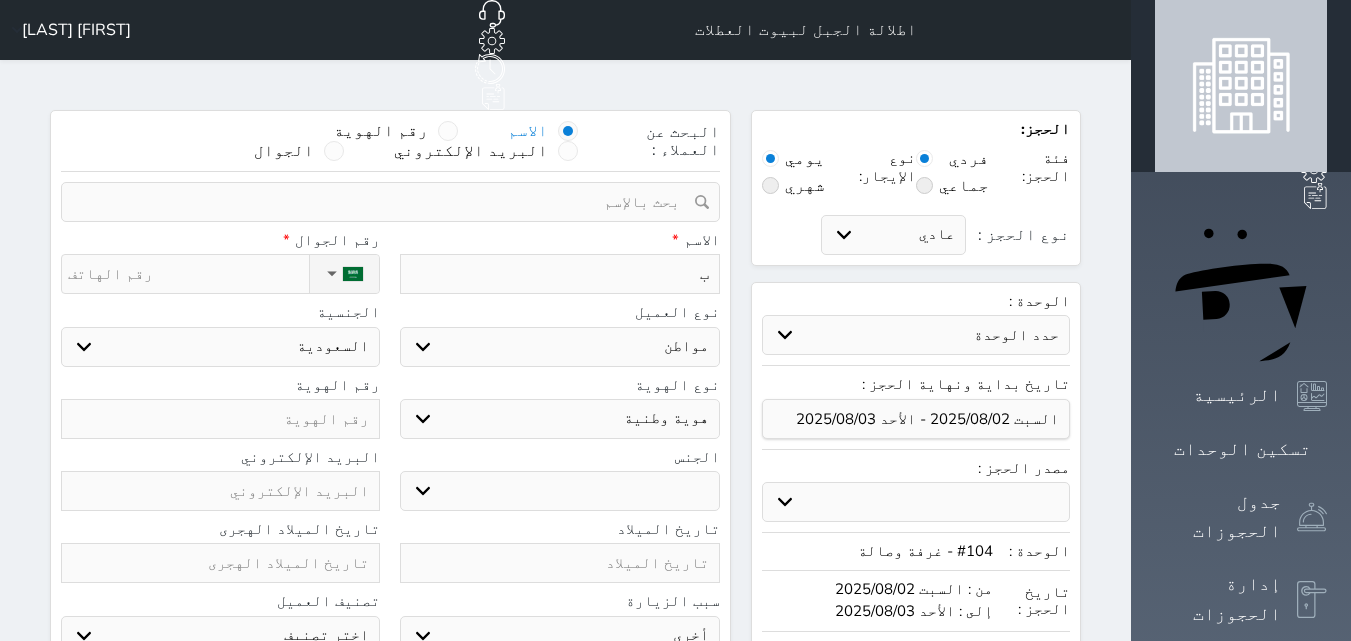 type on "با" 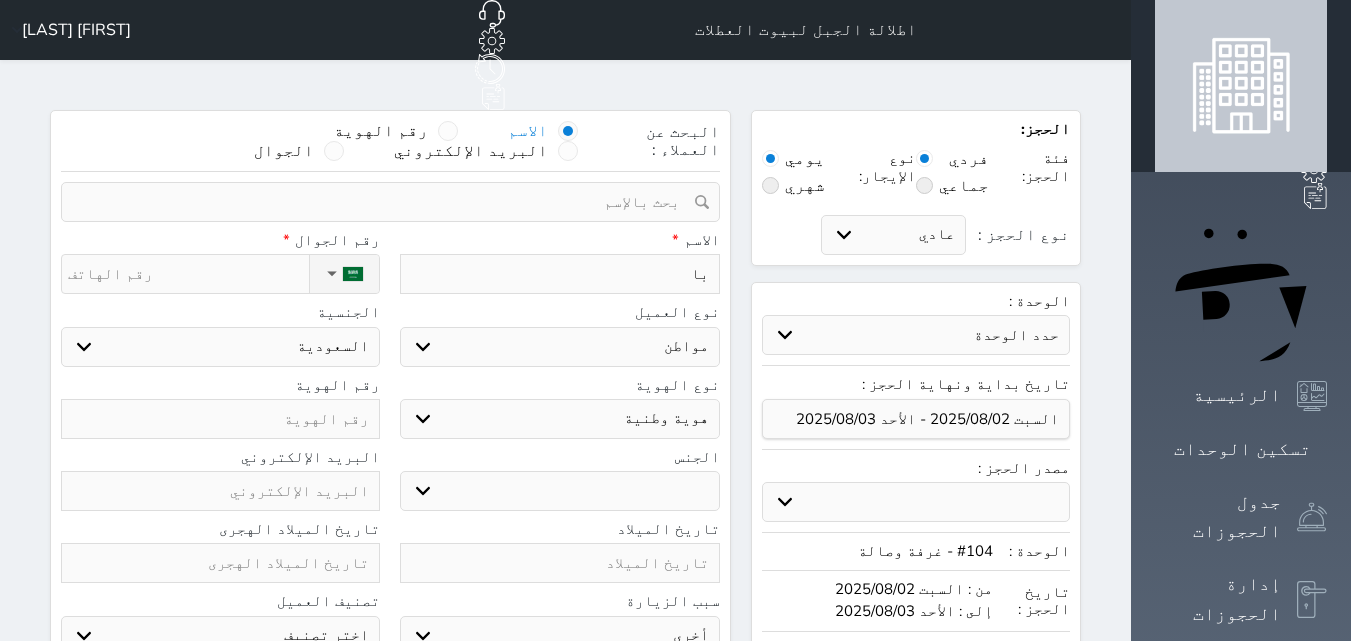 type on "باس" 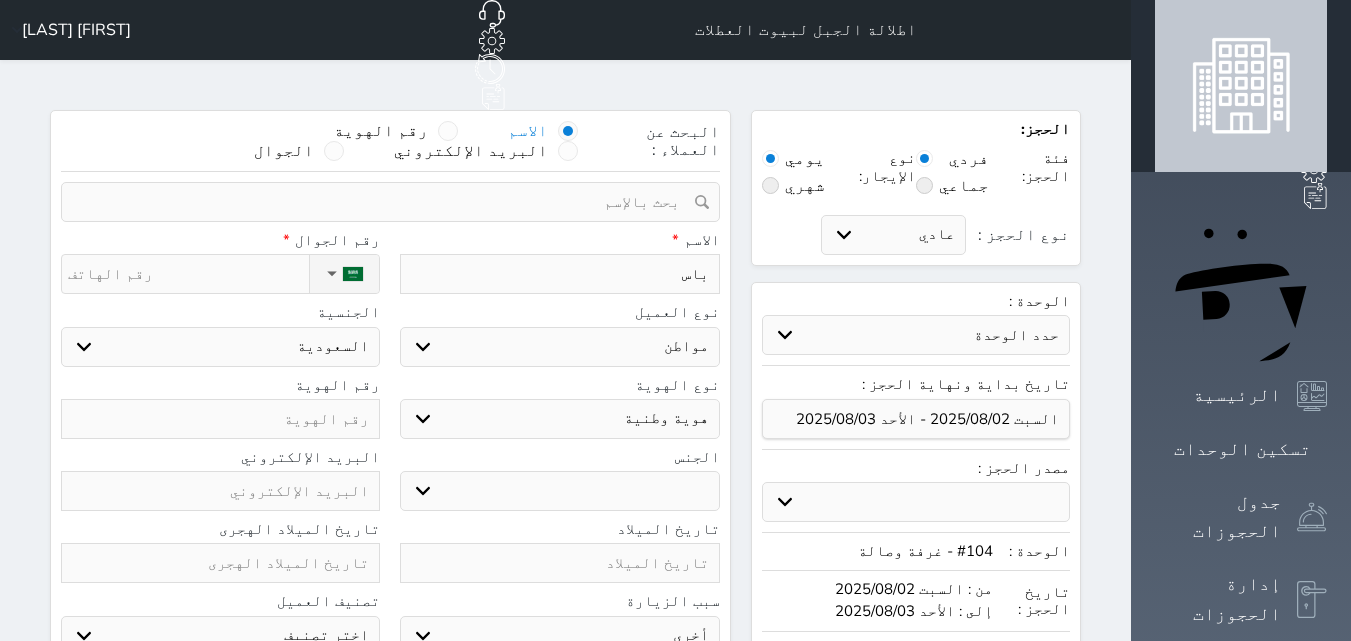 type on "باسم" 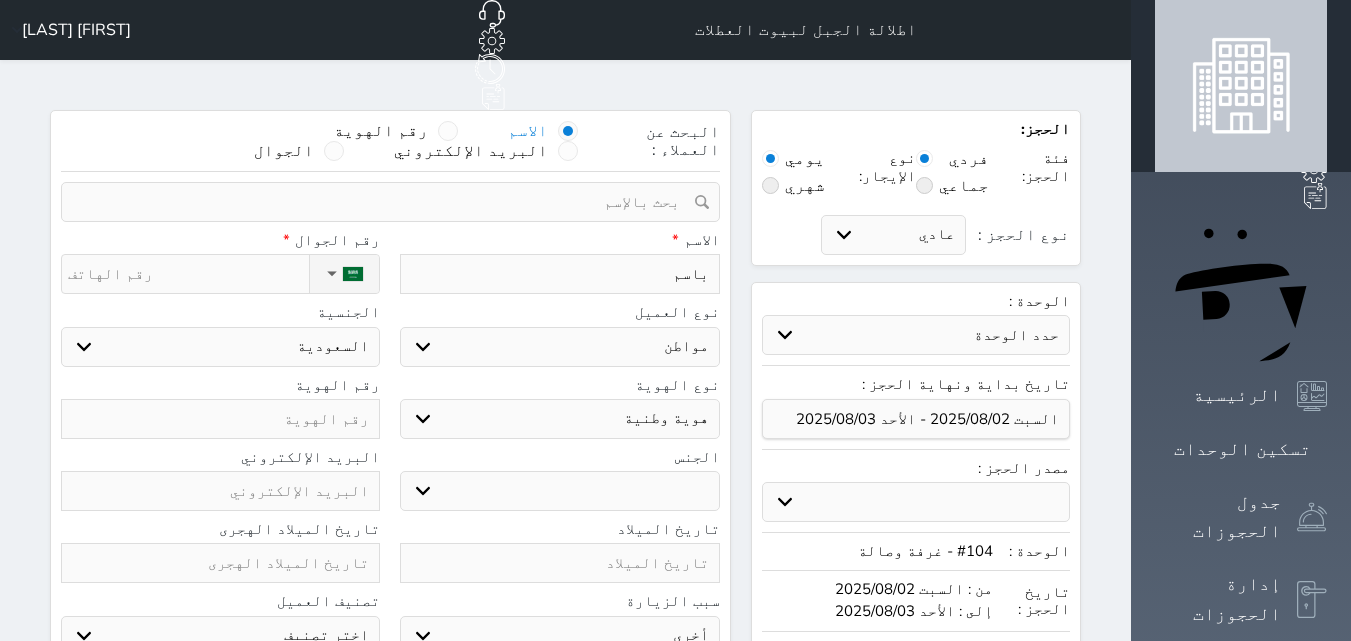 type on "باسم" 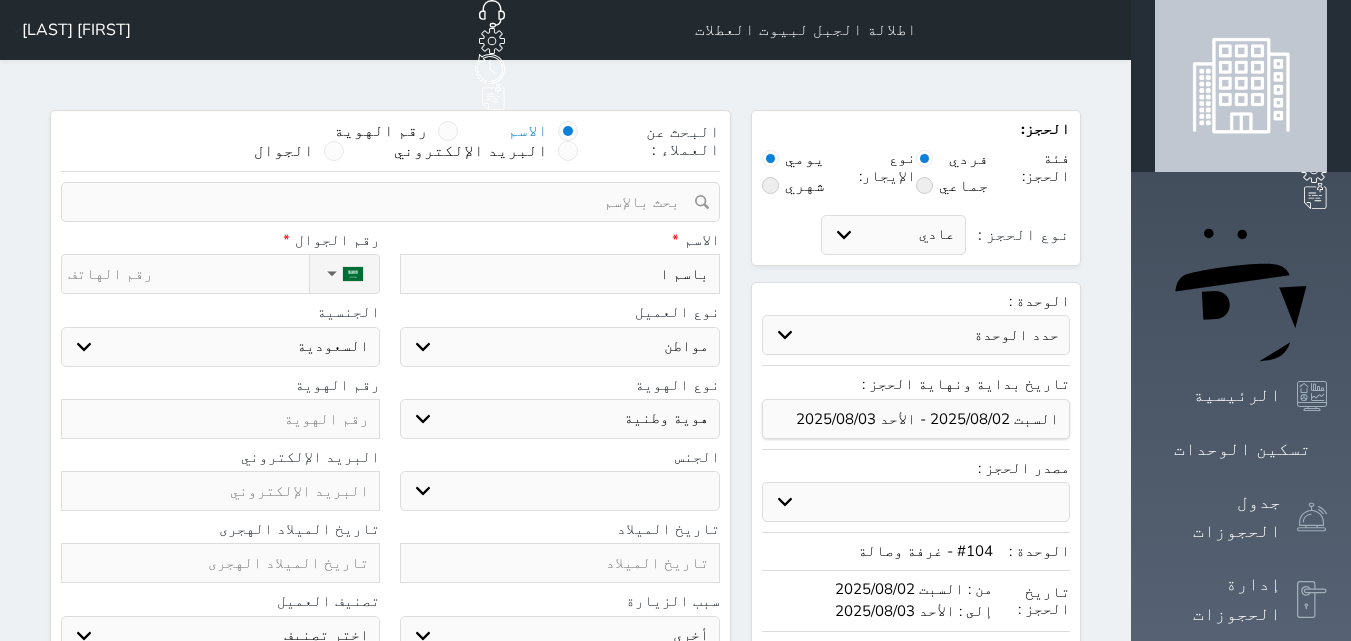 type on "باسم ال" 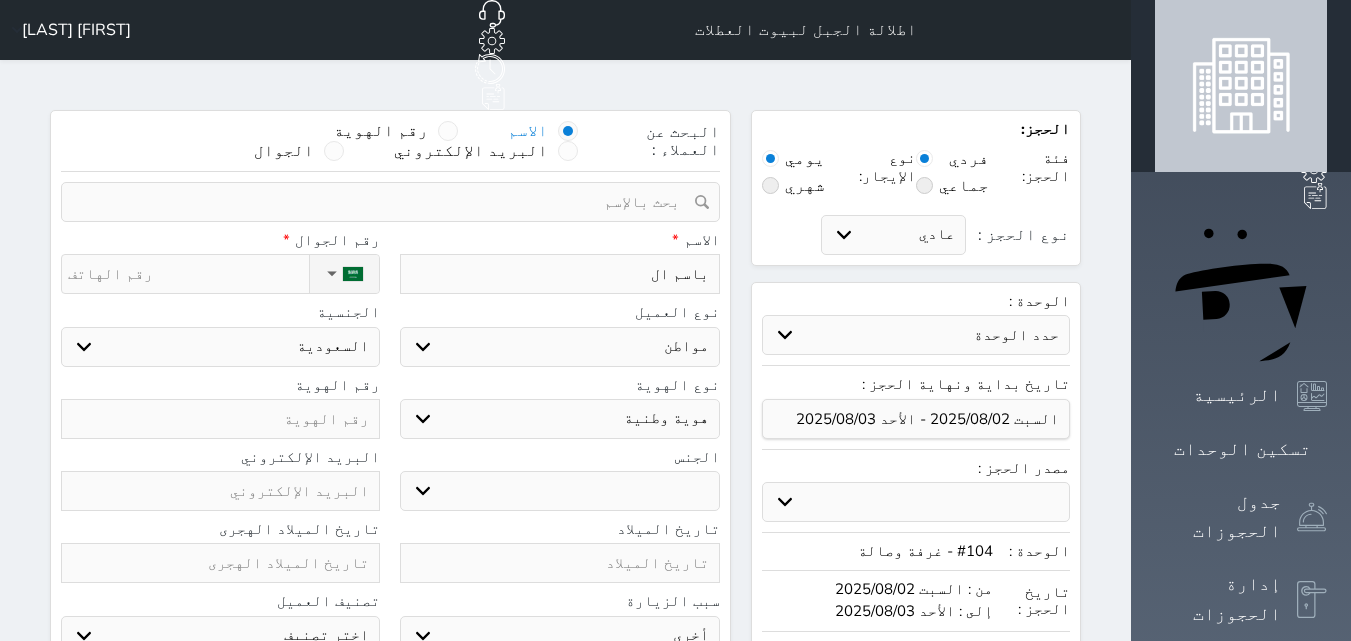 type on "باسم الج" 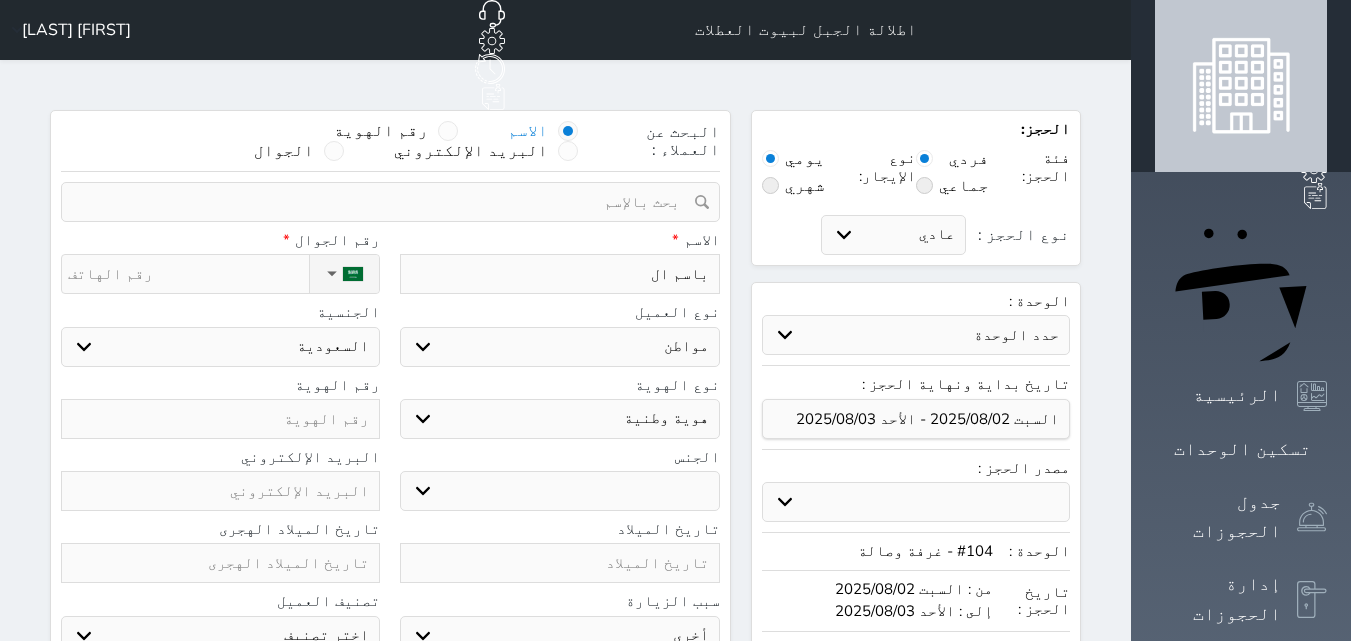 type on "باسم الجهني" 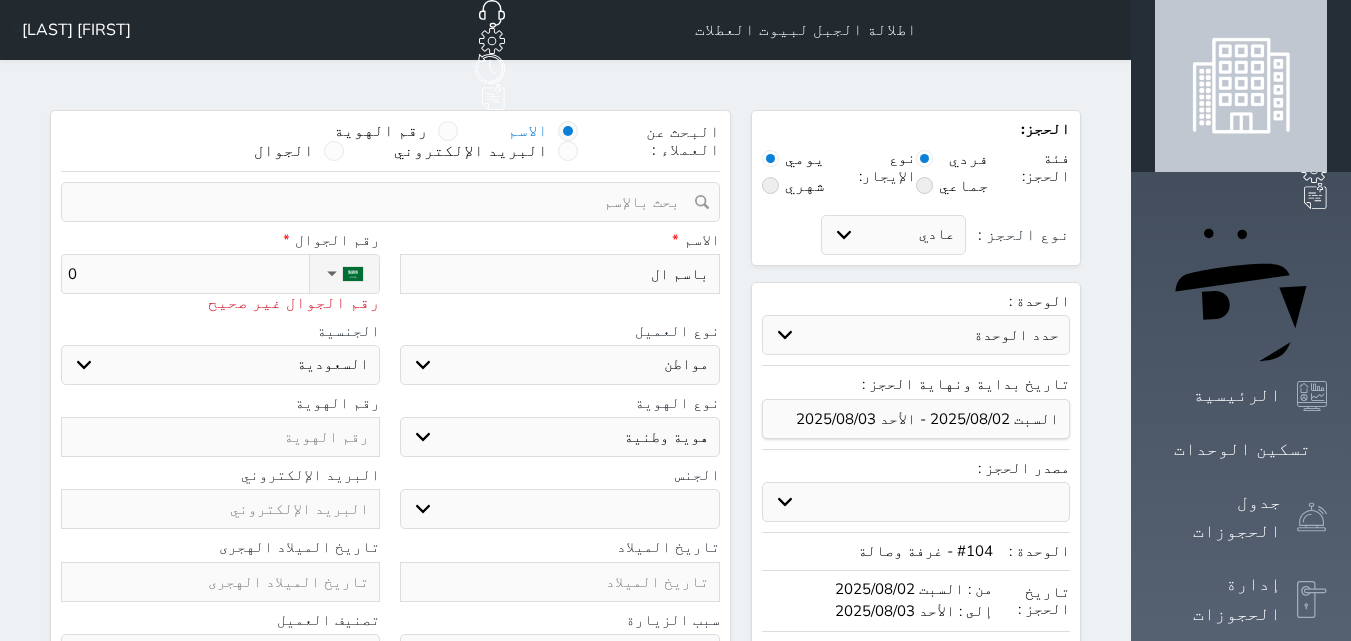 type on "05" 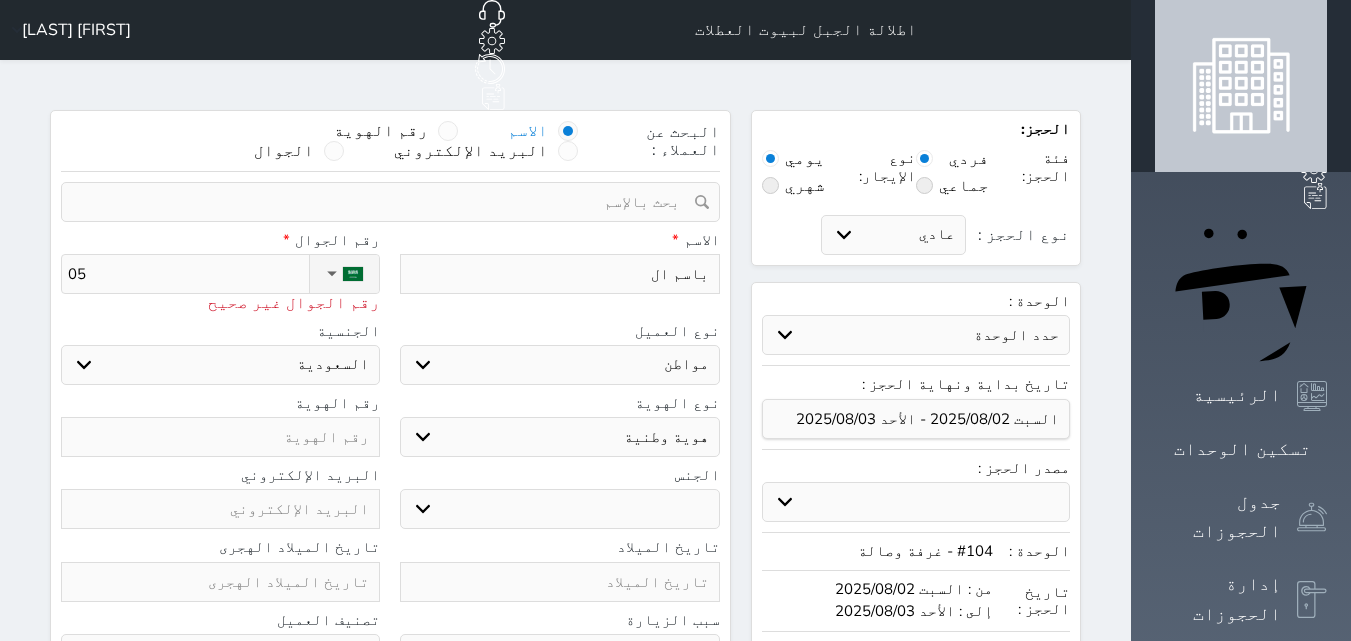 select 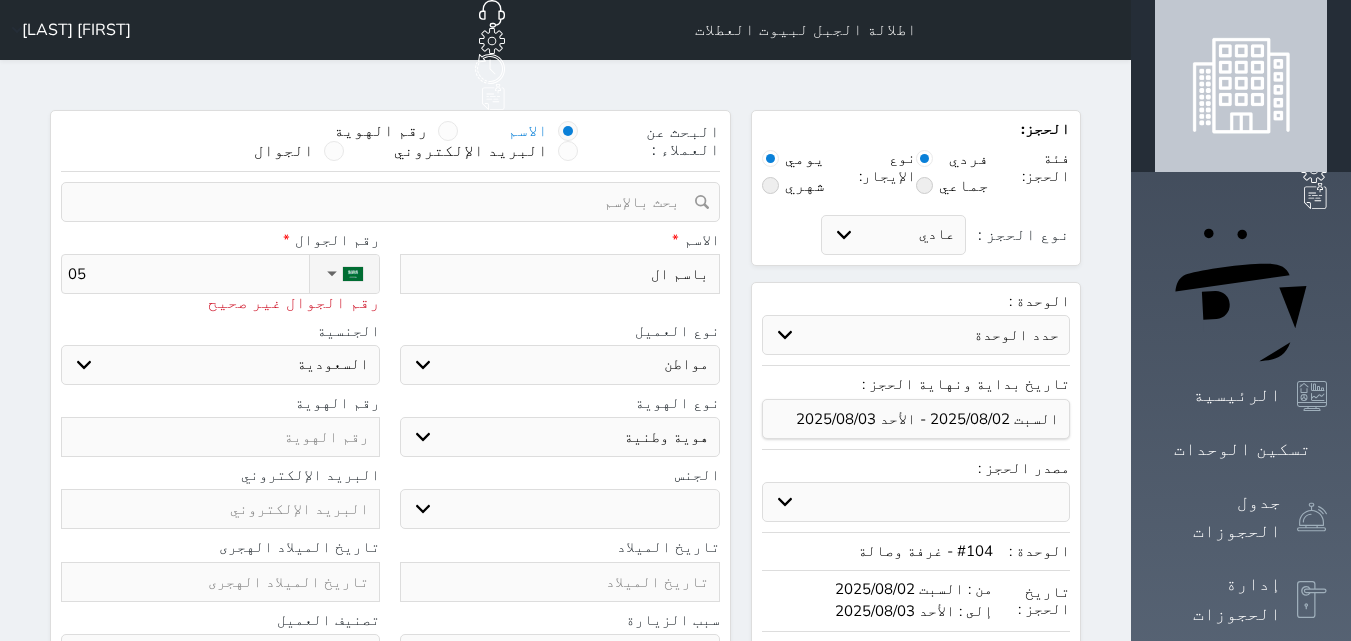 type on "055" 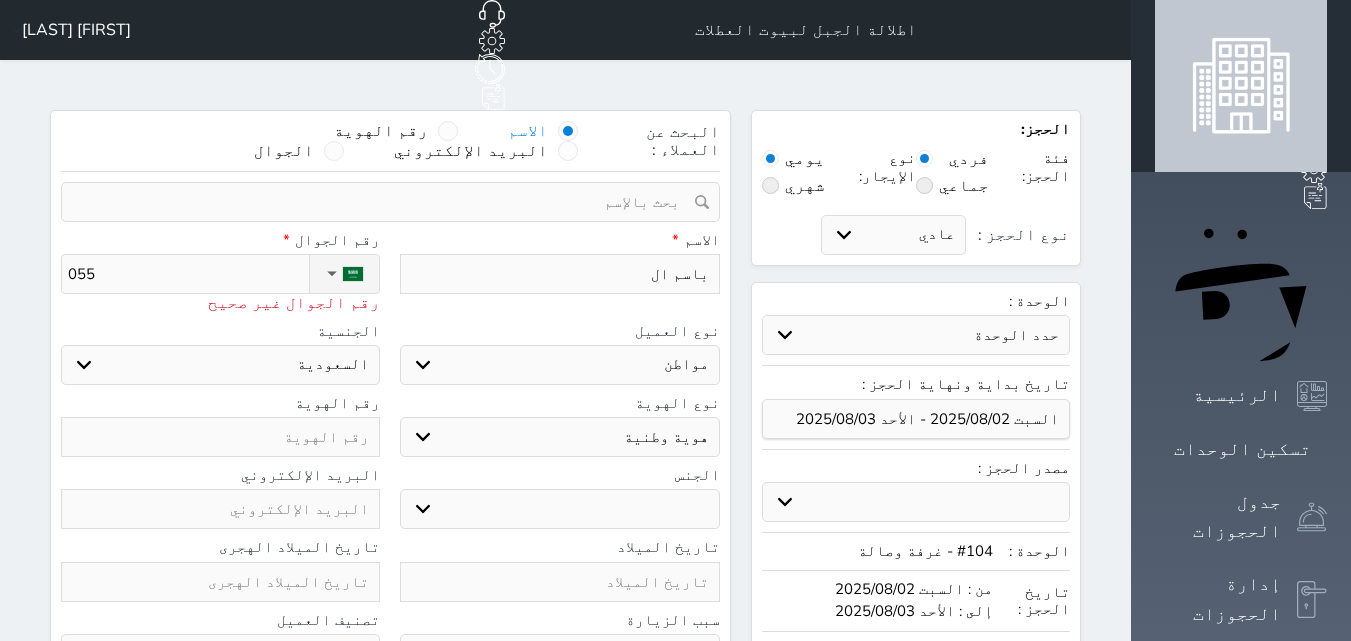 type on "0558" 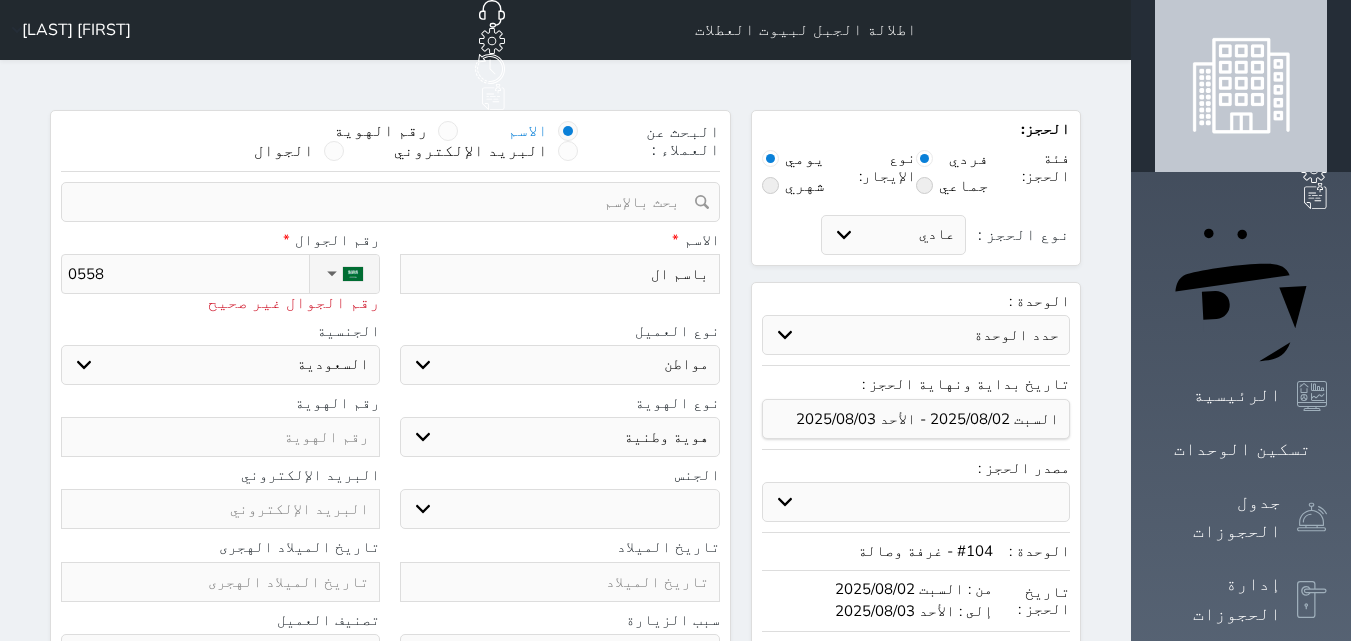 type on "05586" 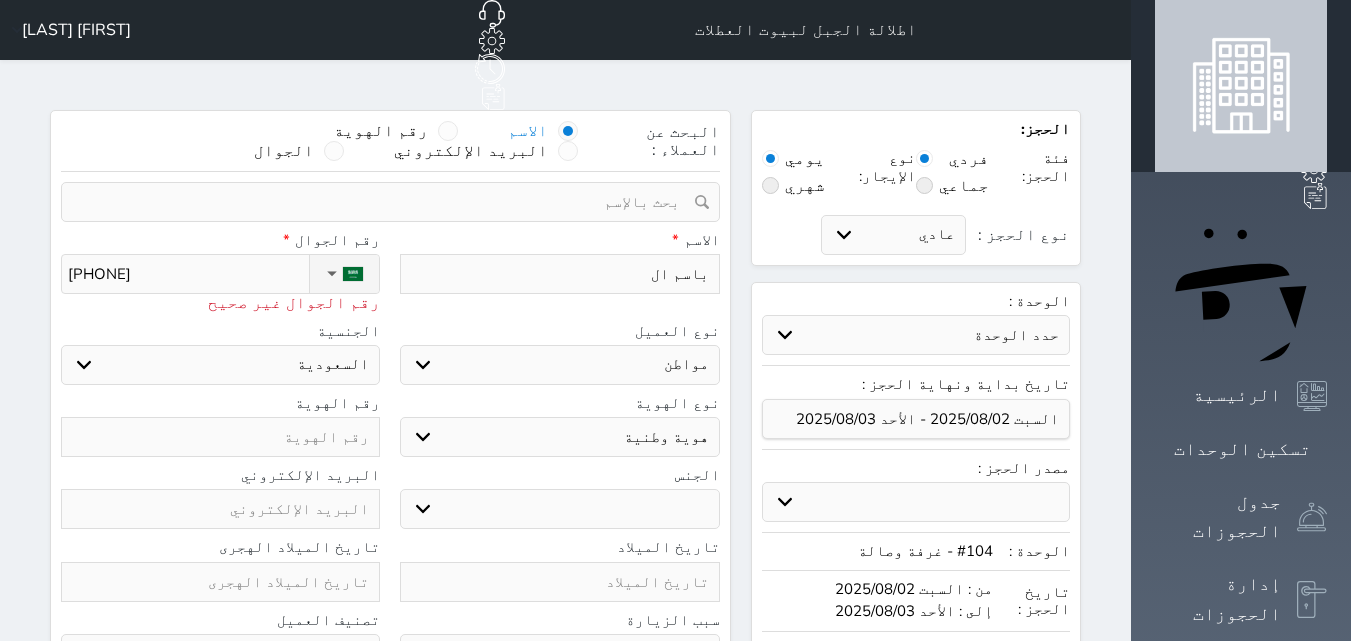 type on "055866" 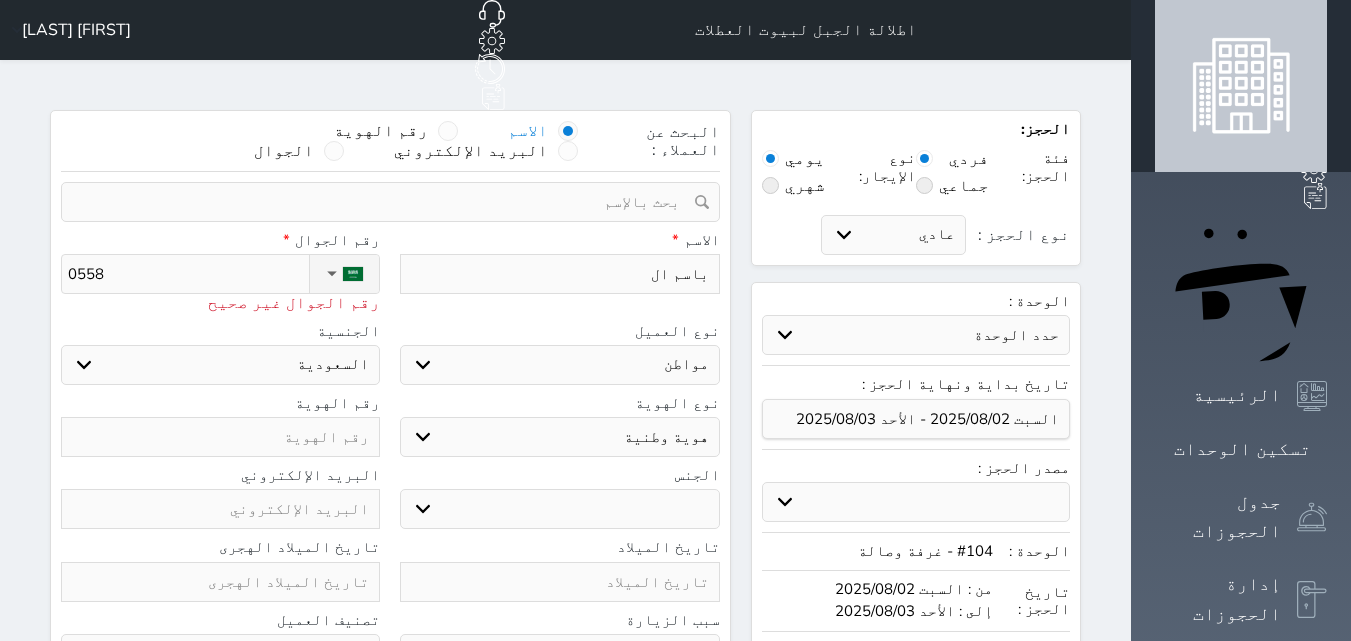 type on "05585" 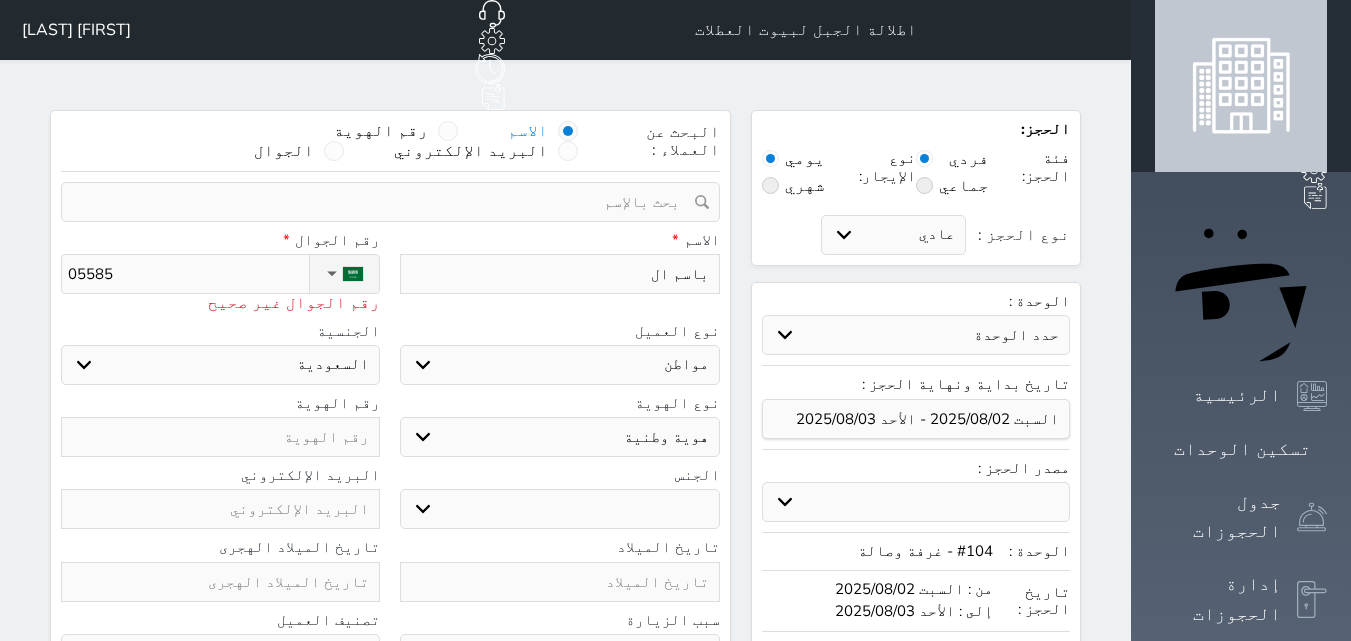 type on "055855" 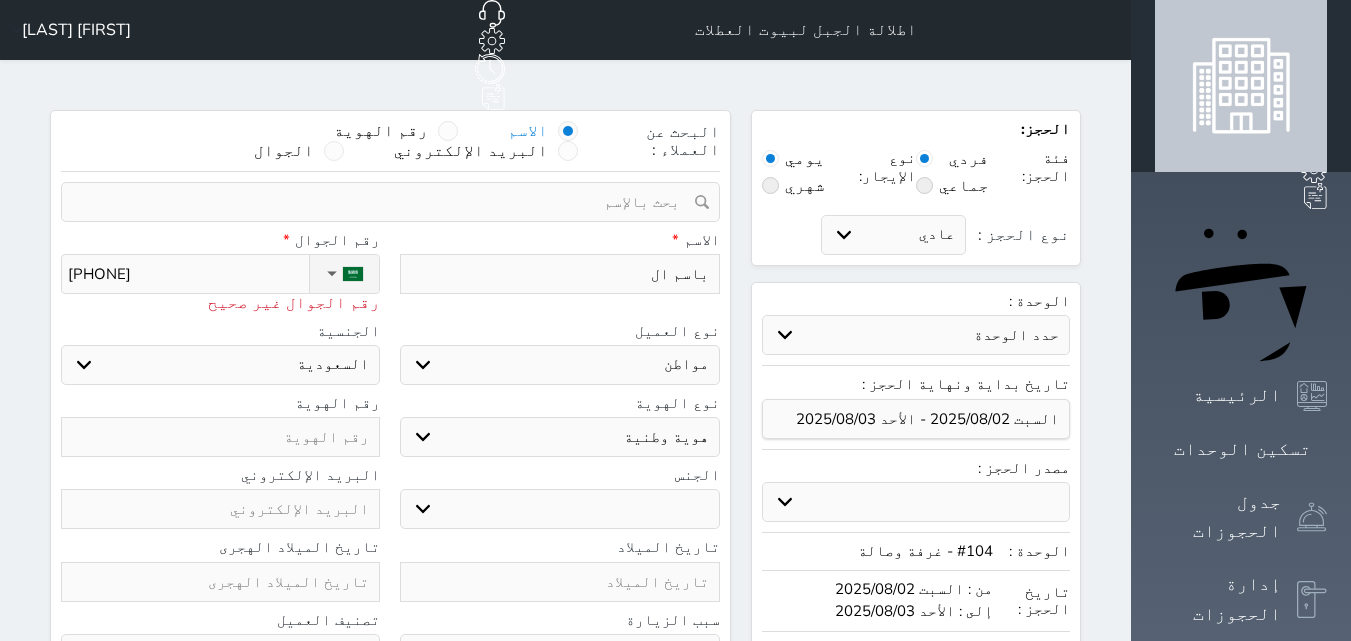 type on "0558558" 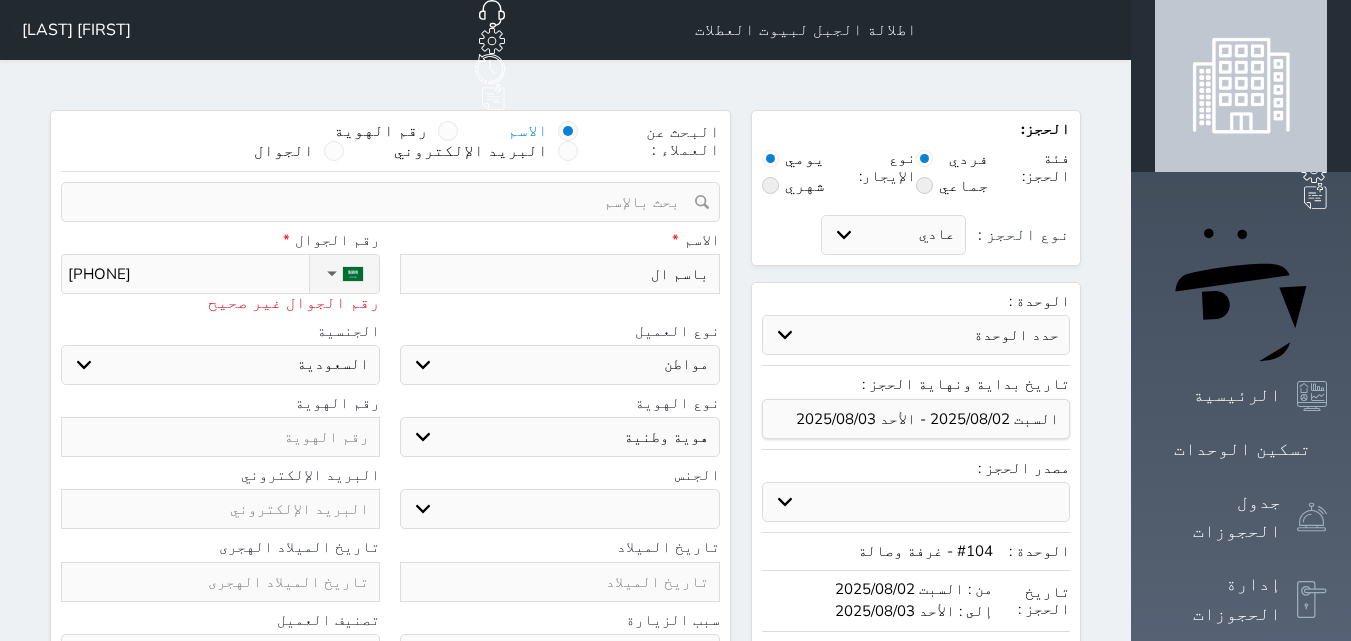 type on "05585586" 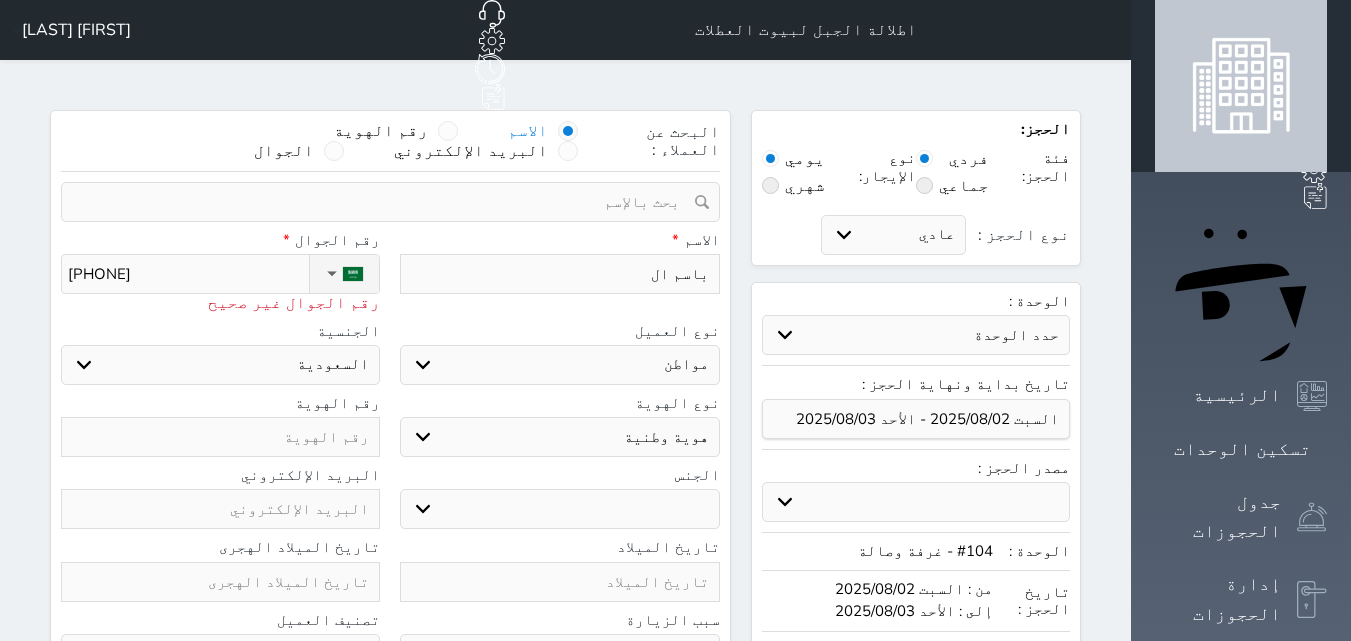 type on "055855868" 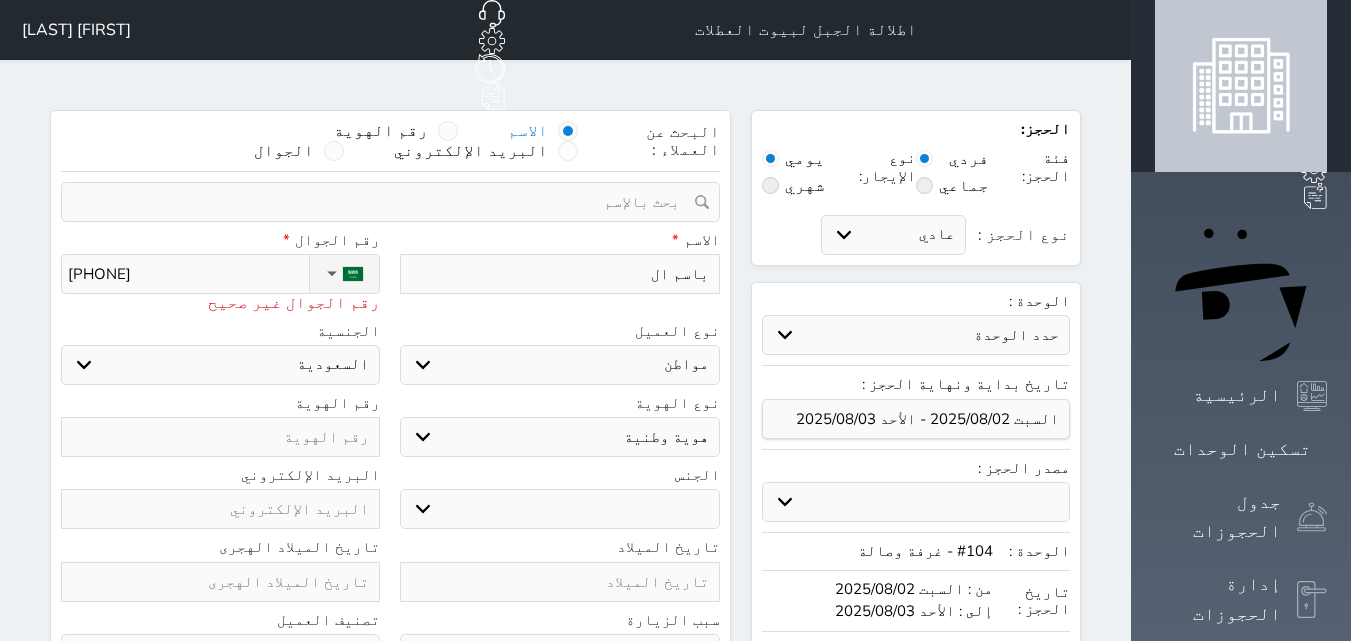 type on "+966 55 855 8689" 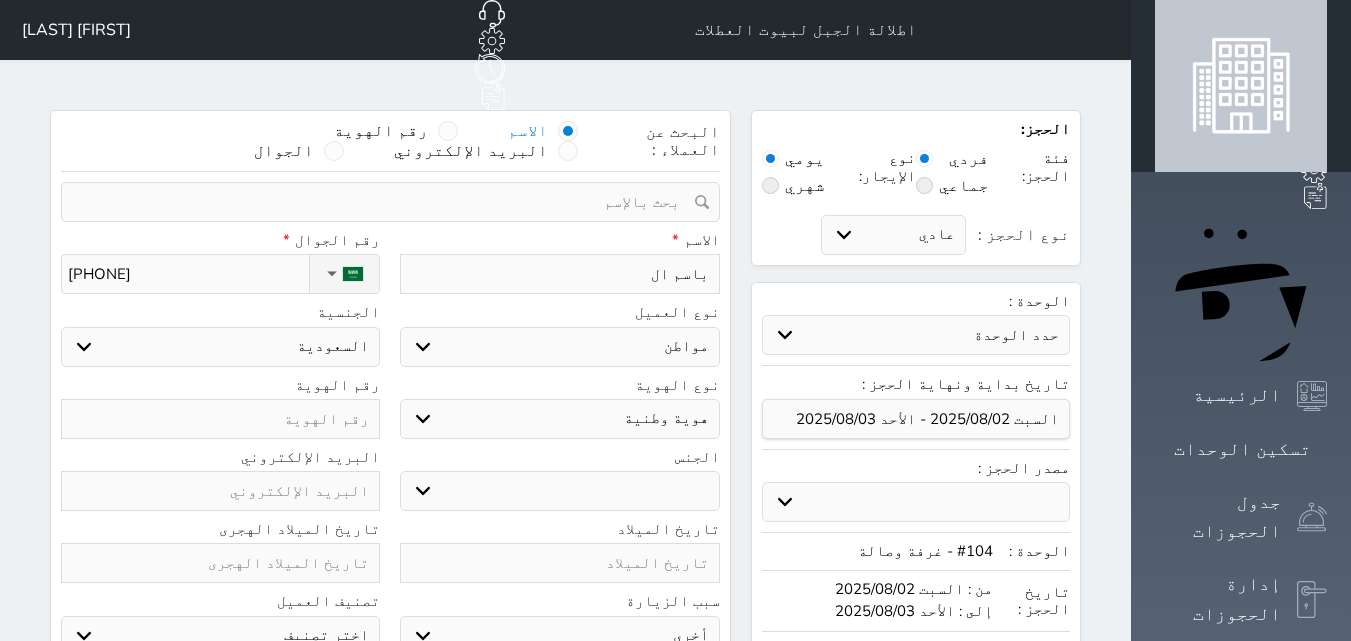 type on "+966 55 855 8689" 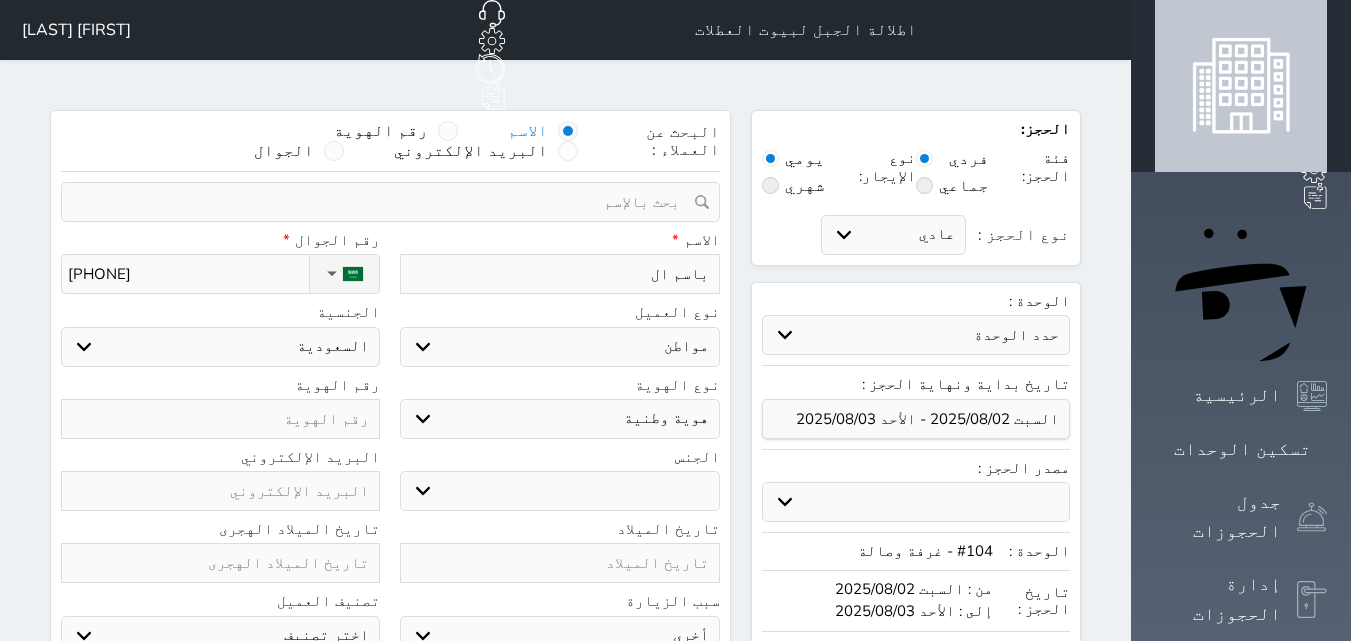 drag, startPoint x: 321, startPoint y: 305, endPoint x: 334, endPoint y: 304, distance: 13.038404 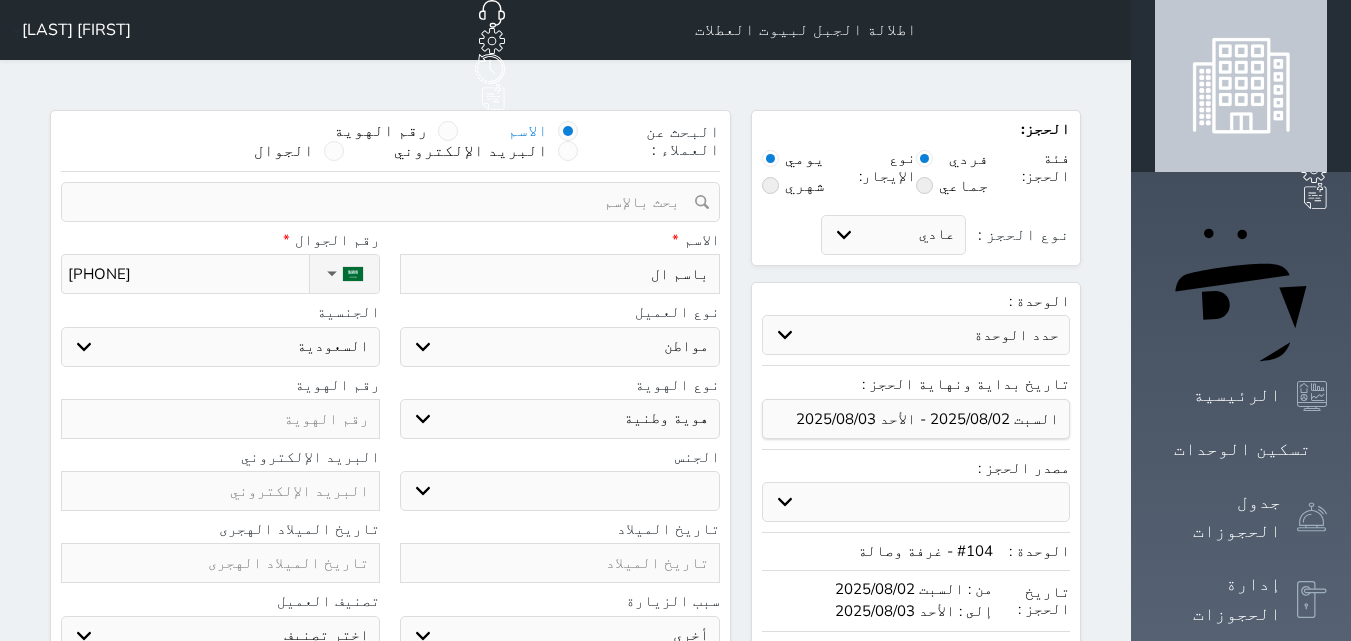 click on "اختر نوع   مواطن مواطن خليجي زائر مقيم" at bounding box center [559, 347] 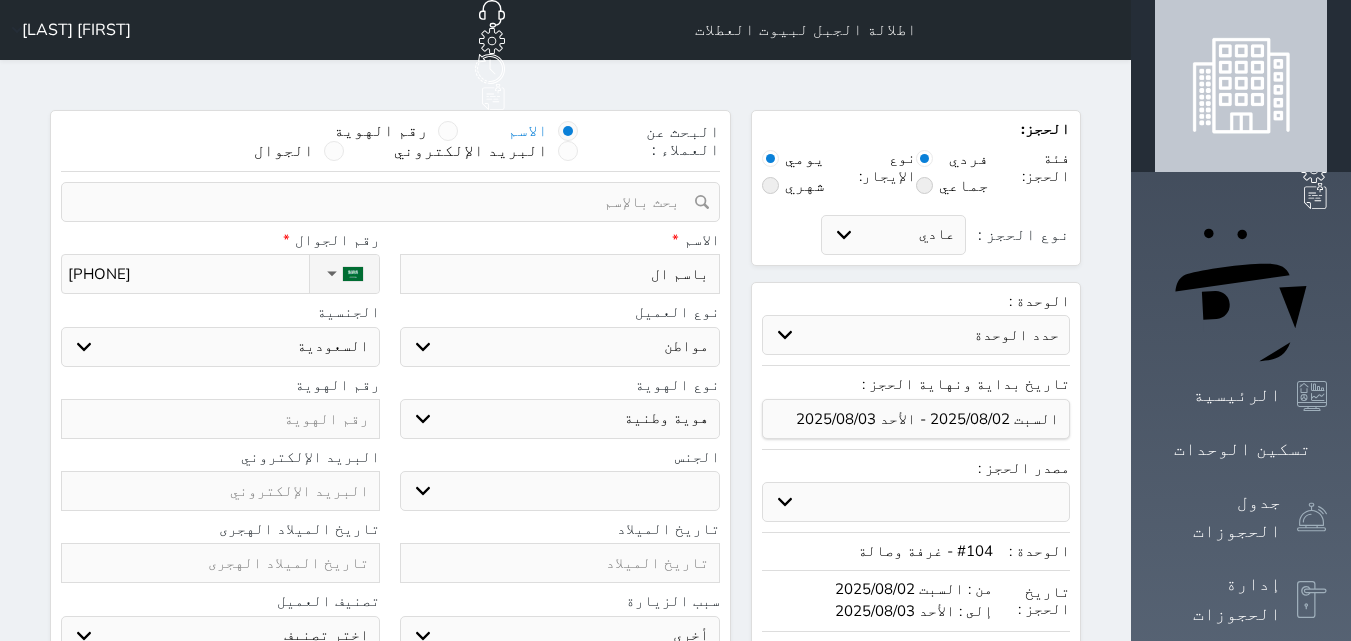 click on "ذكر   انثى" at bounding box center [559, 491] 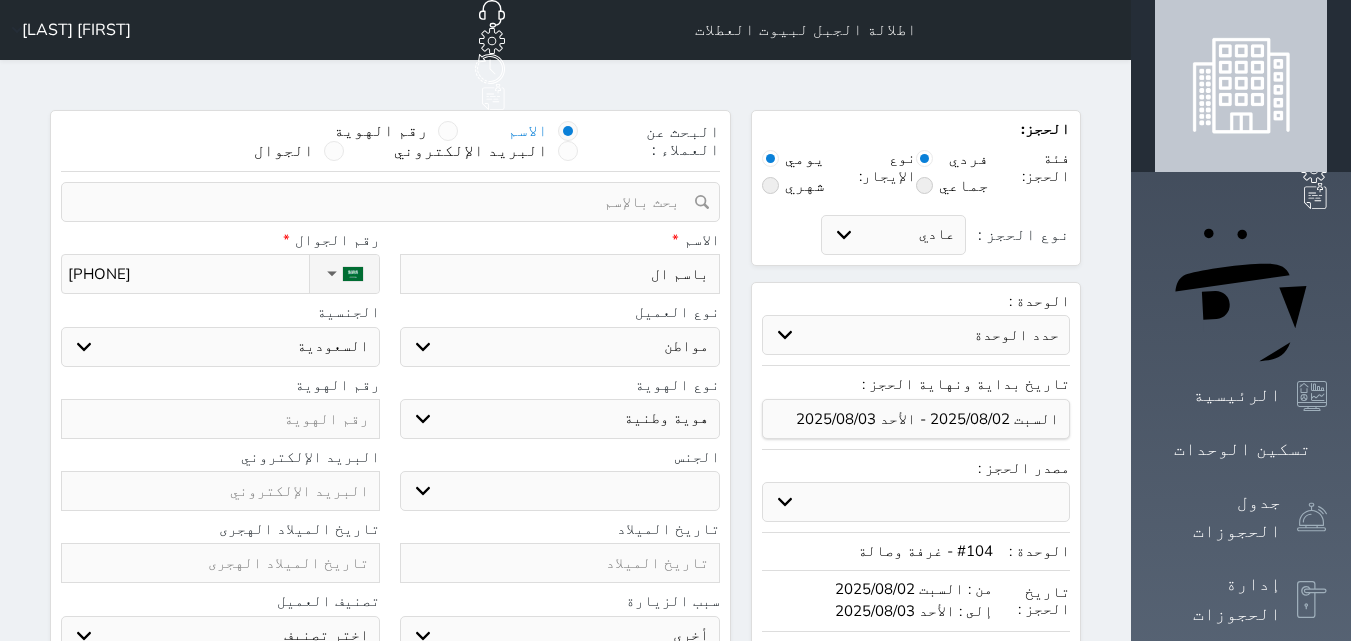 select on "male" 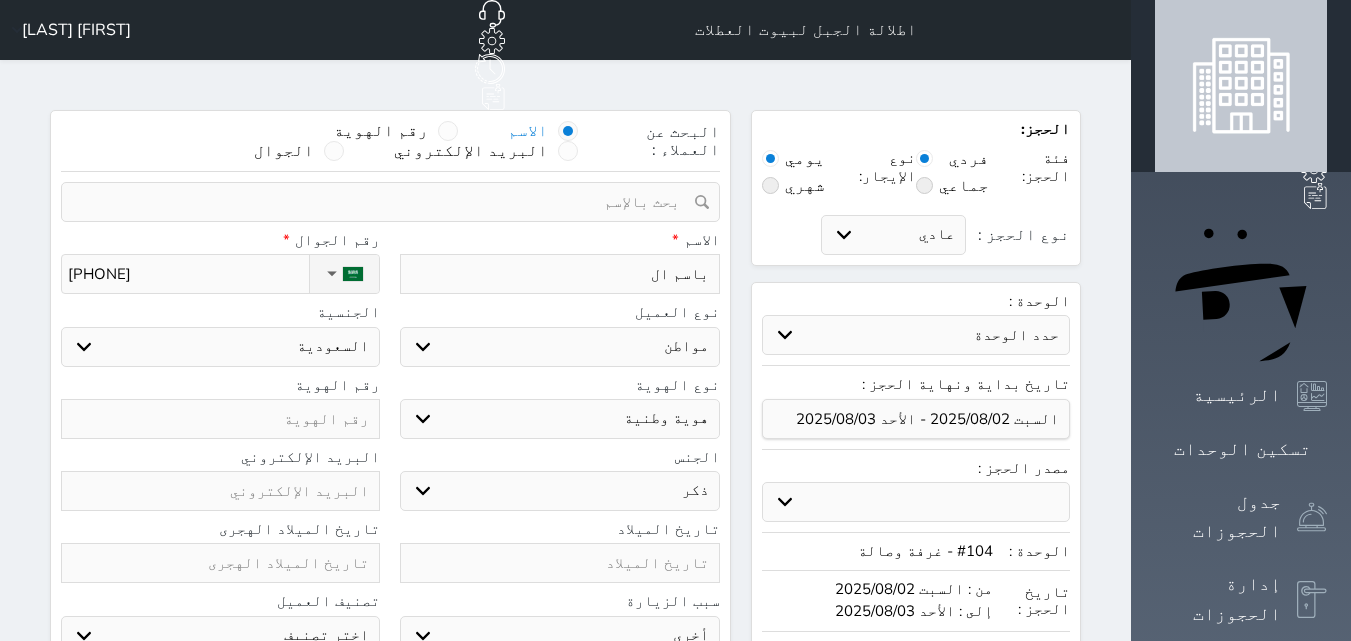 click on "ذكر   انثى" at bounding box center [559, 491] 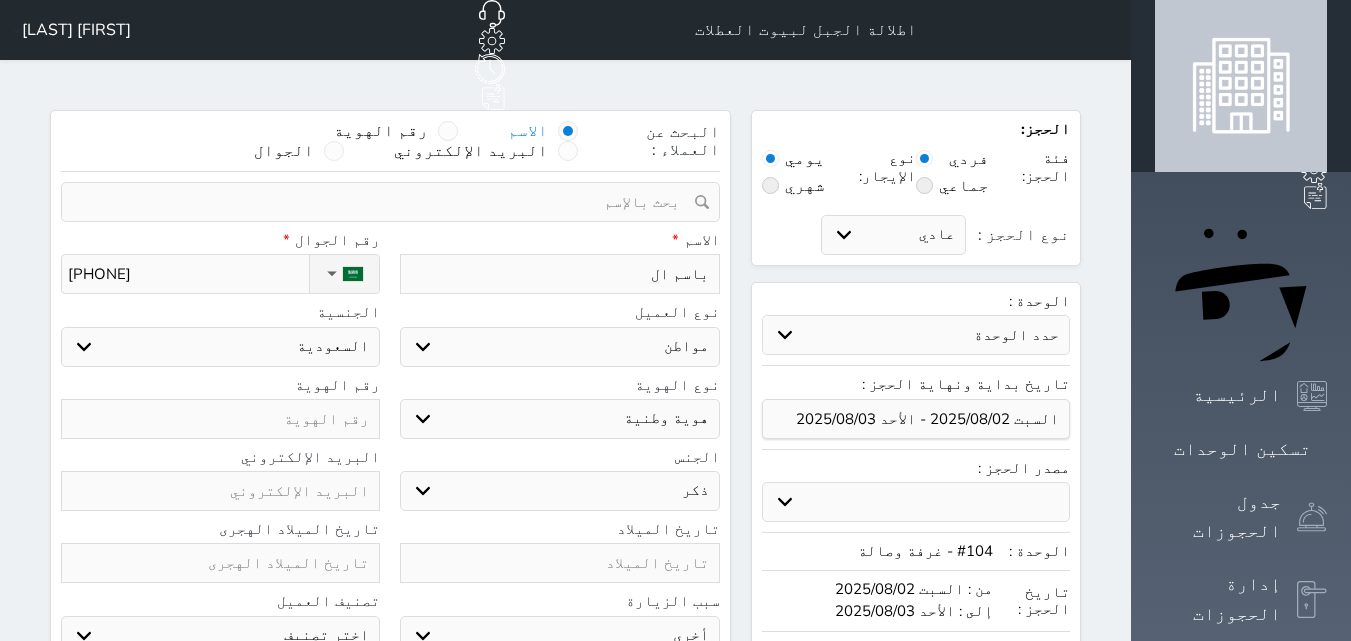 type on "1" 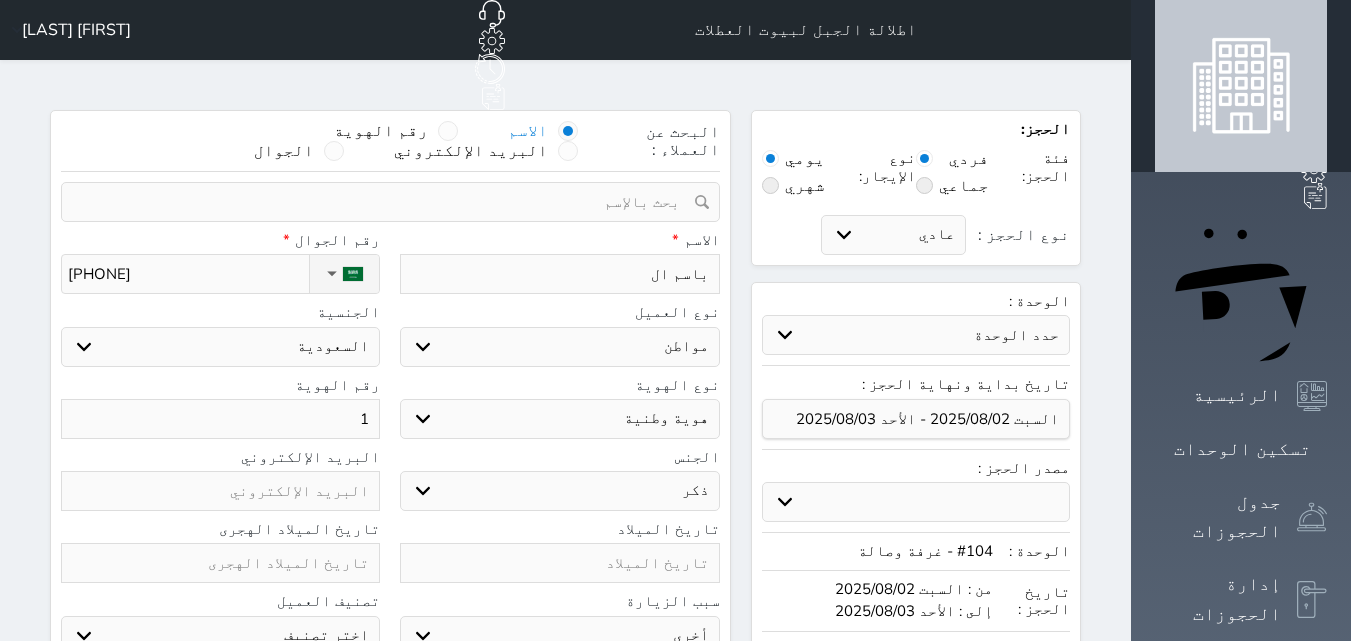 type on "10" 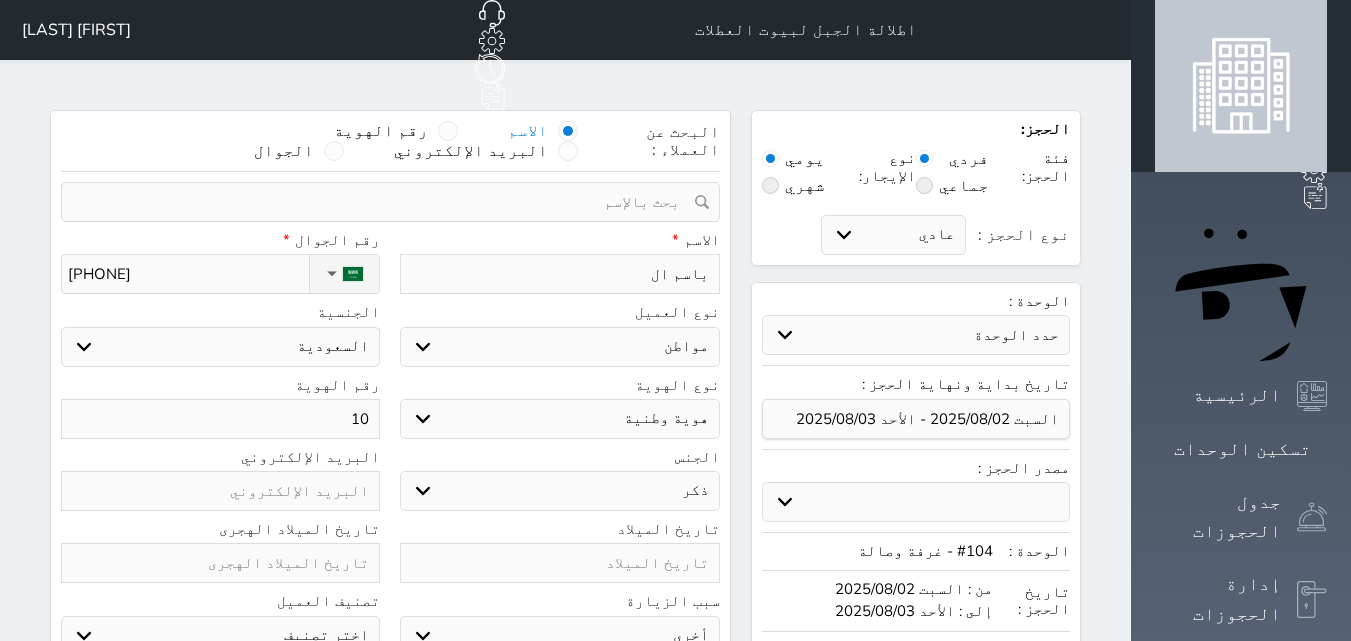 type on "103" 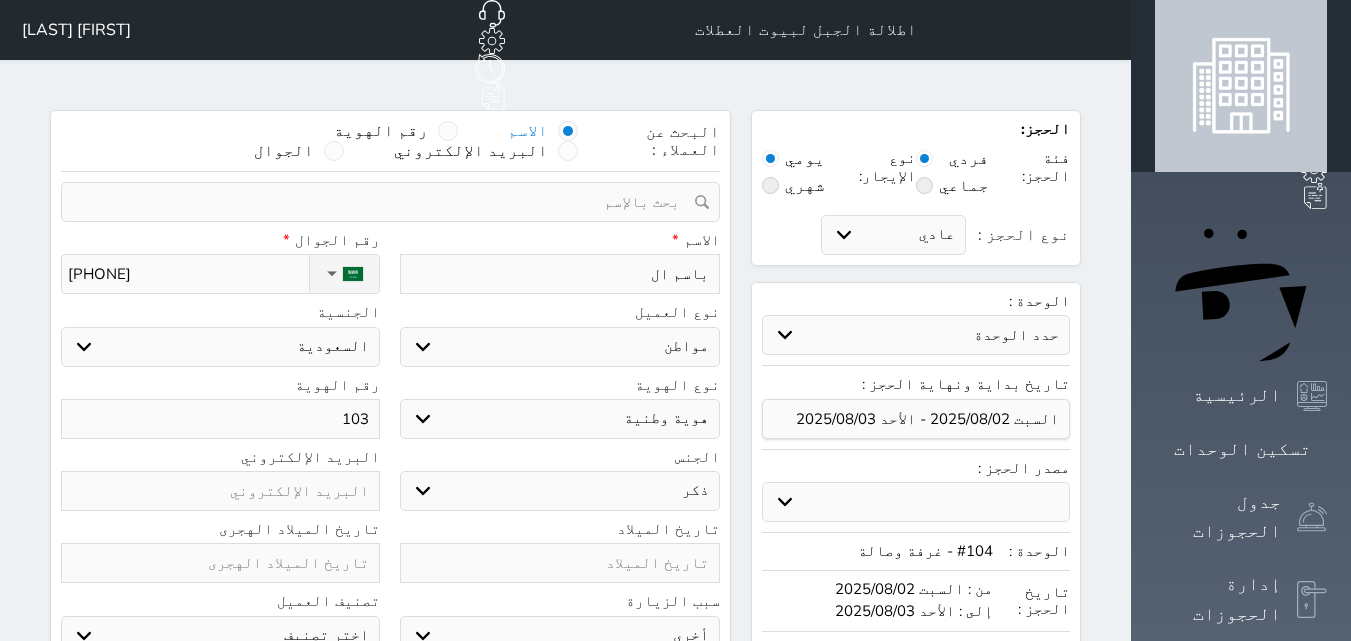 type on "1031" 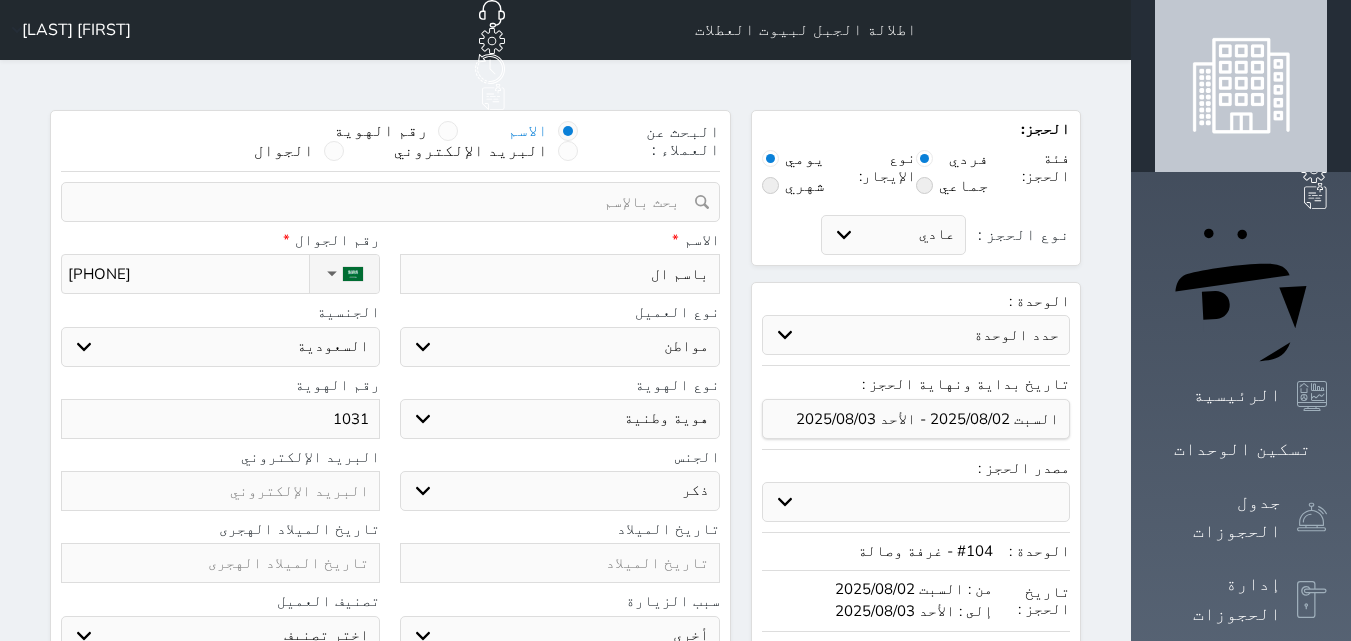 type on "10316" 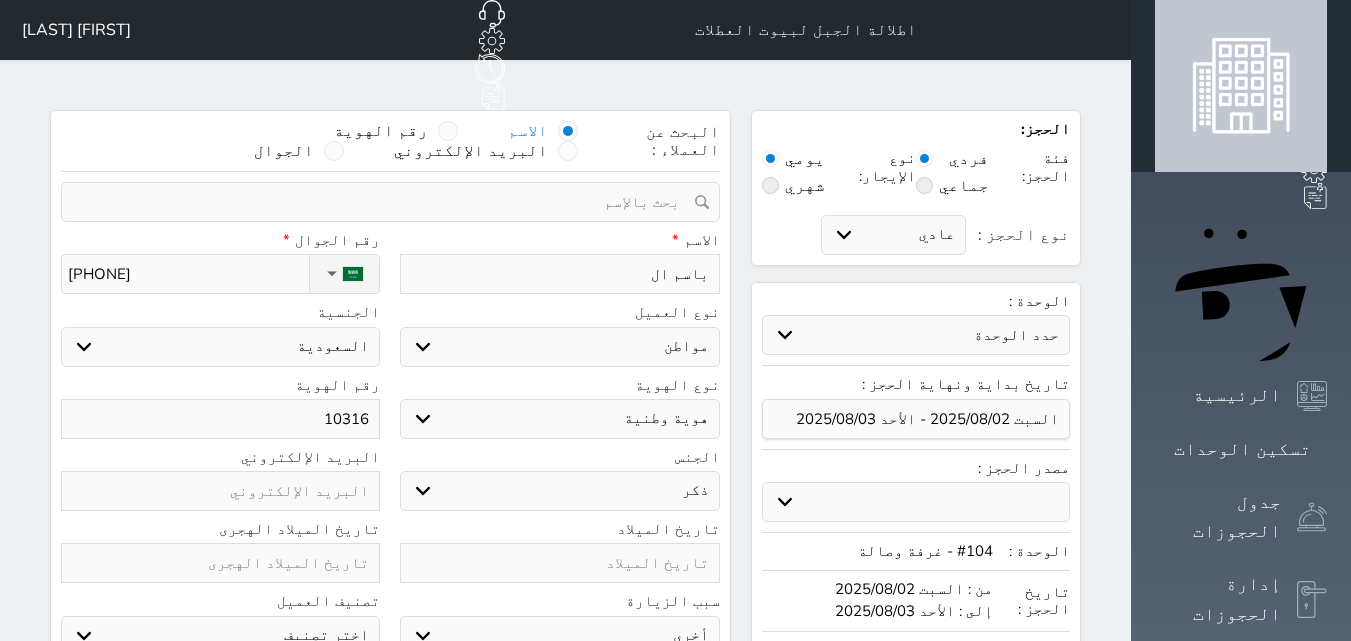 type on "103163" 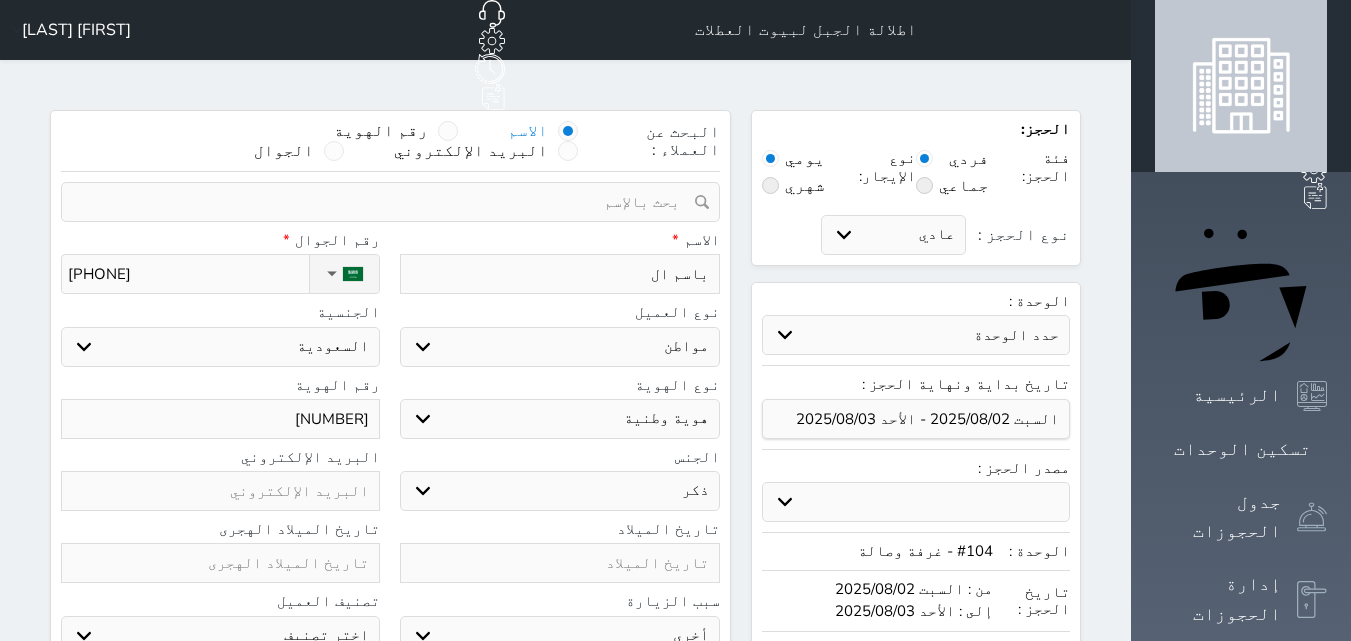 type on "1031635" 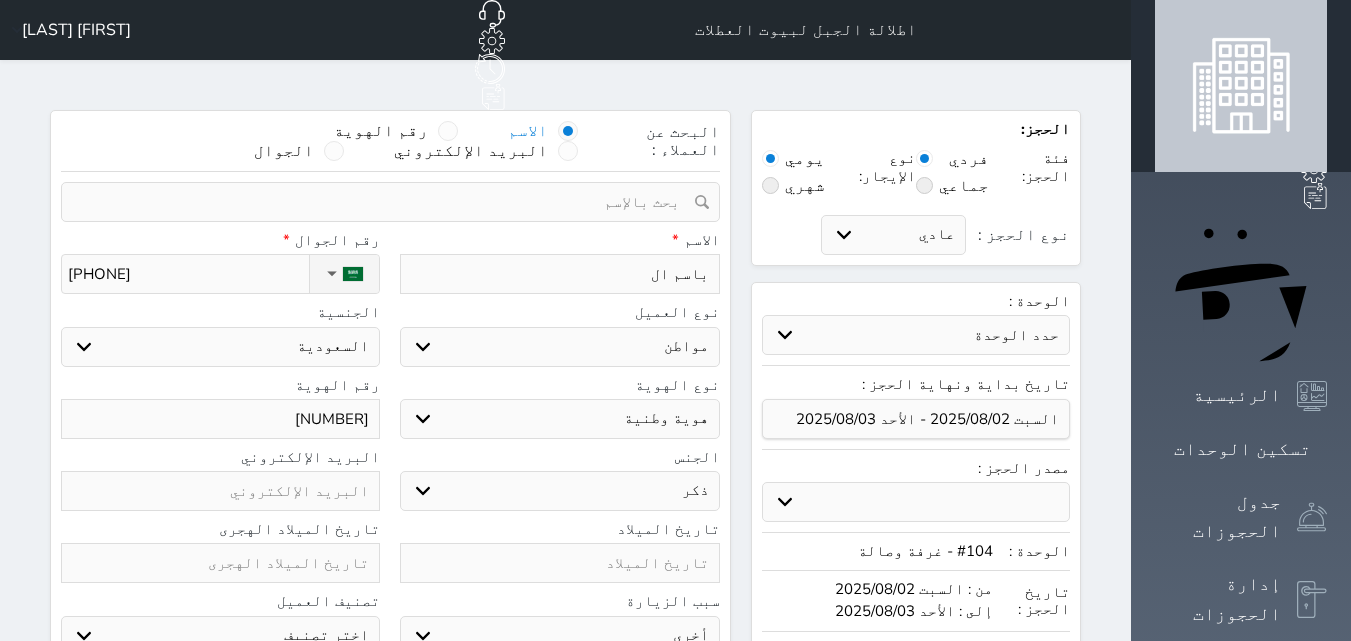 type on "10316352" 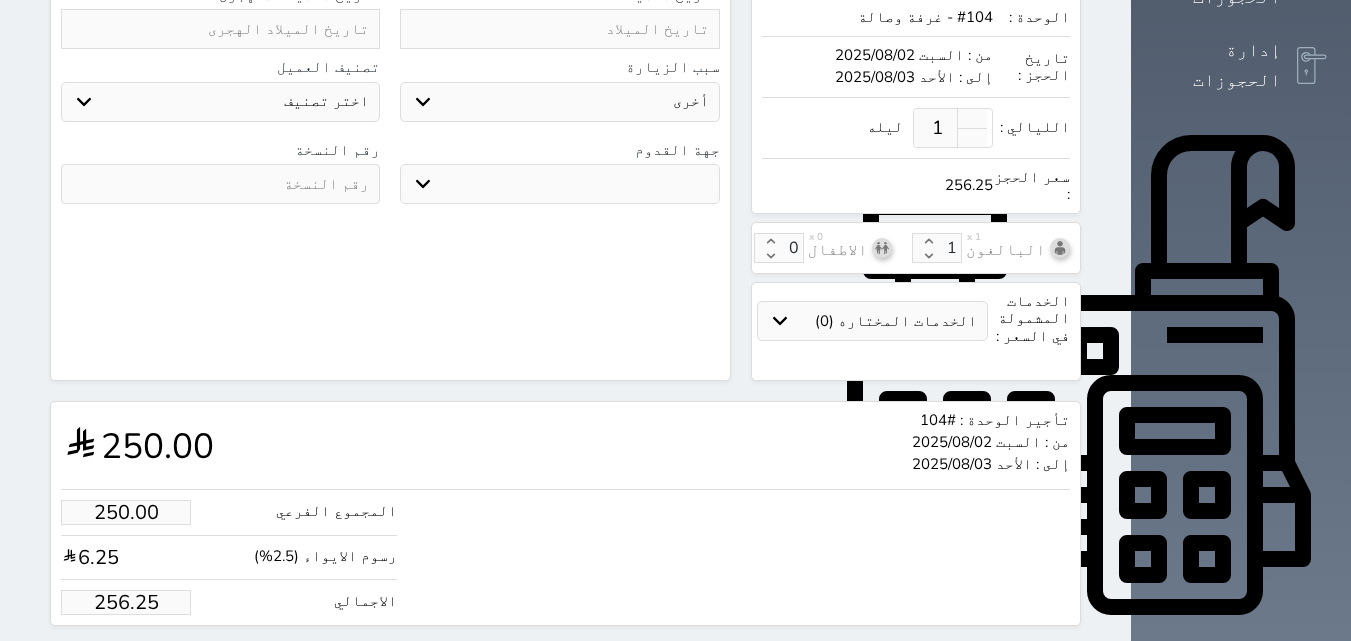 scroll, scrollTop: 545, scrollLeft: 0, axis: vertical 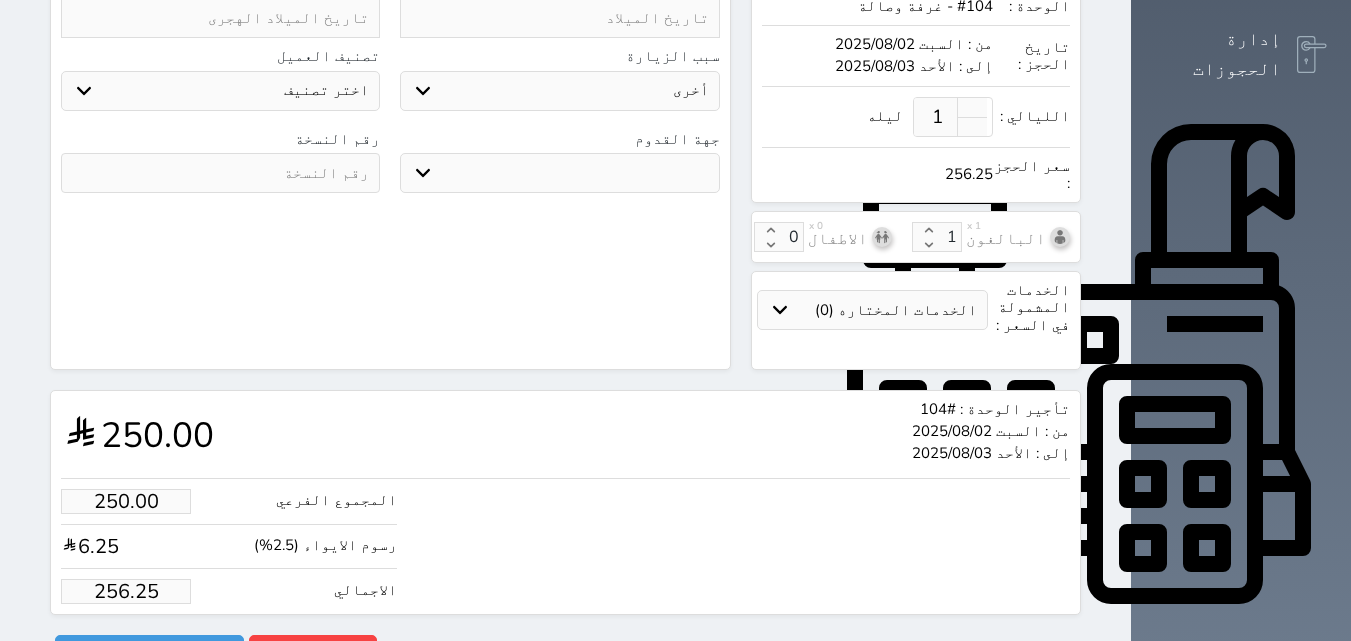 type on "1031635228" 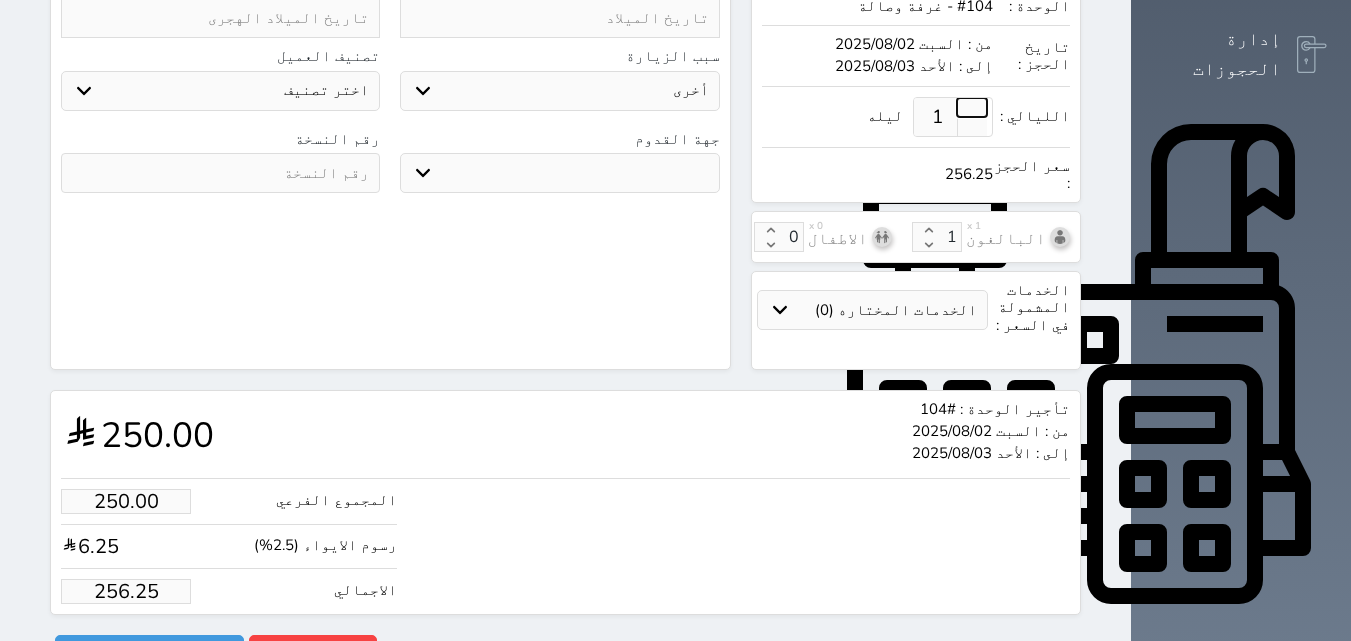 click at bounding box center (972, 107) 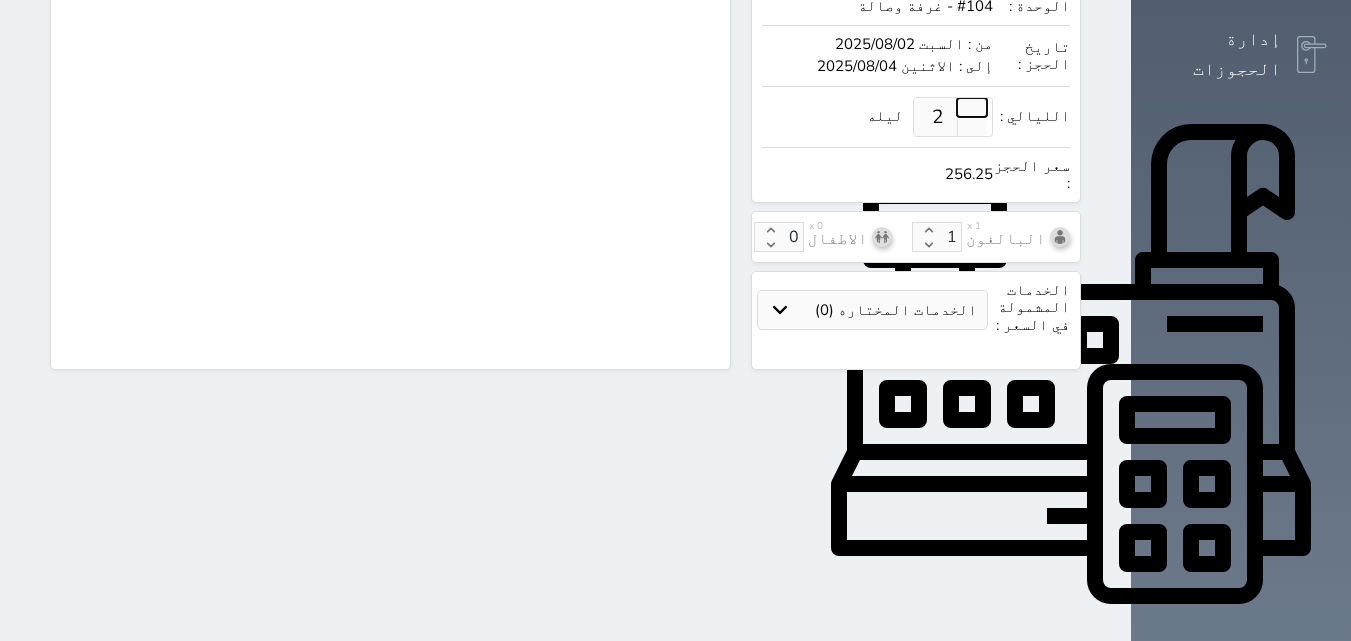 select on "1" 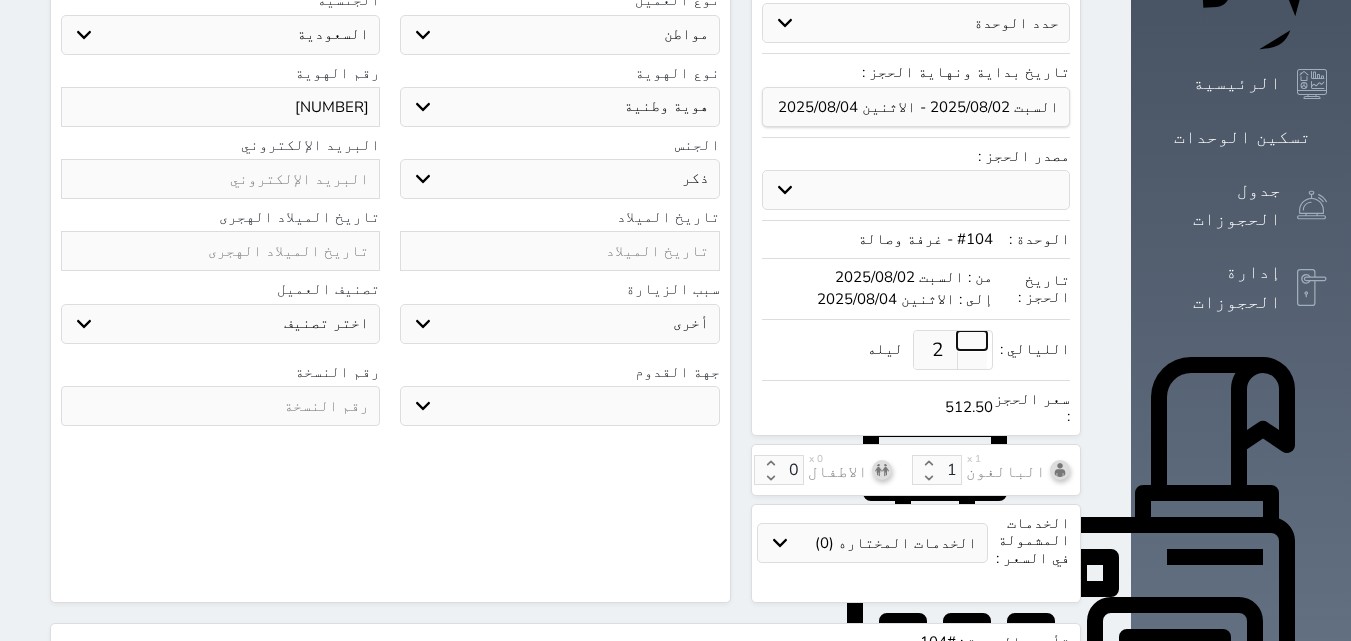 scroll, scrollTop: 296, scrollLeft: 0, axis: vertical 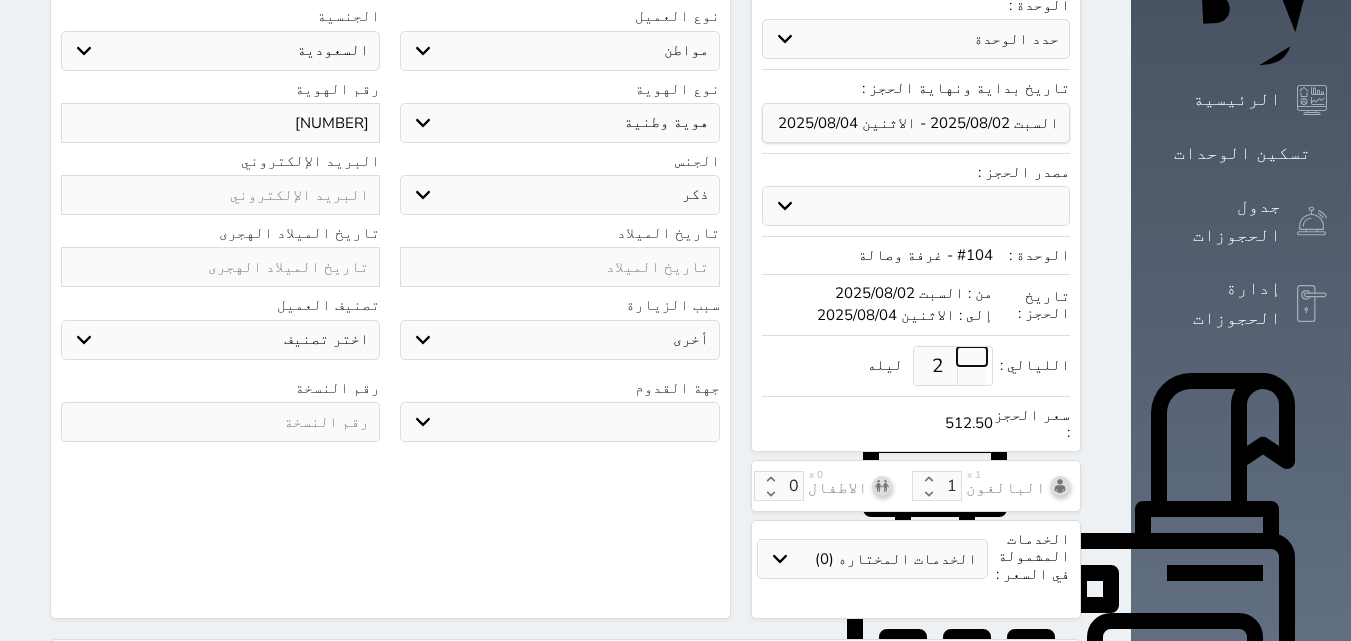 select 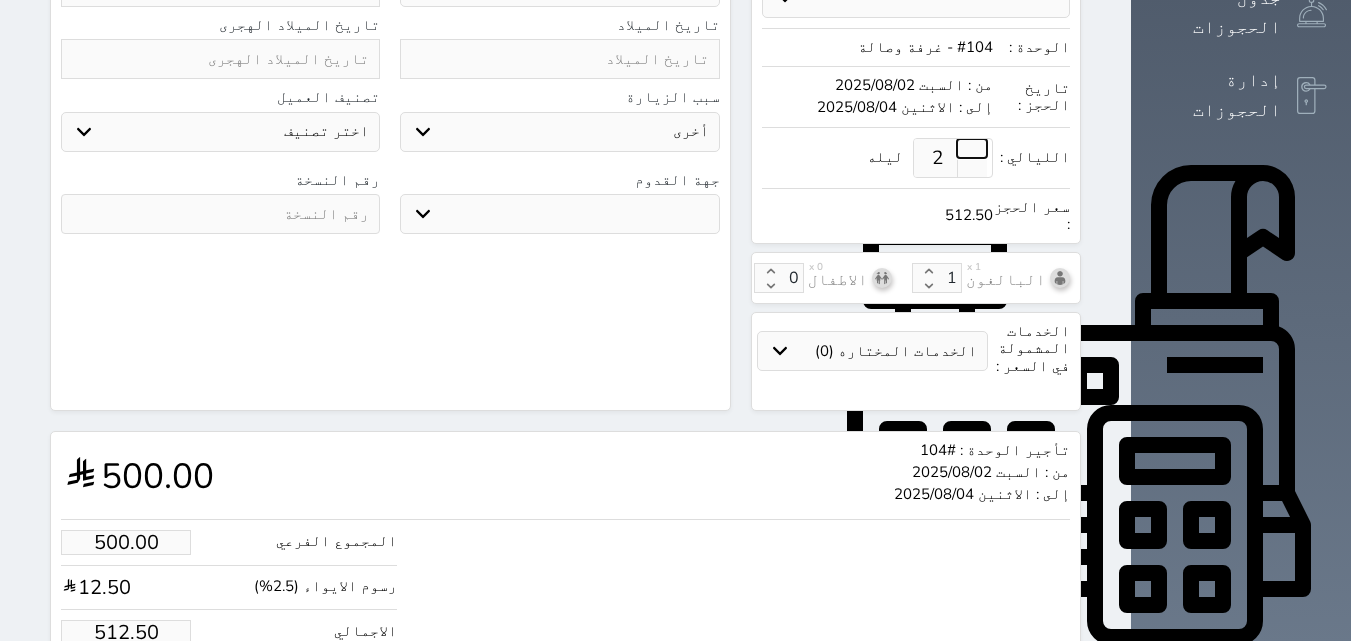 scroll, scrollTop: 545, scrollLeft: 0, axis: vertical 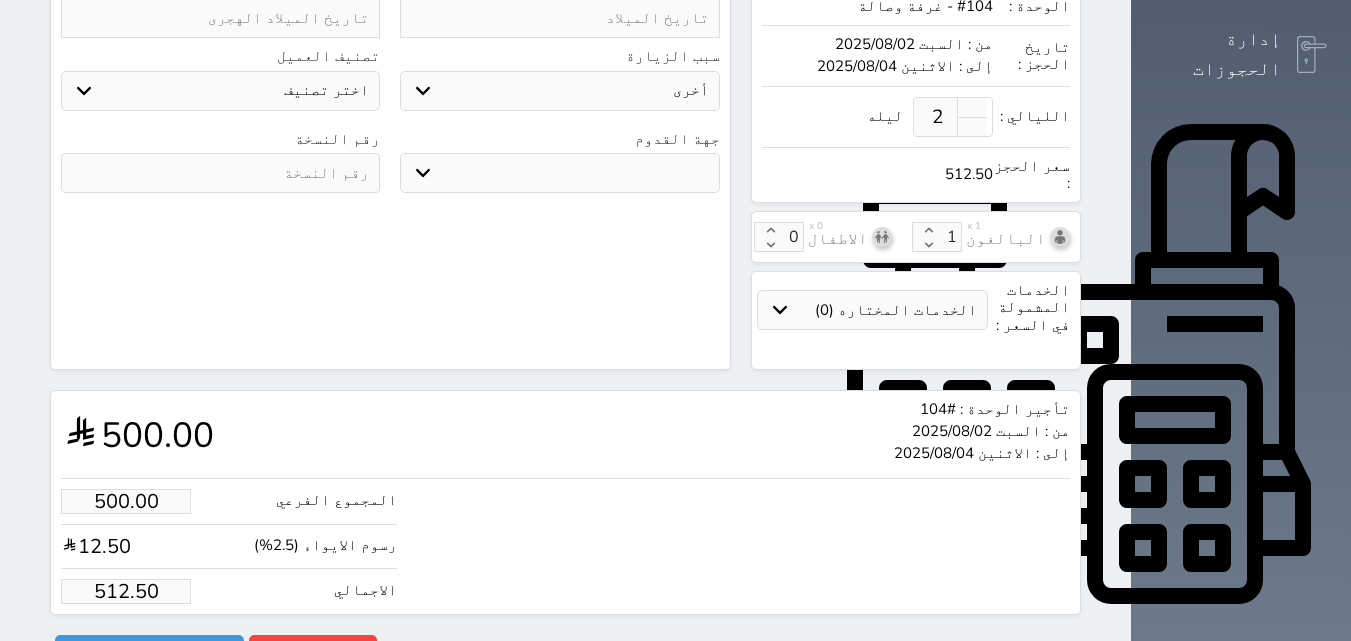 drag, startPoint x: 121, startPoint y: 532, endPoint x: 132, endPoint y: 536, distance: 11.7046995 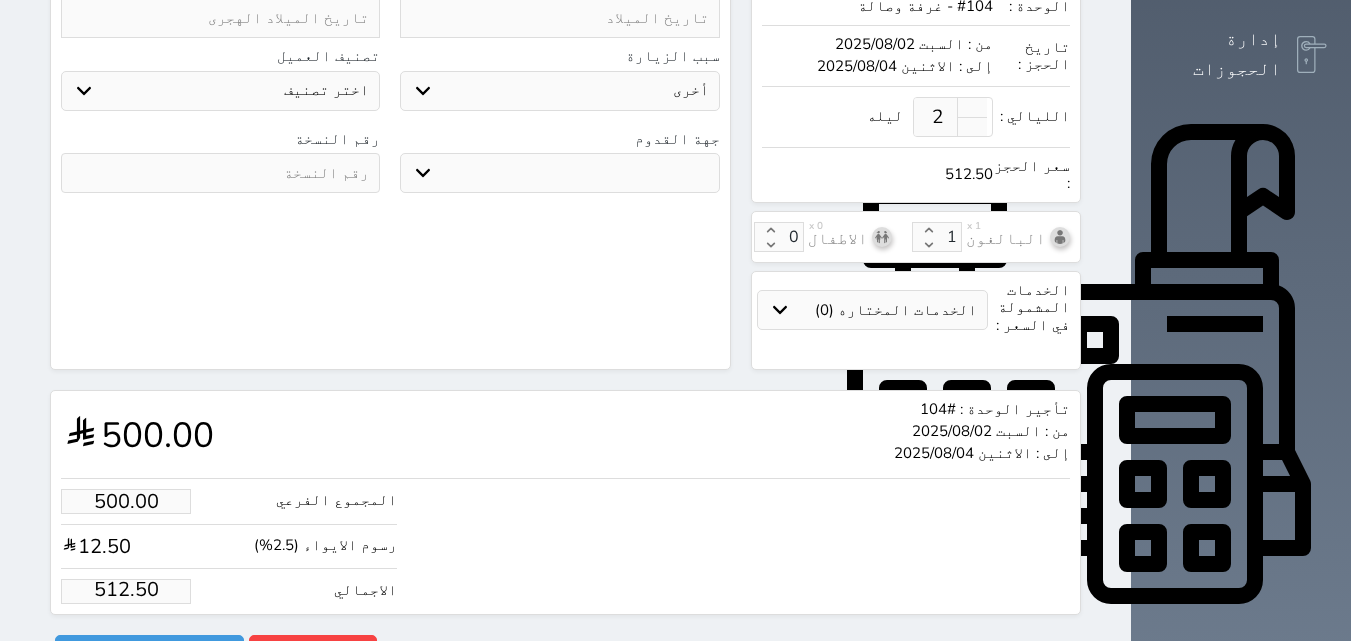 drag, startPoint x: 135, startPoint y: 536, endPoint x: 42, endPoint y: 553, distance: 94.54099 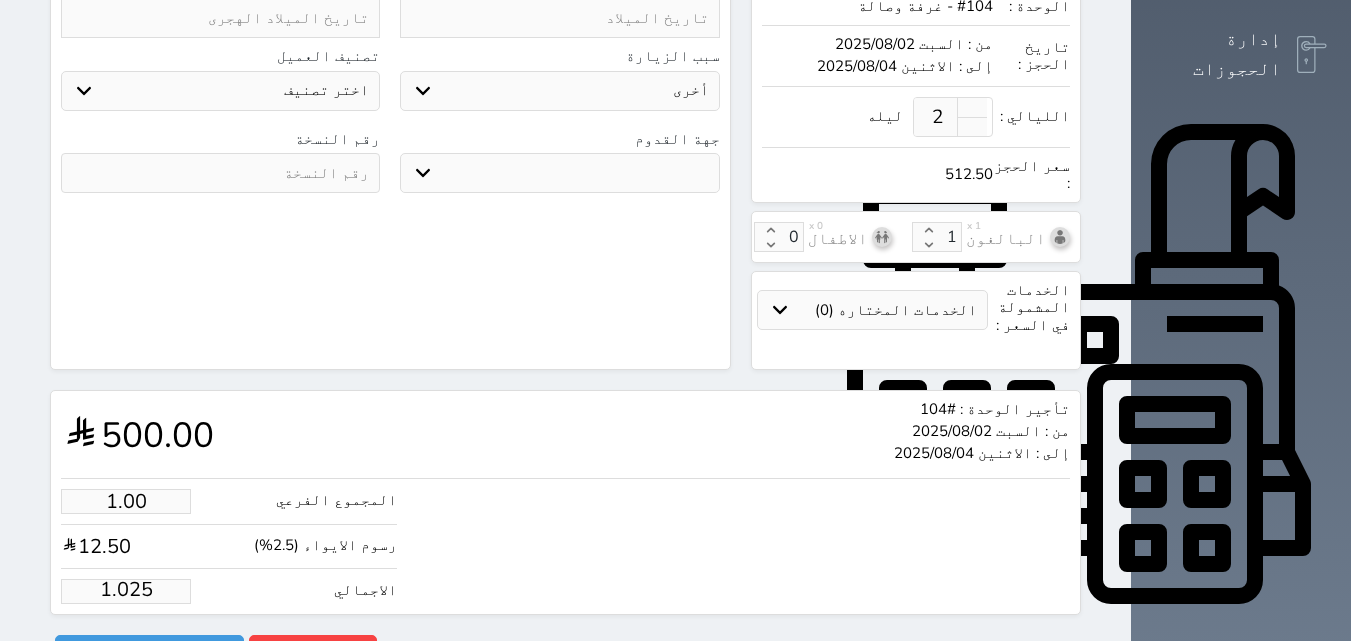 scroll, scrollTop: 0, scrollLeft: 0, axis: both 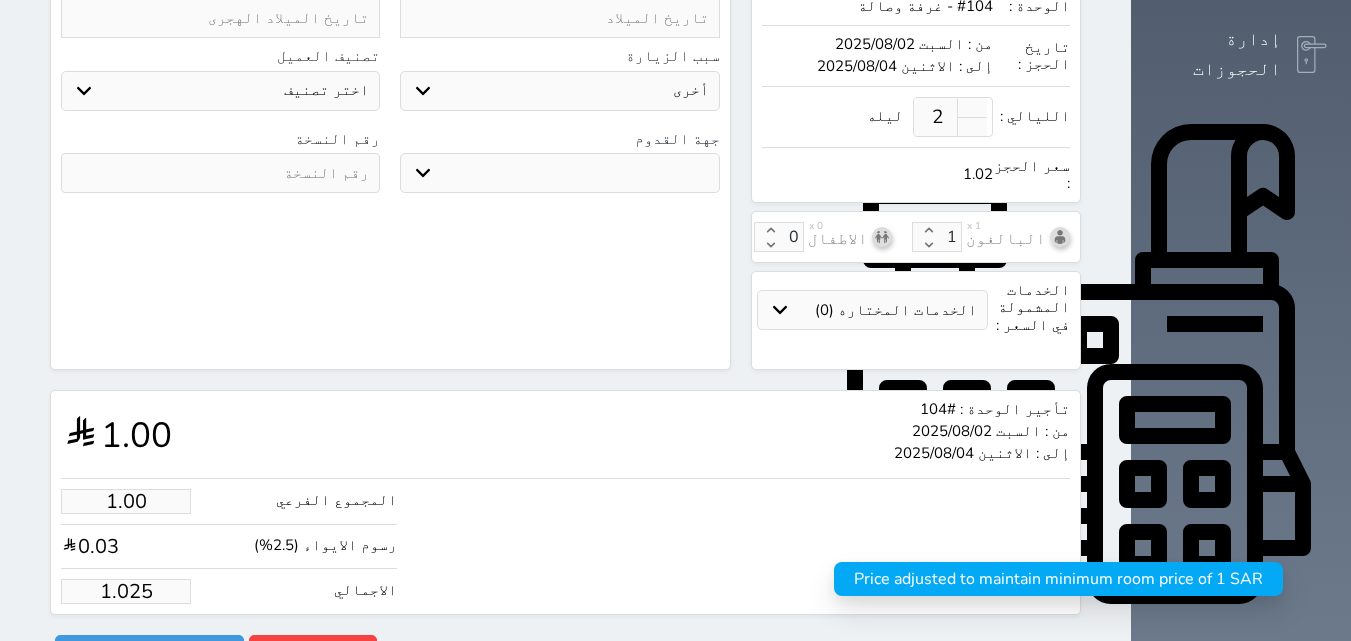 type on "1.02" 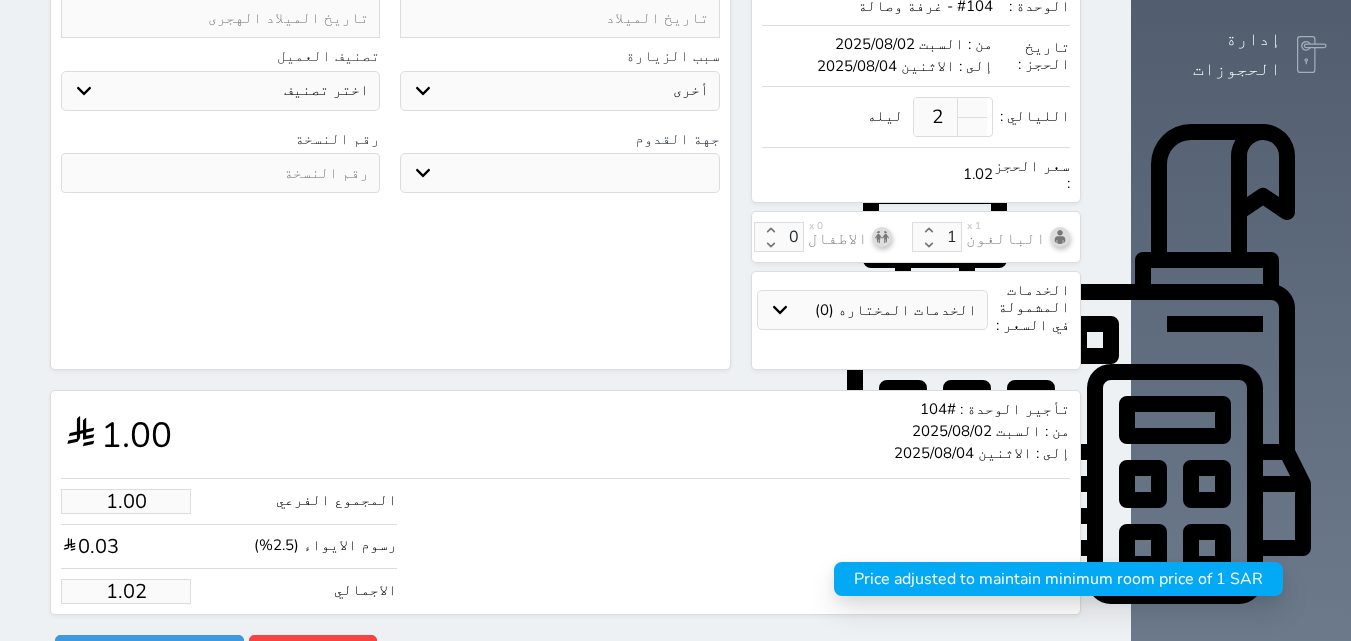 select 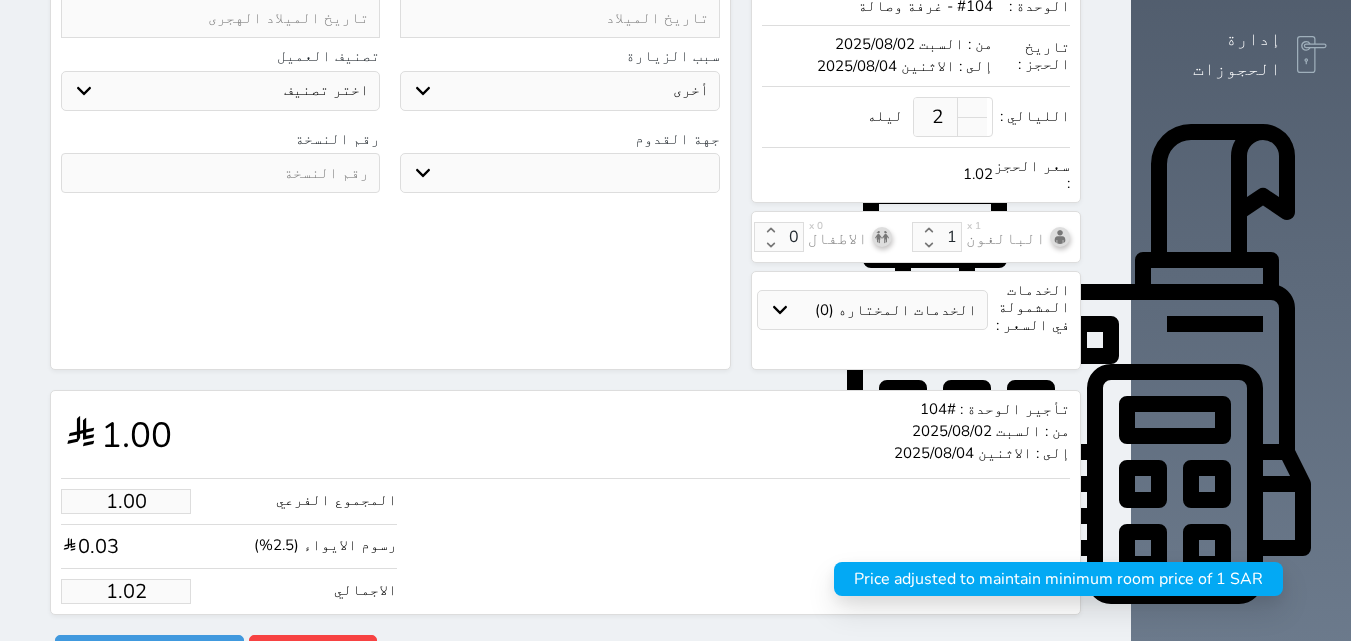 type on "1.0" 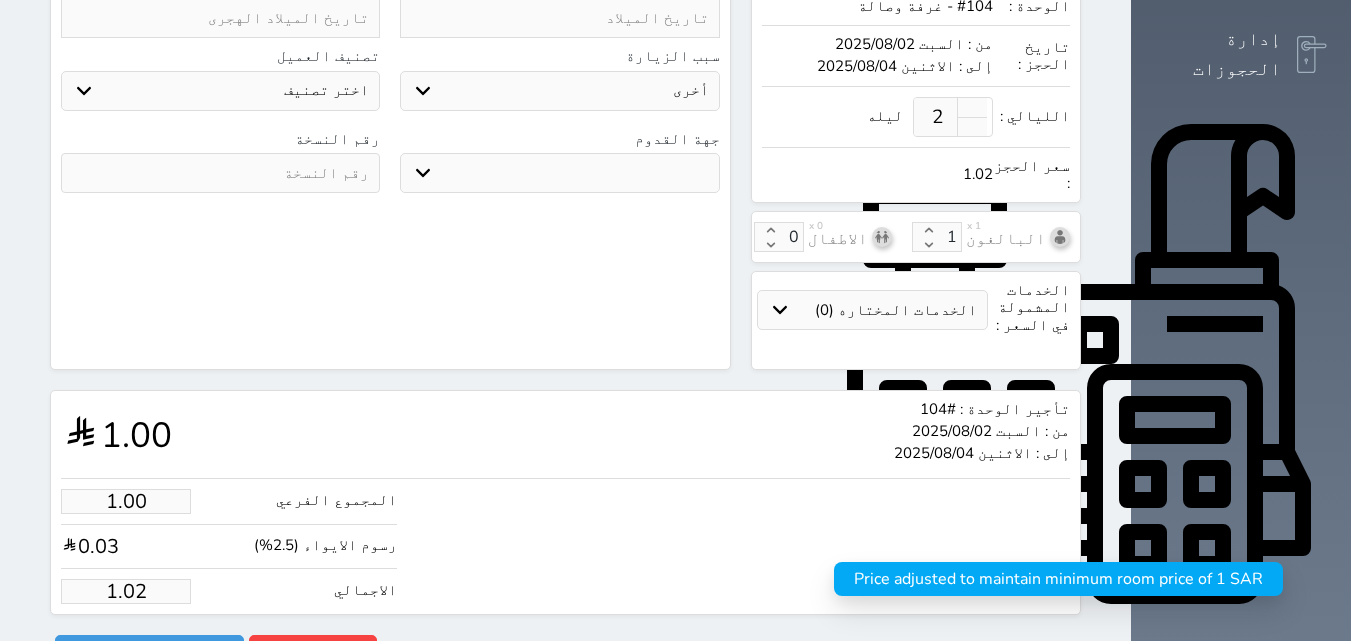 select 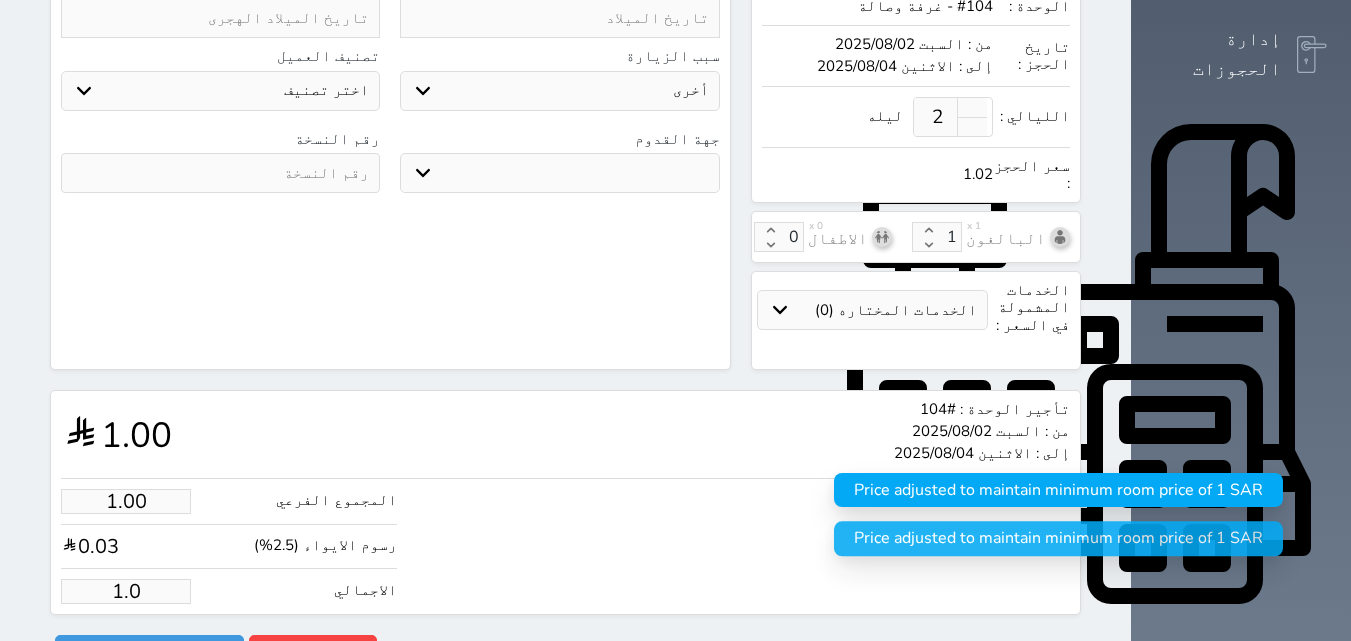type on "1." 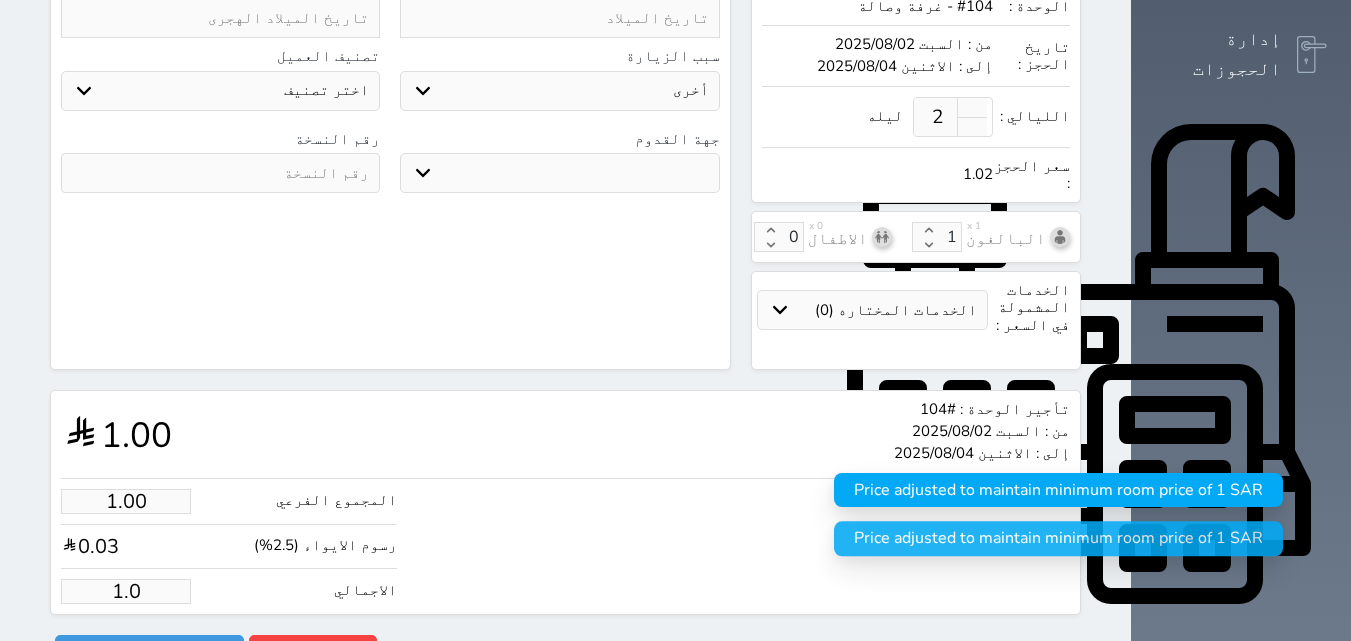 select 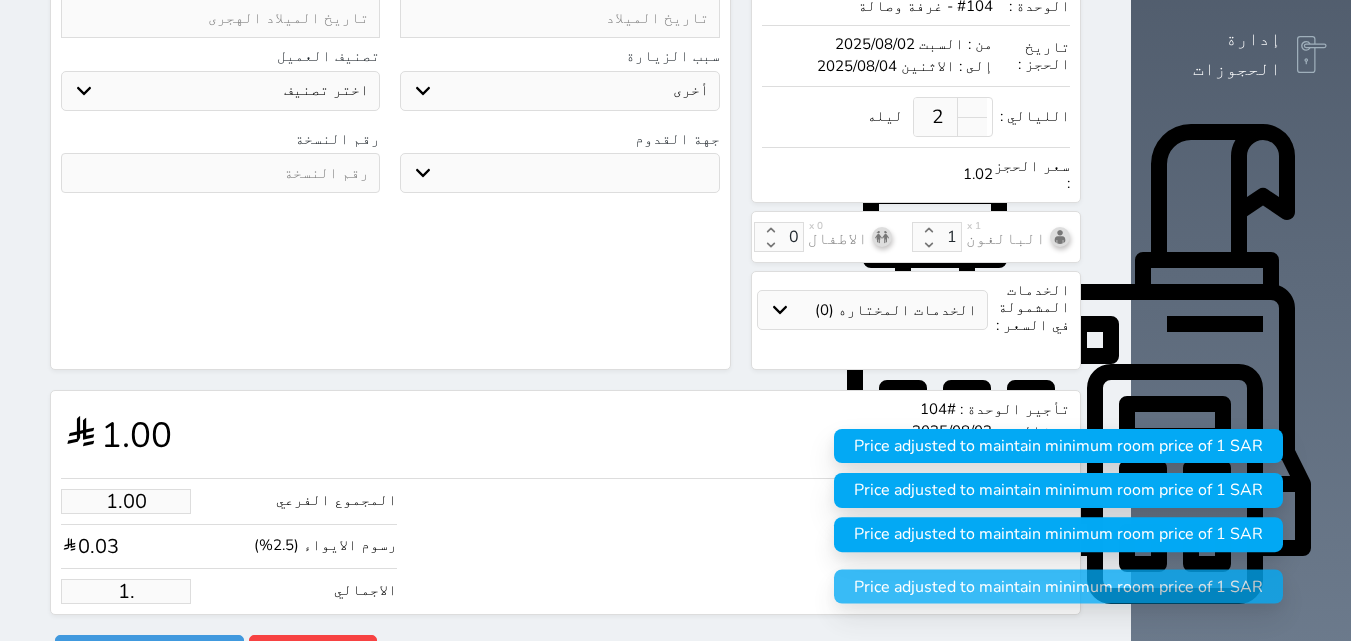 type on "1" 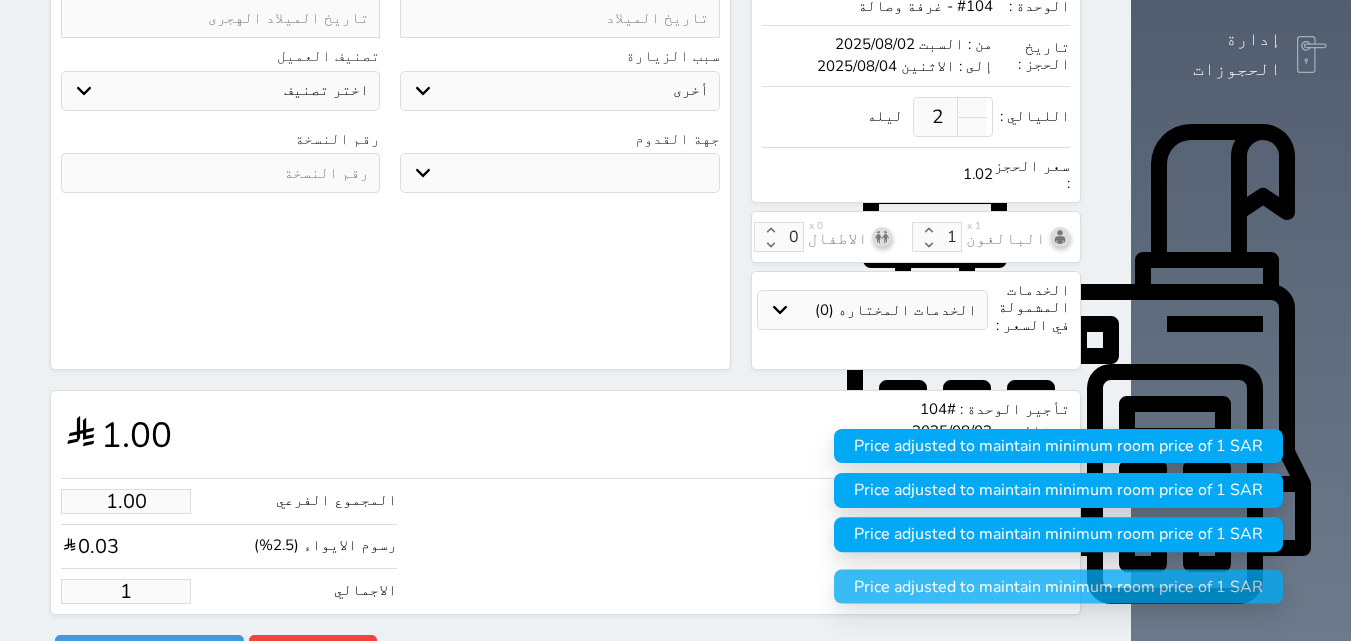 select 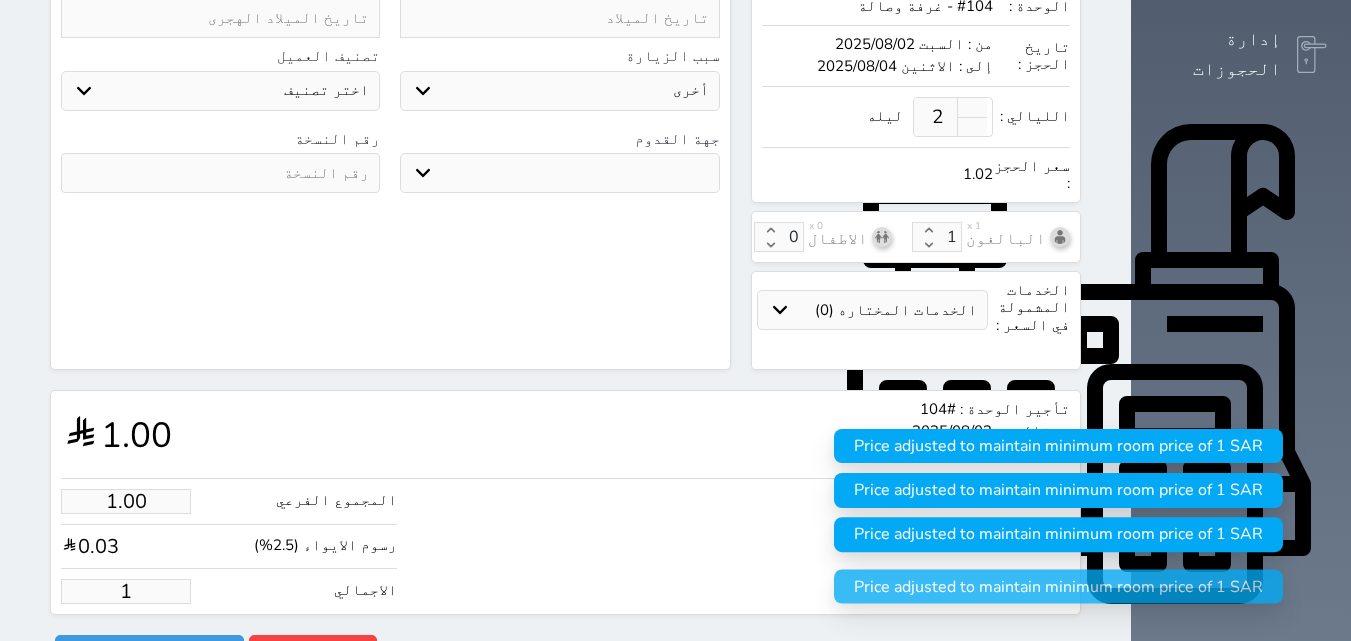 type 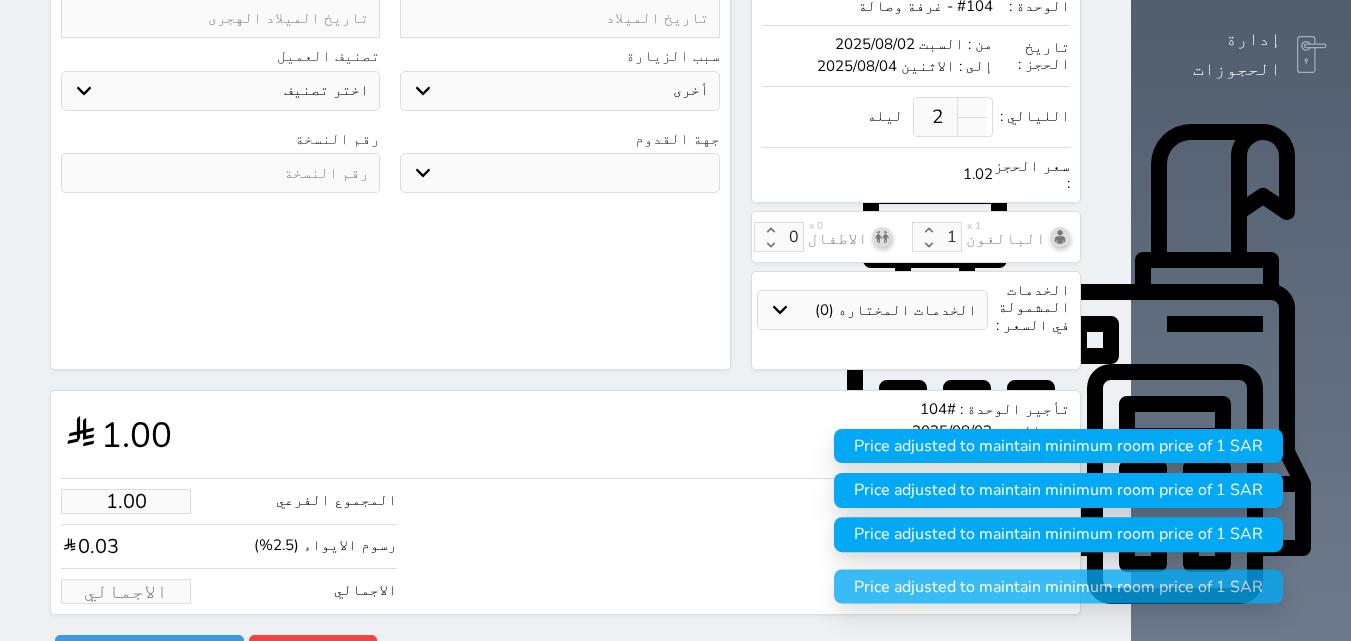 select 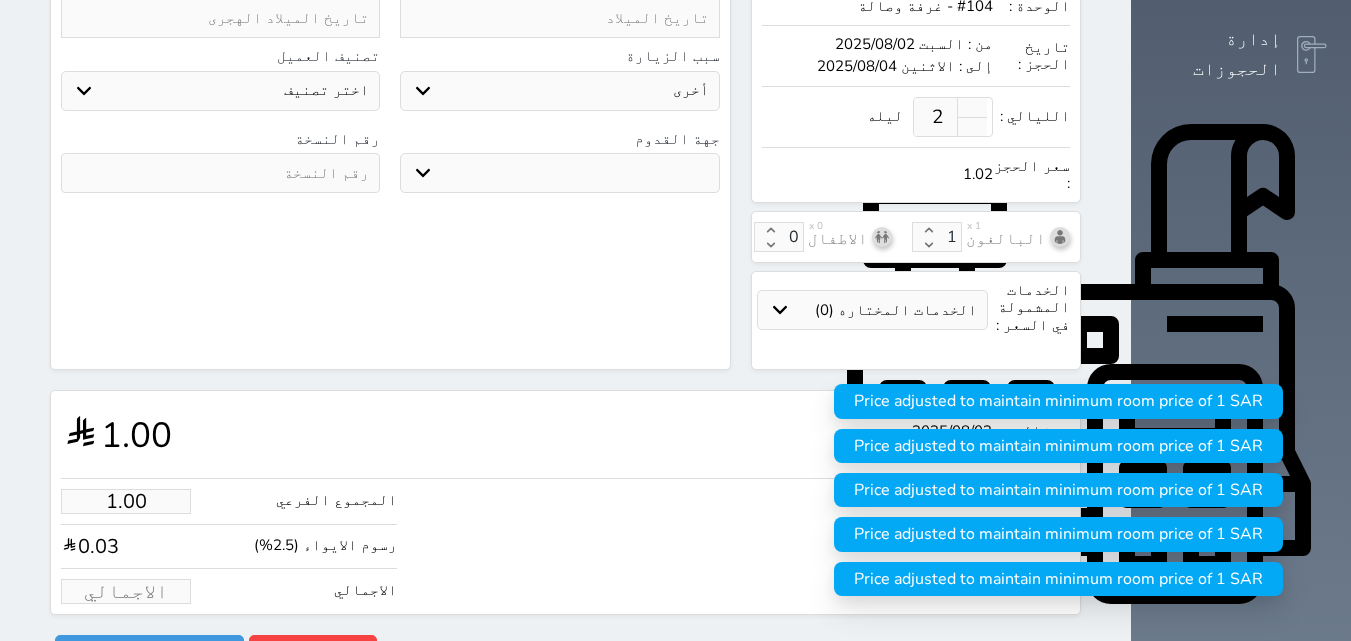 type on "1" 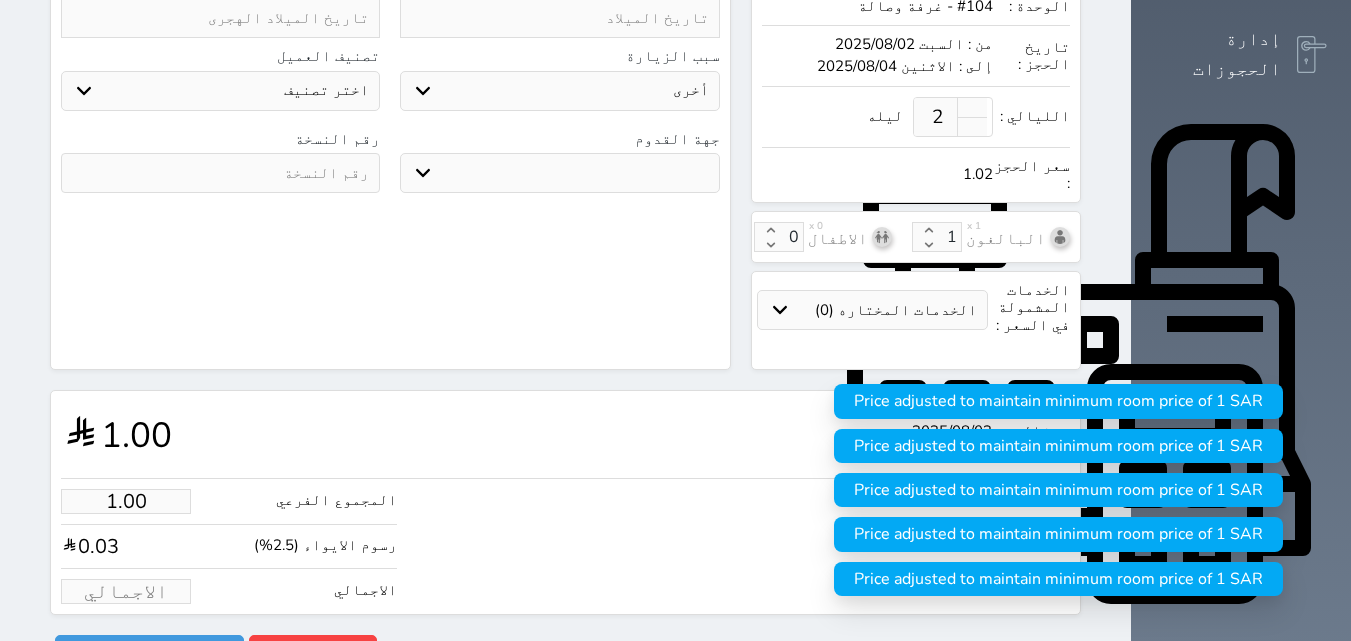 select 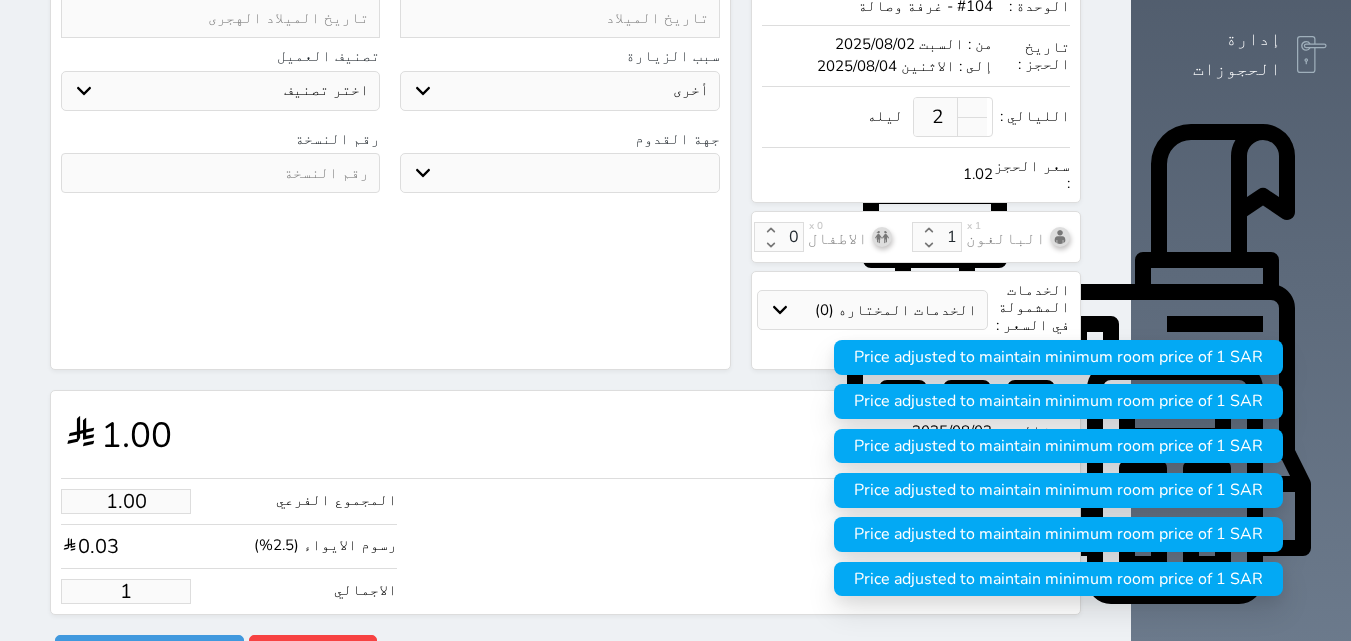 type on "15.61" 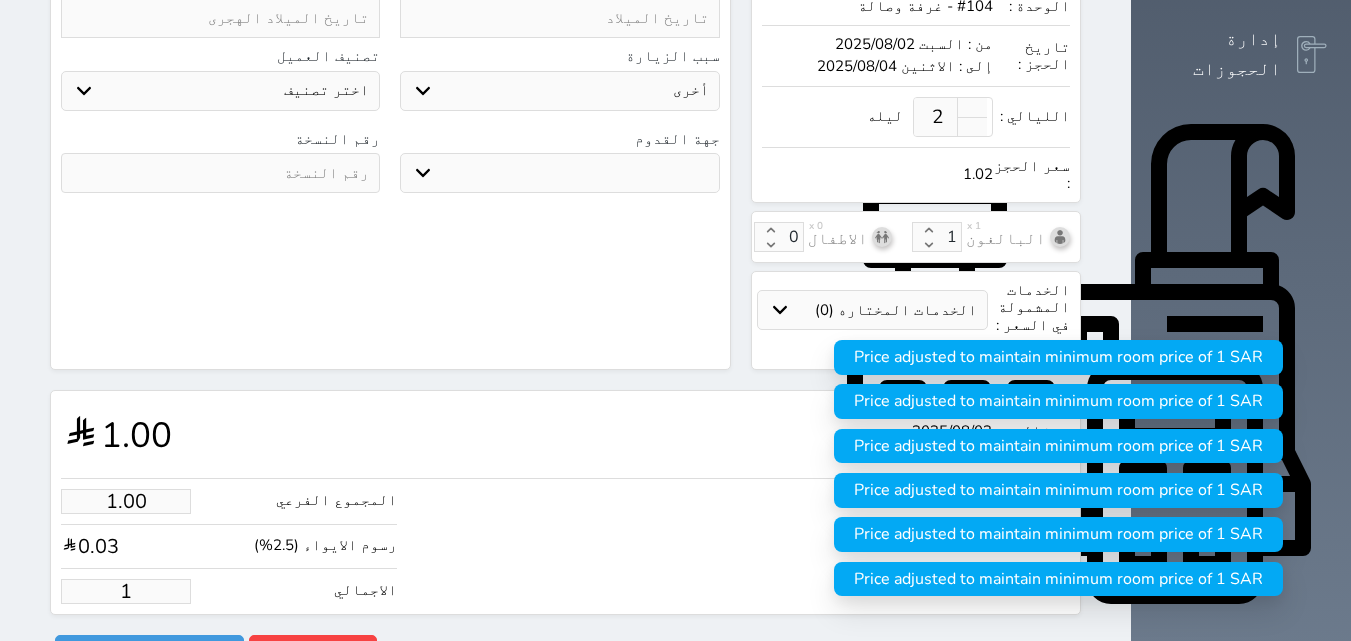 type on "16" 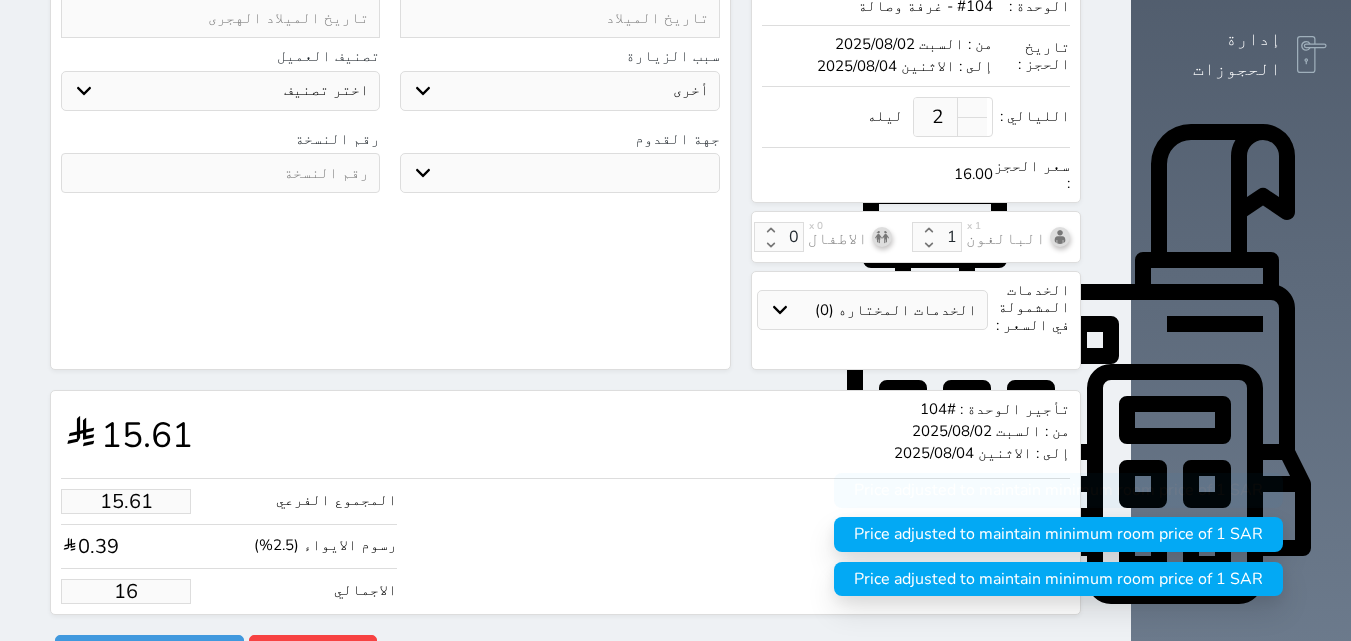 type on "156.10" 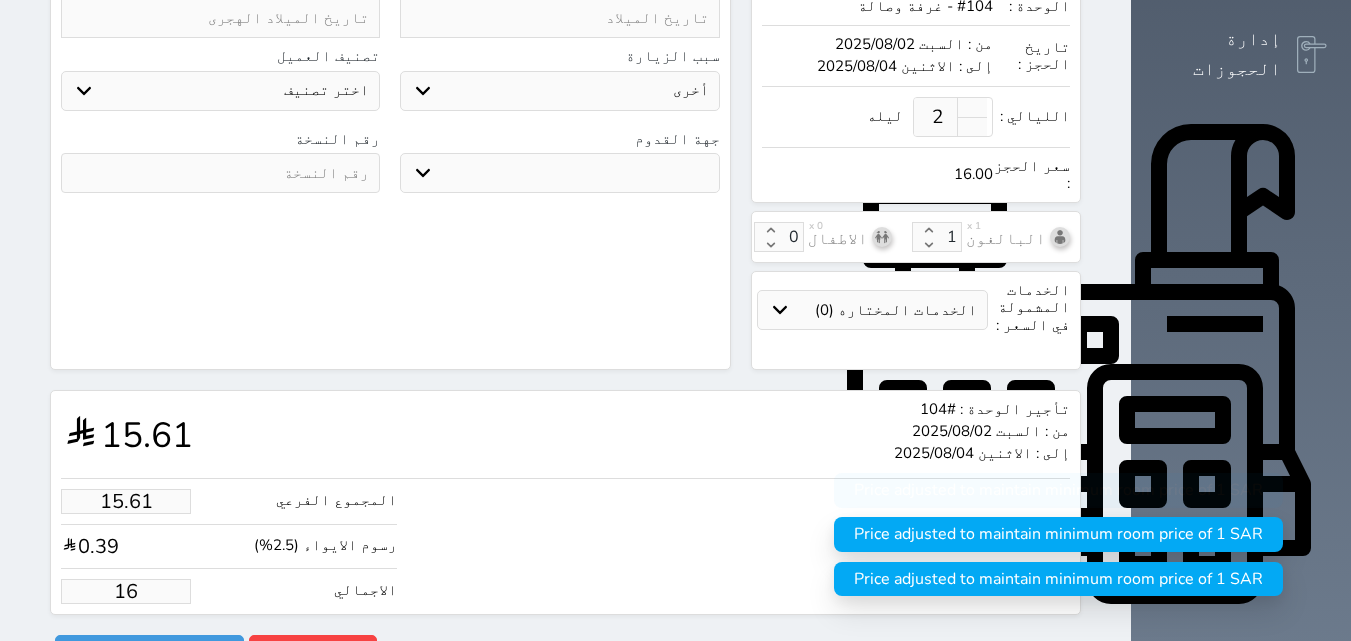 type on "160" 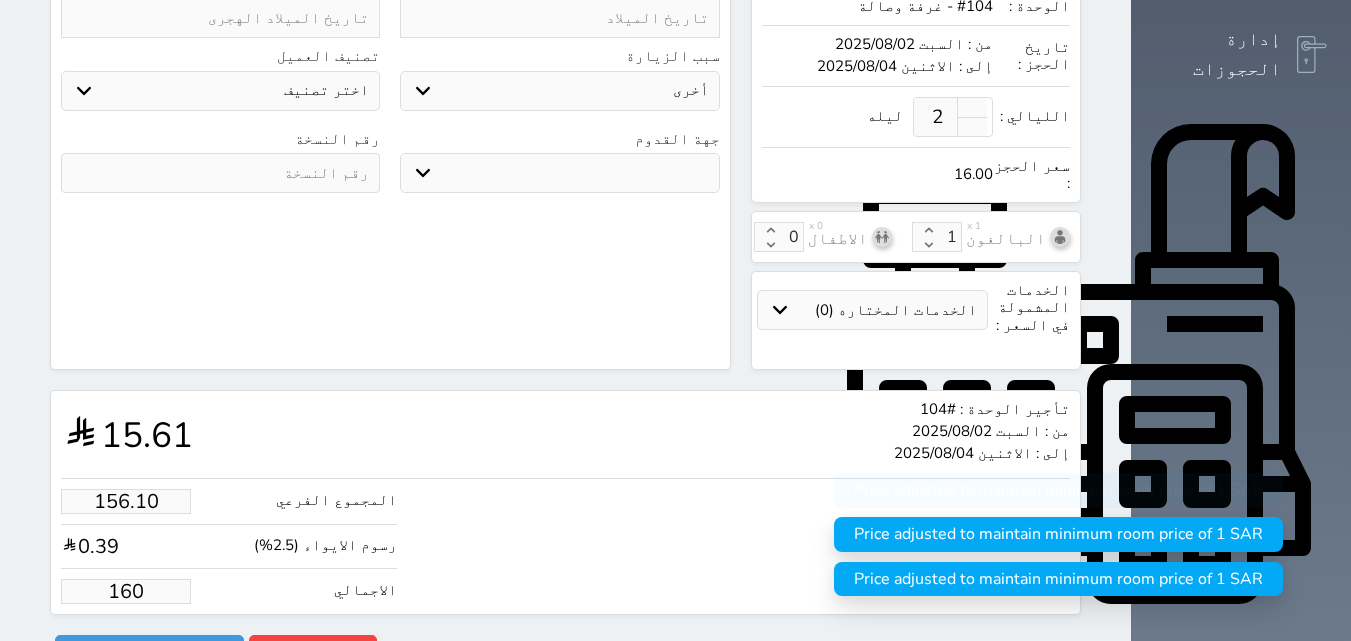 type on "1560.98" 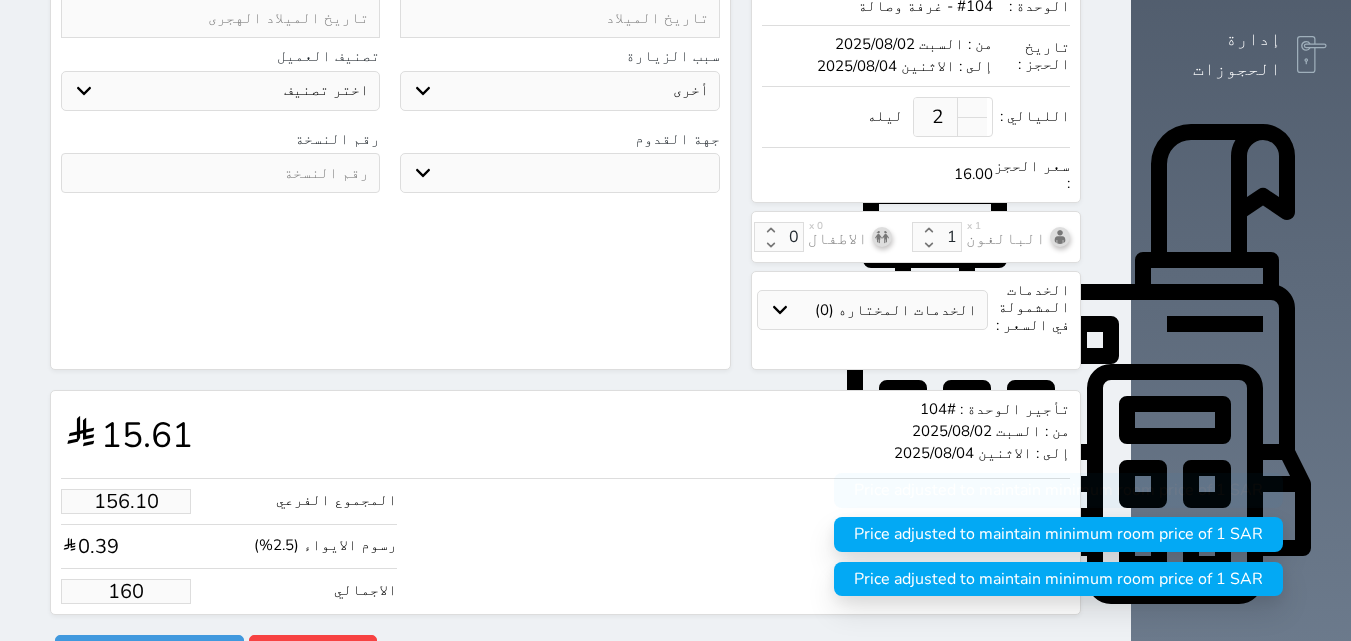type on "1600" 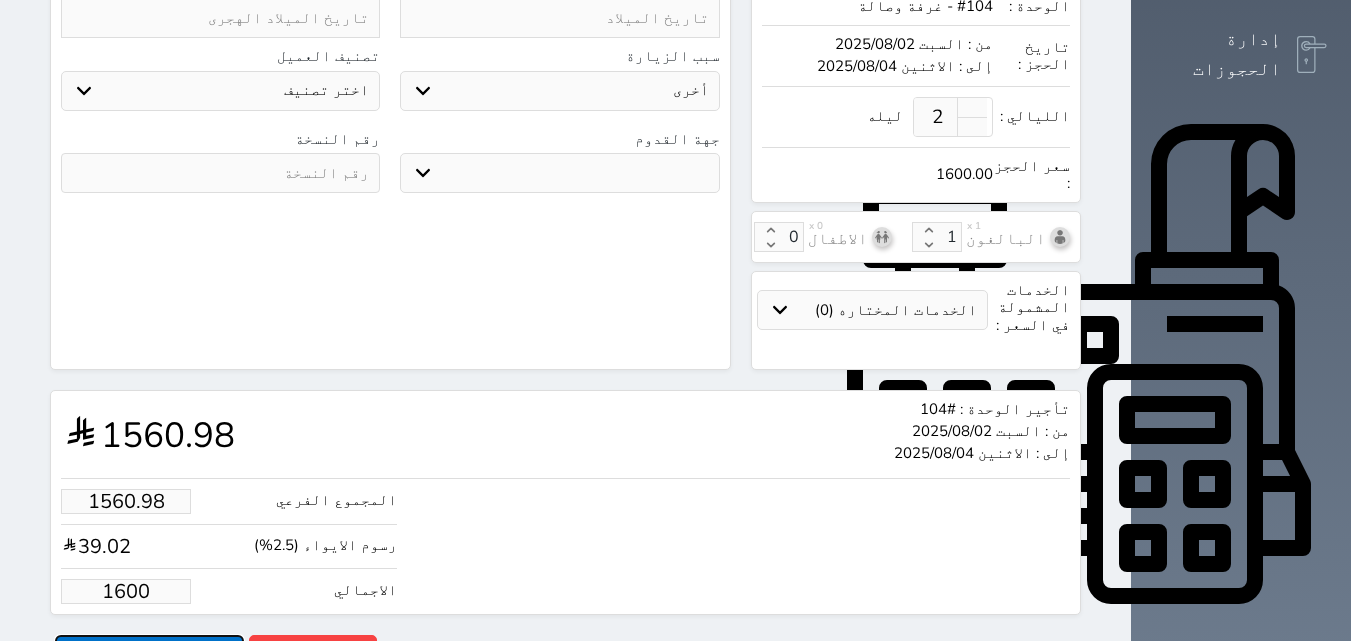 type on "1600.00" 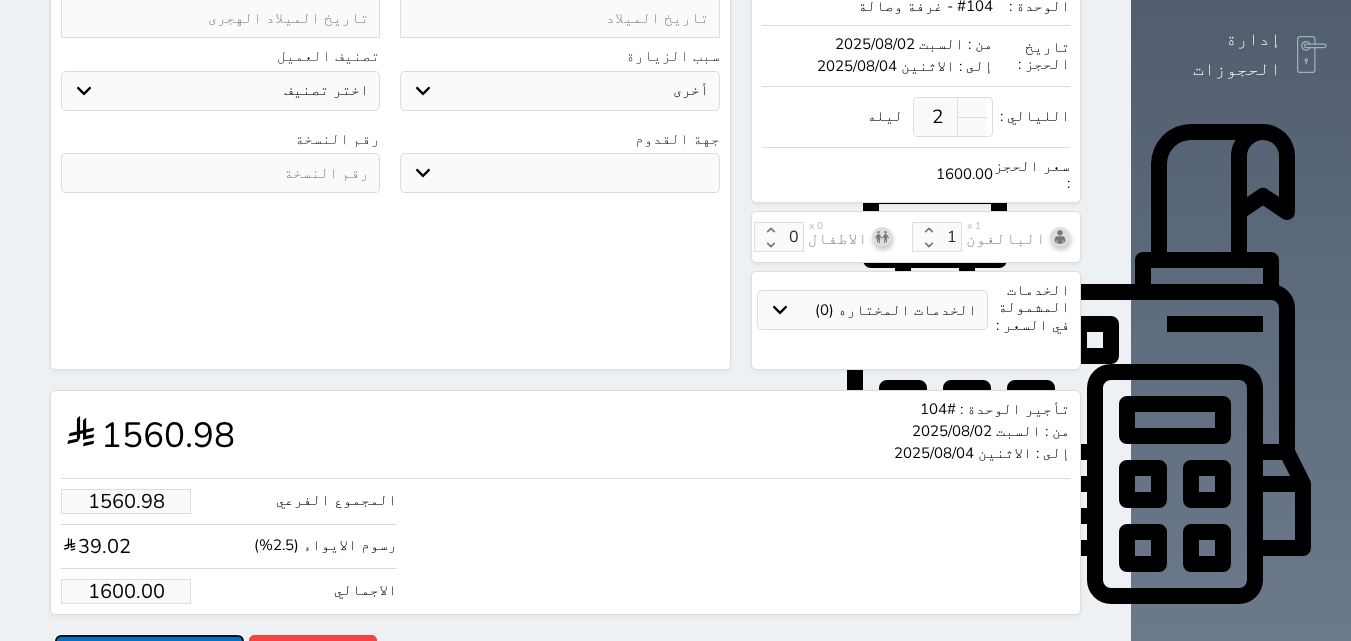 click on "حجز" at bounding box center (149, 652) 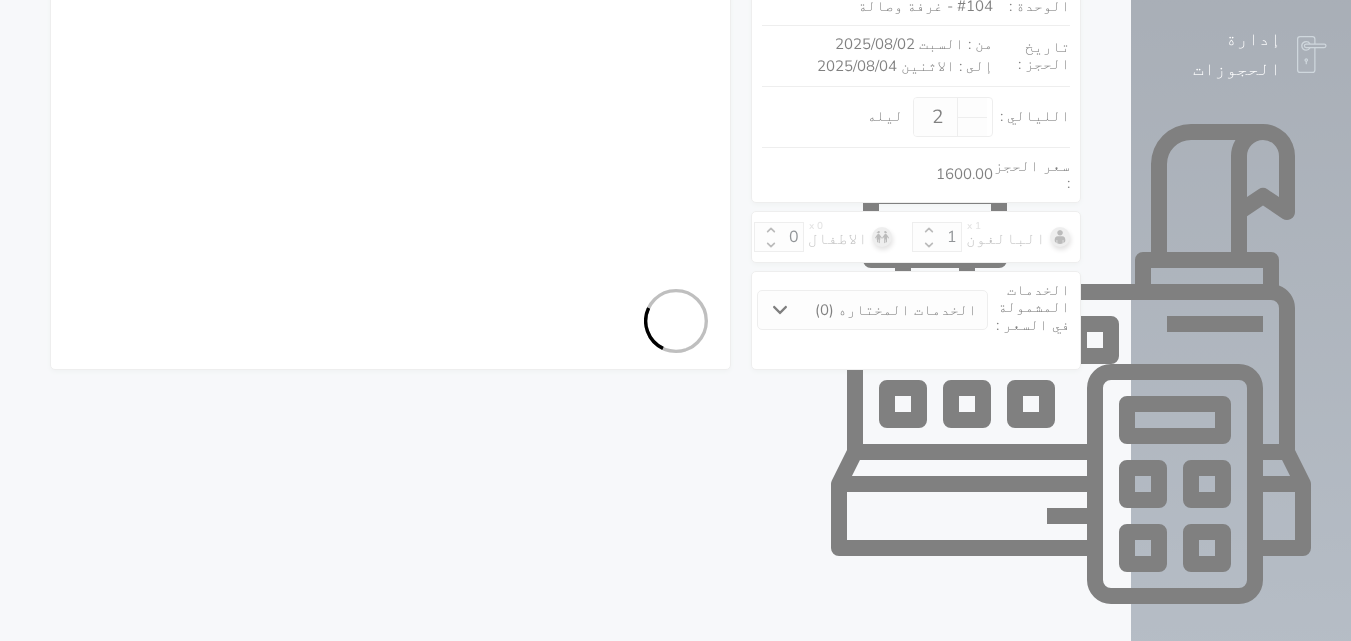 select on "1" 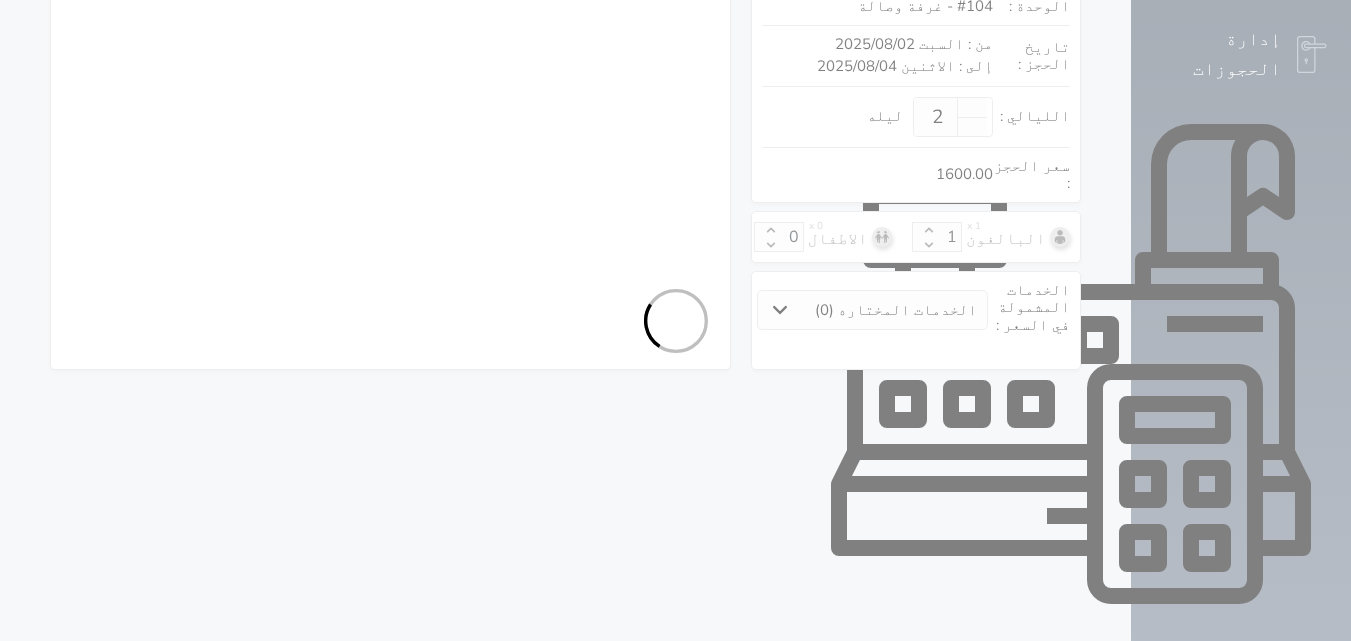 select on "113" 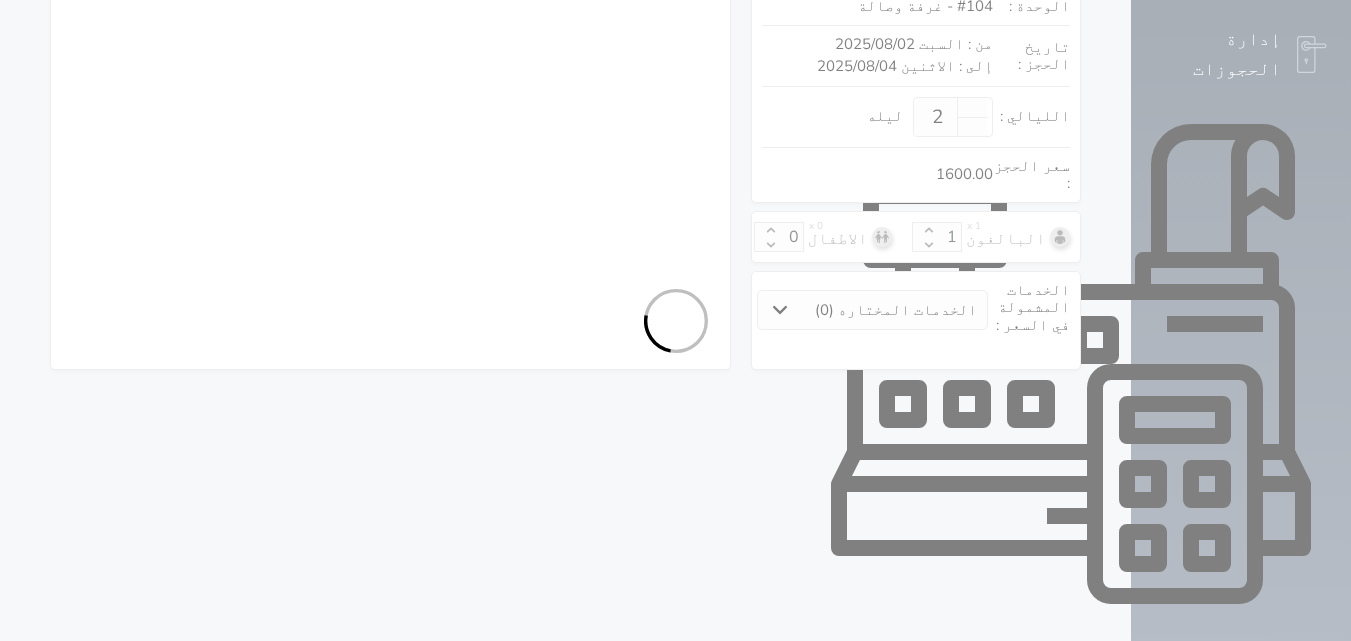 select on "1" 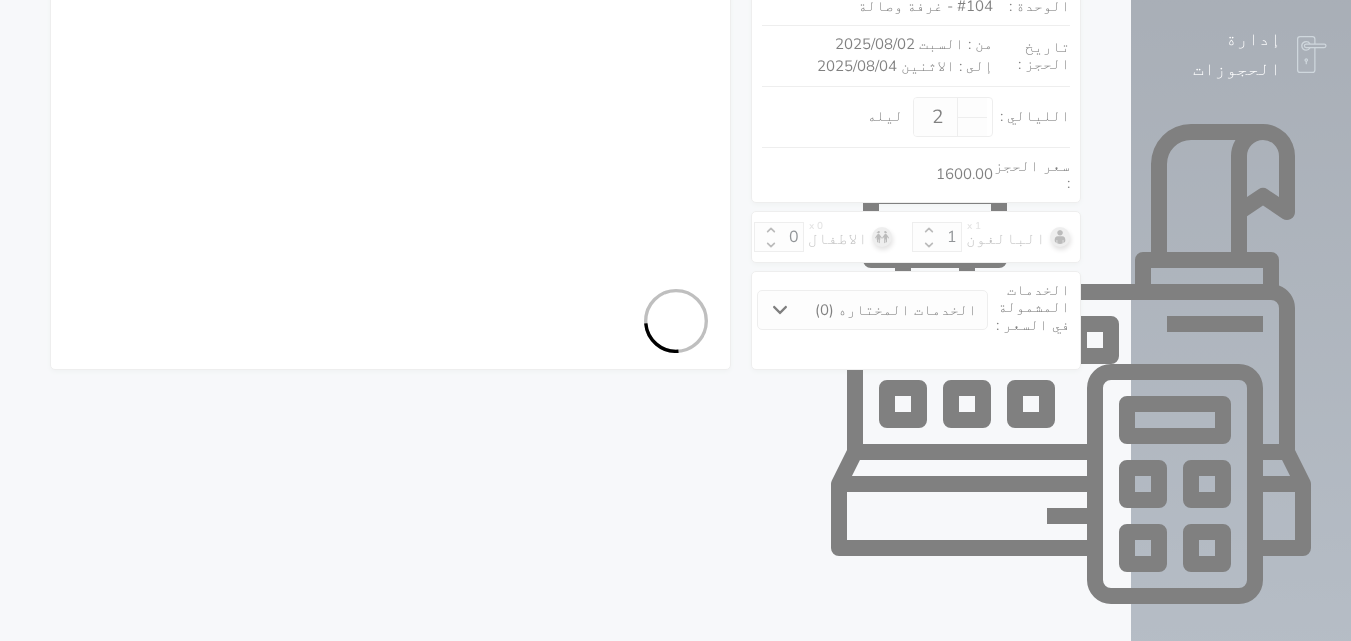 select on "7" 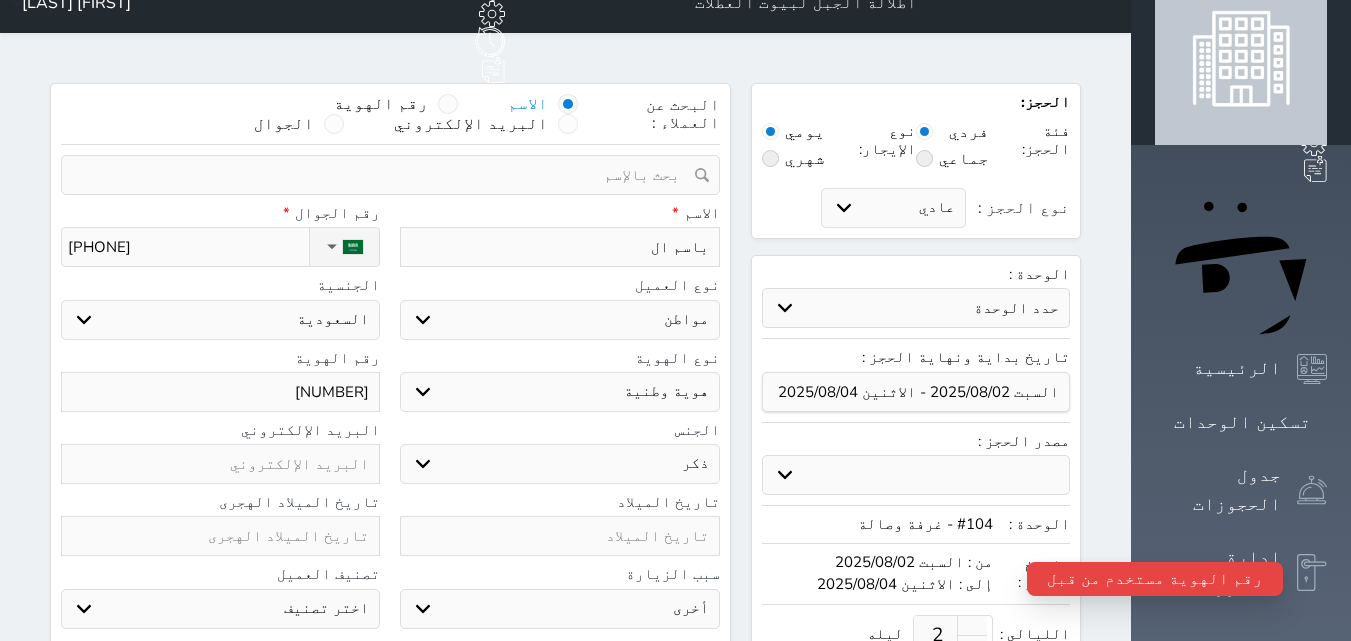 scroll, scrollTop: 0, scrollLeft: 0, axis: both 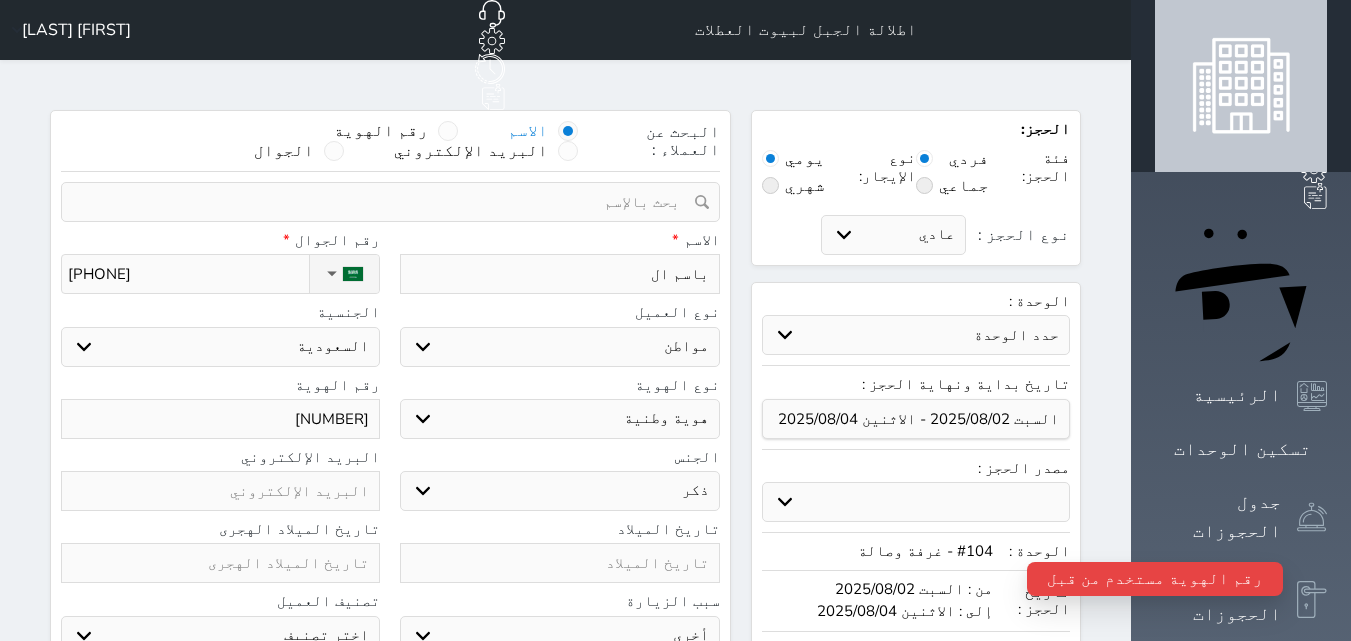 click on "1031635228" at bounding box center [220, 419] 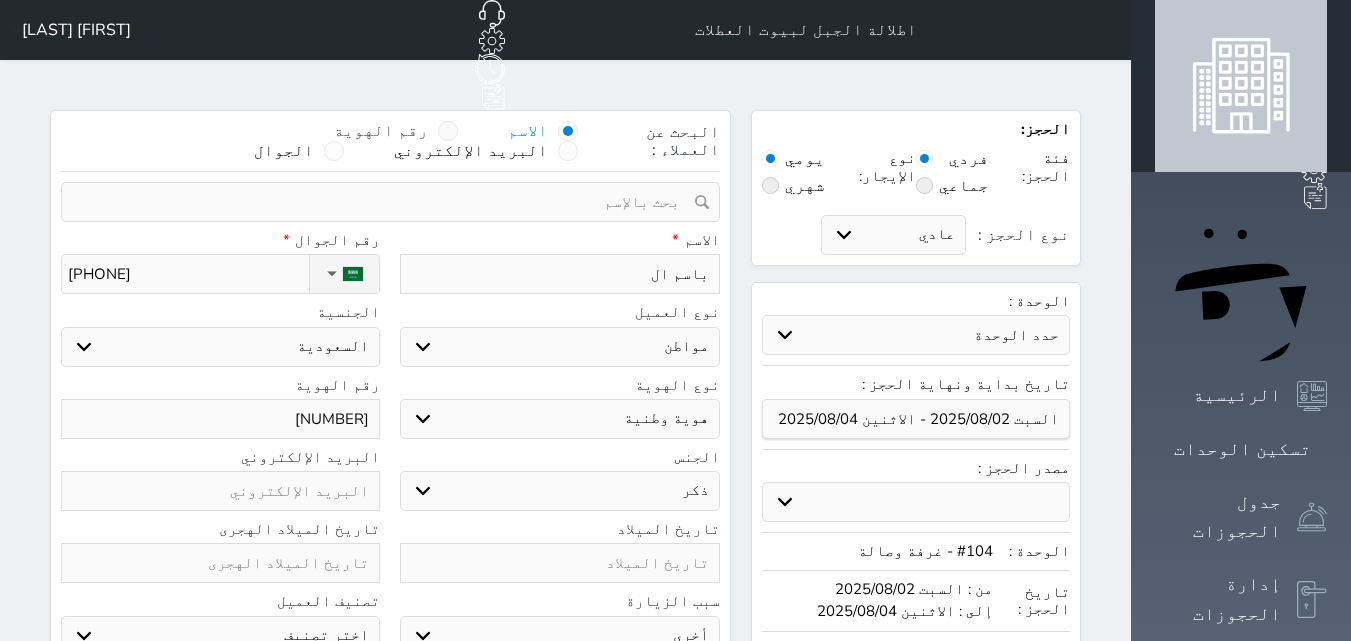 click on "رقم الهوية" at bounding box center [381, 131] 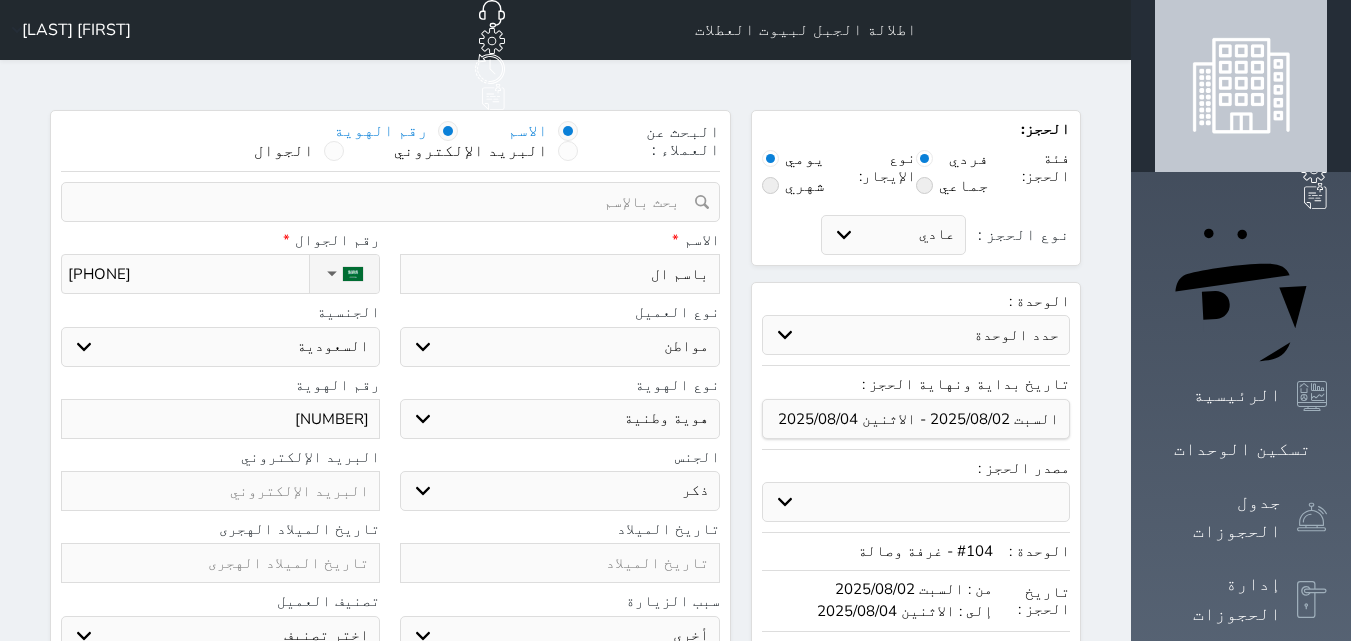 select 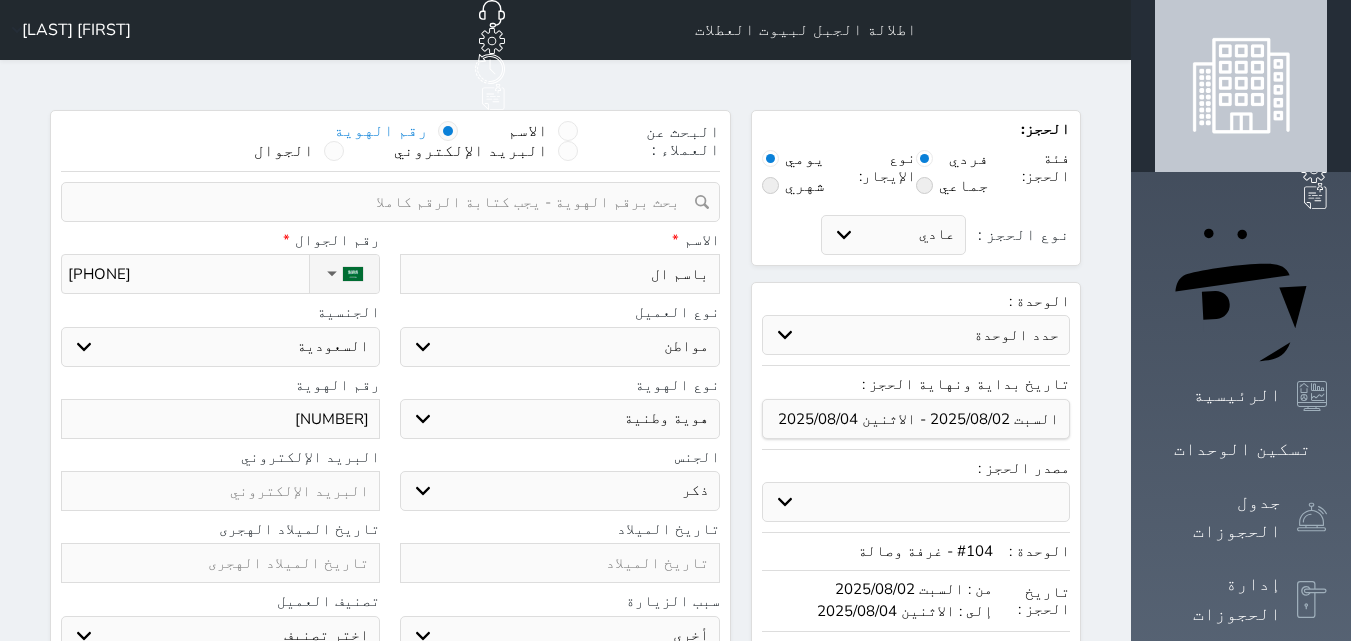 drag, startPoint x: 333, startPoint y: 360, endPoint x: 454, endPoint y: 312, distance: 130.17296 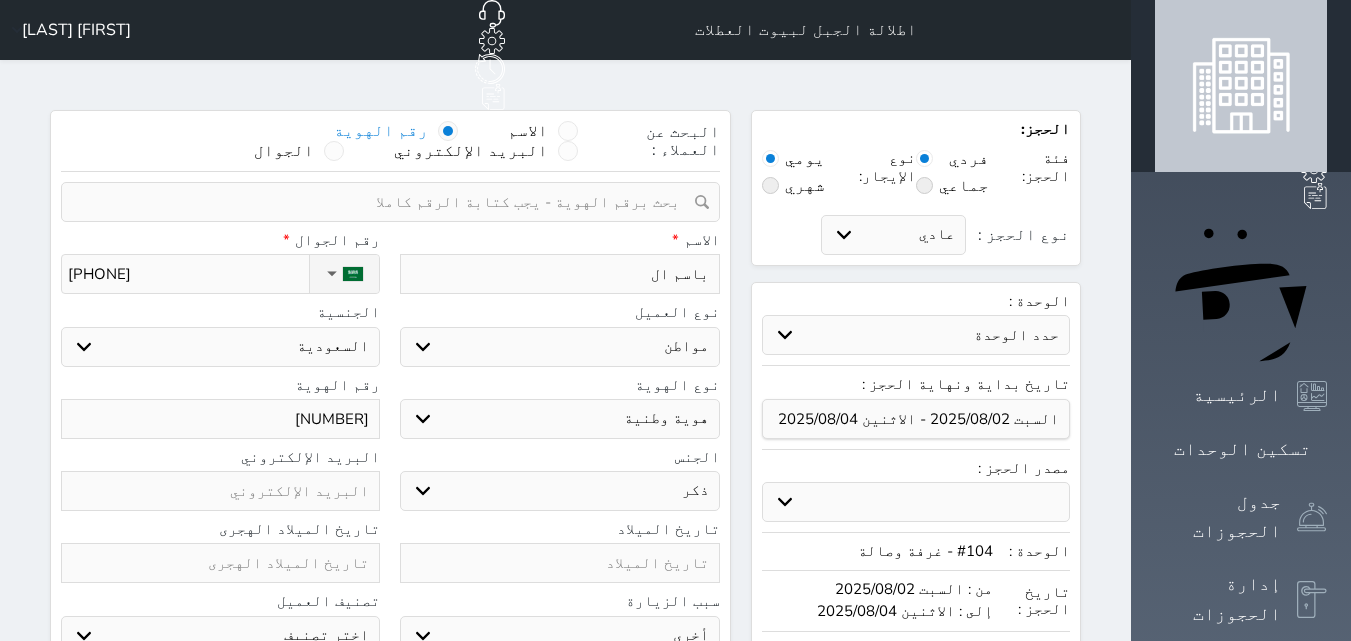 click on "1031635228" at bounding box center (220, 419) 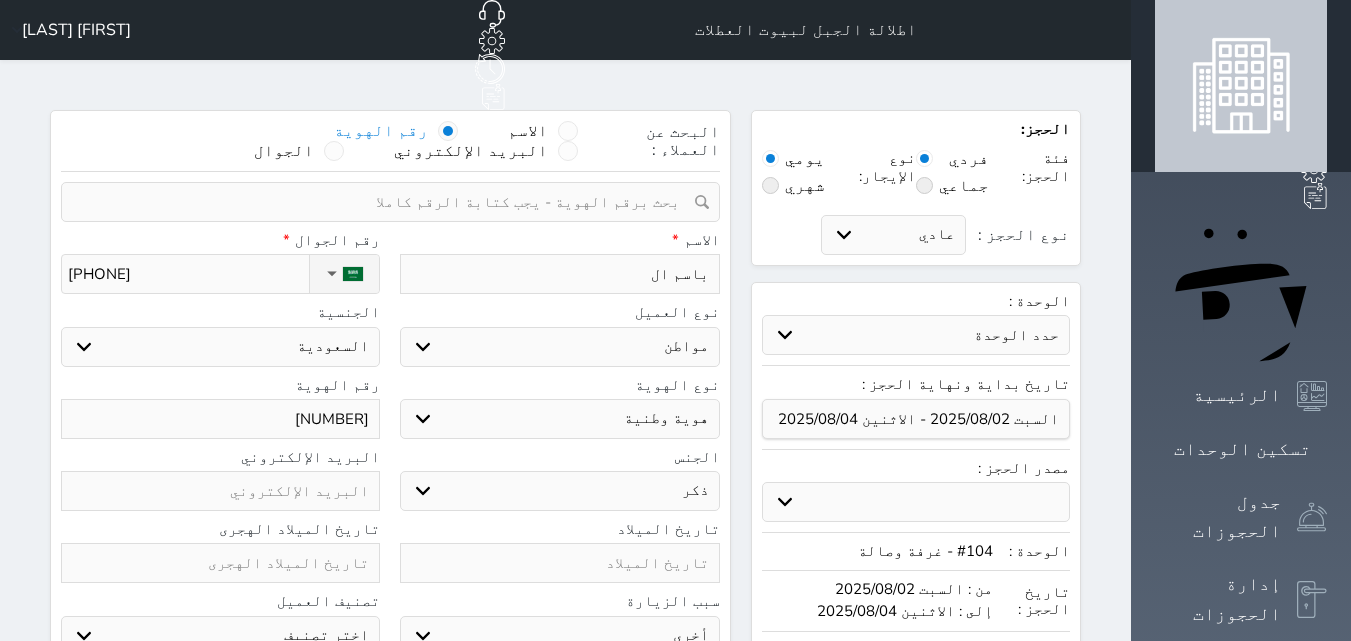 click at bounding box center [383, 202] 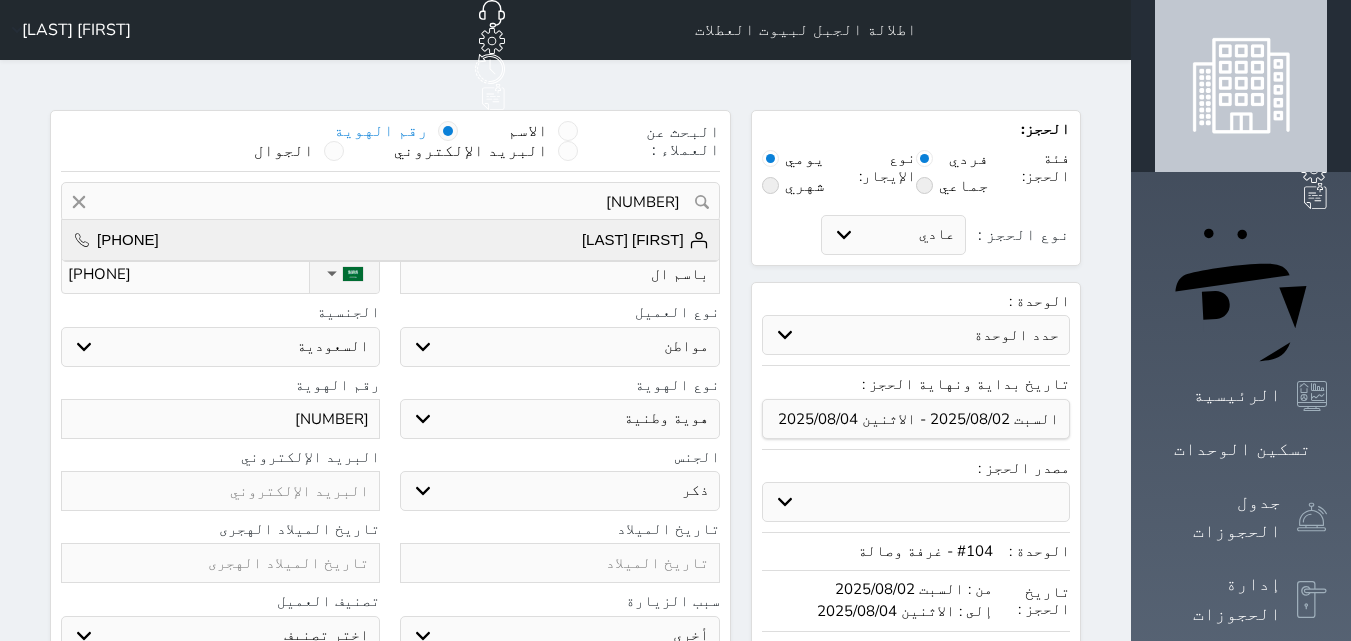 click on "باسم شديدسعيد الجهني" at bounding box center [645, 240] 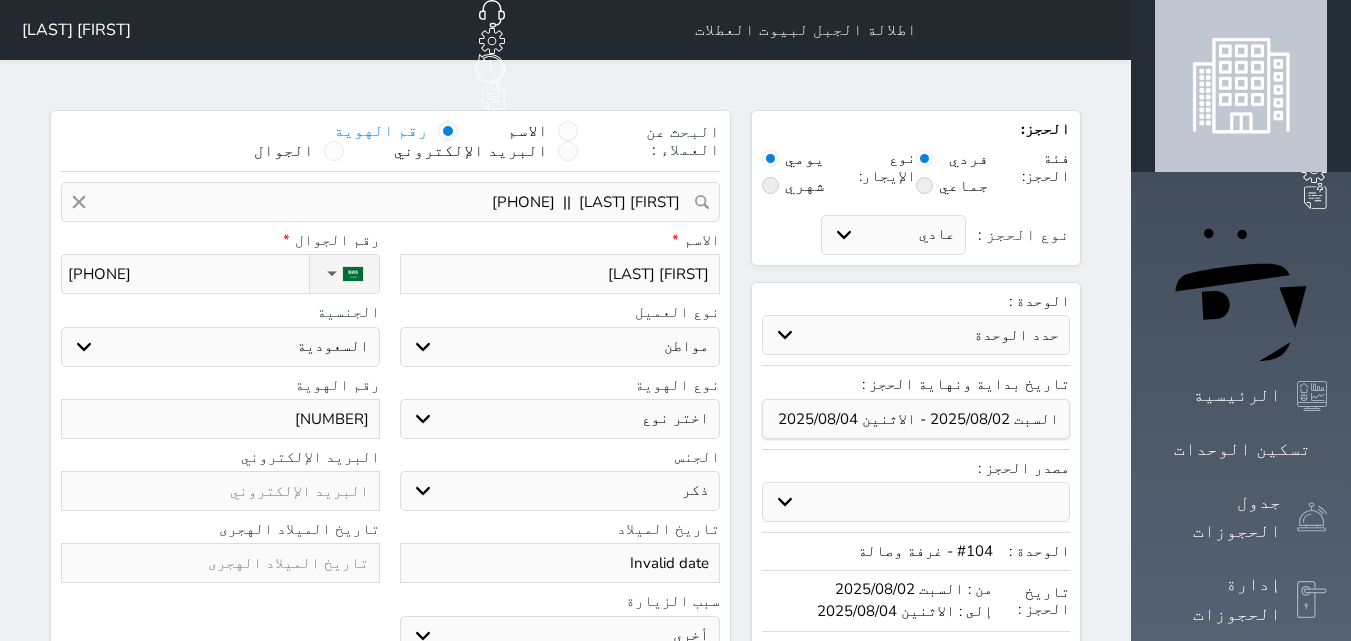 select 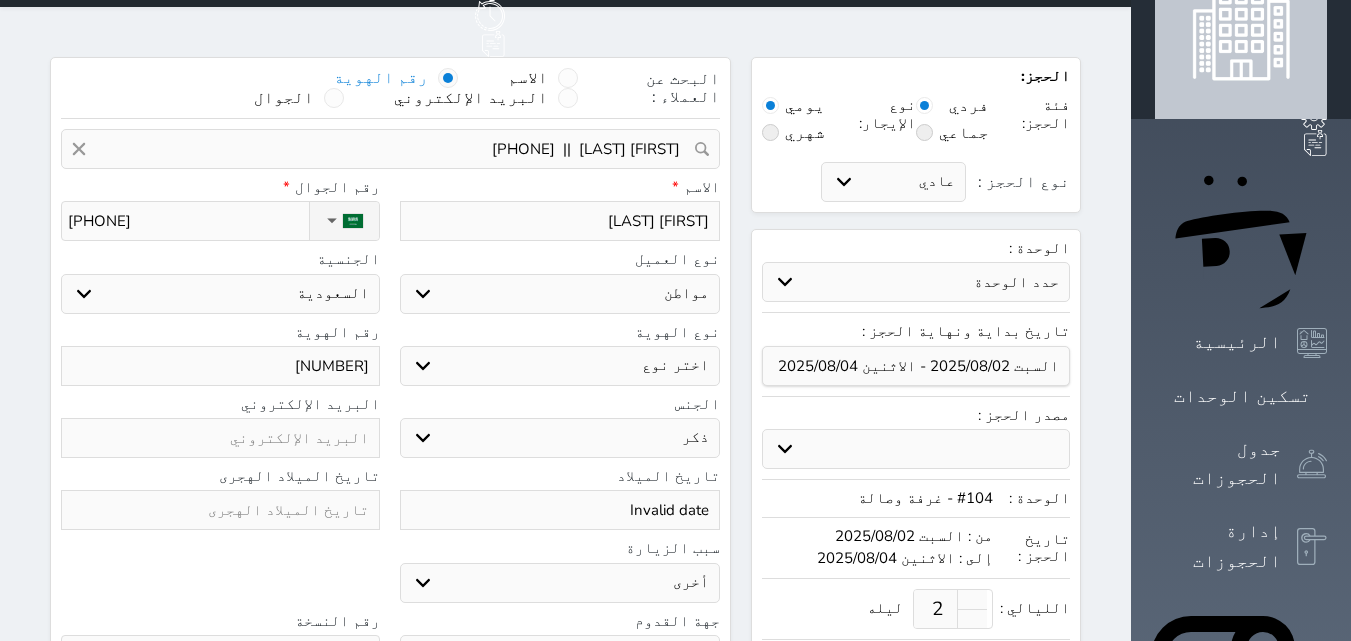 scroll, scrollTop: 0, scrollLeft: 0, axis: both 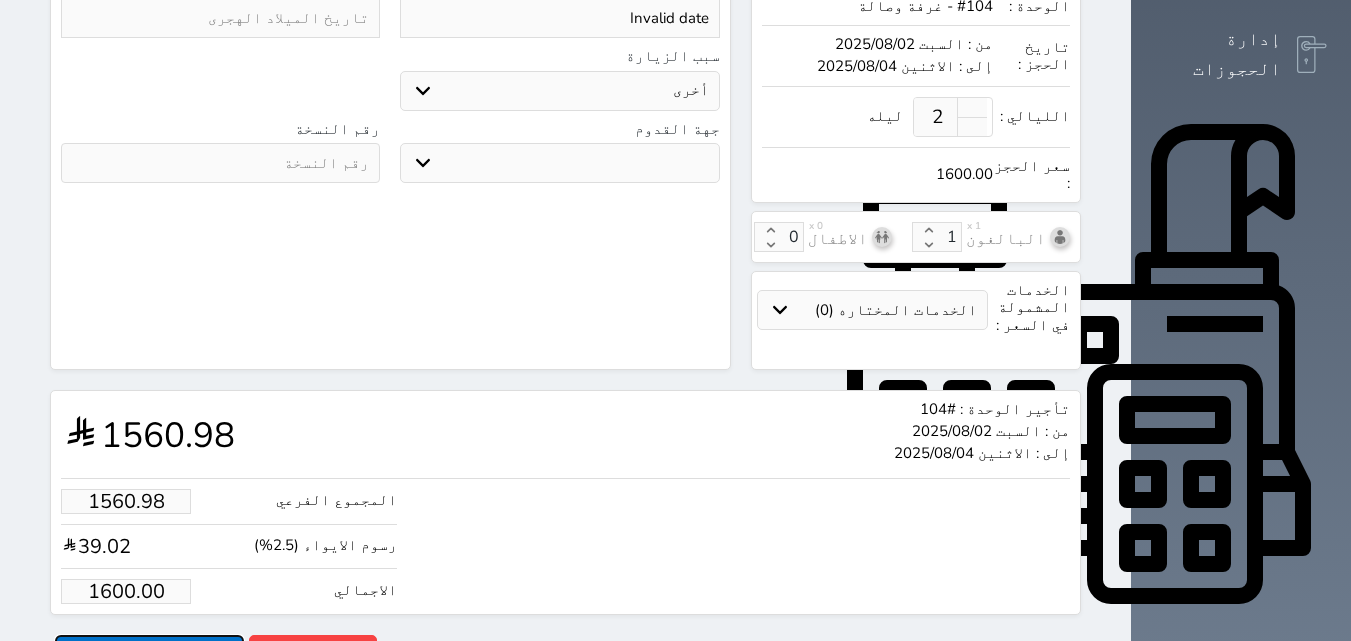 click on "حجز" at bounding box center [149, 652] 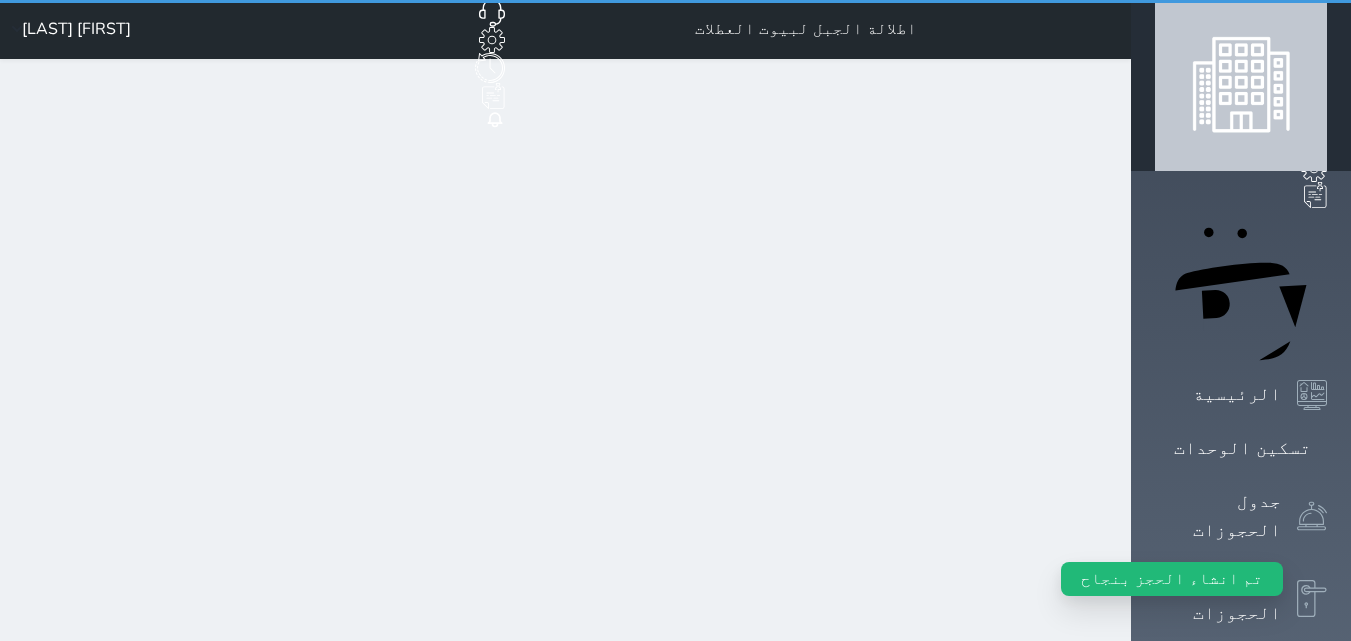 scroll, scrollTop: 0, scrollLeft: 0, axis: both 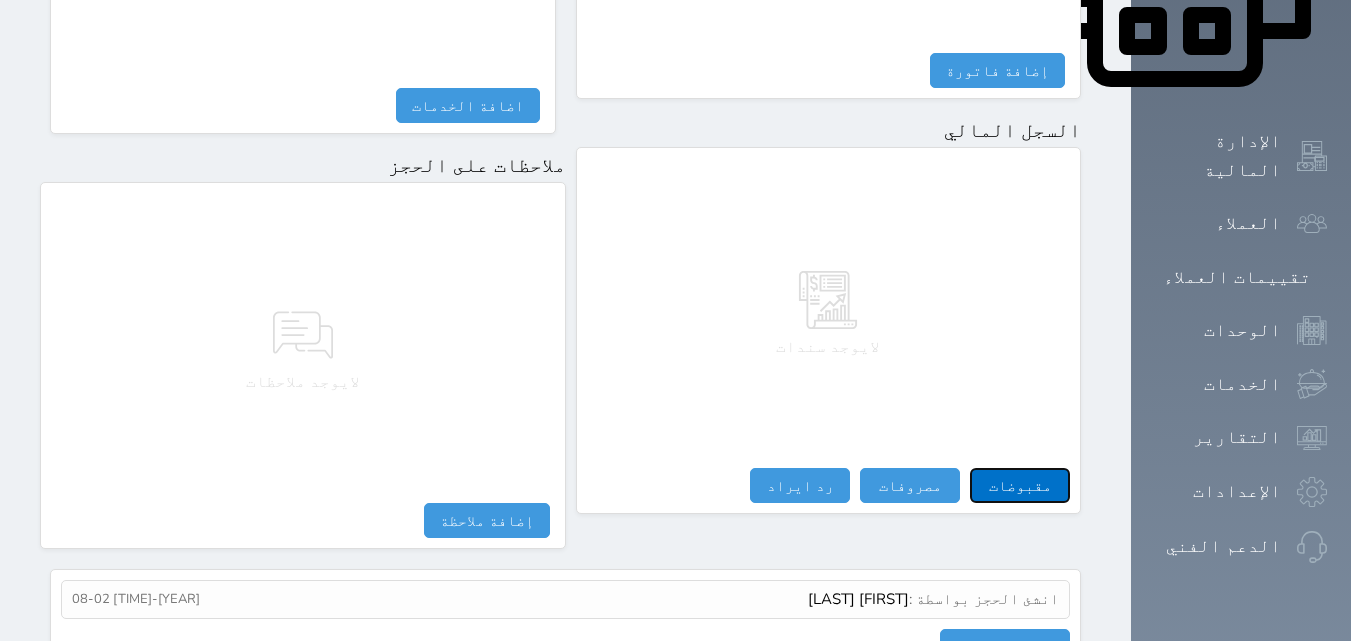 click on "مقبوضات" at bounding box center [1020, 485] 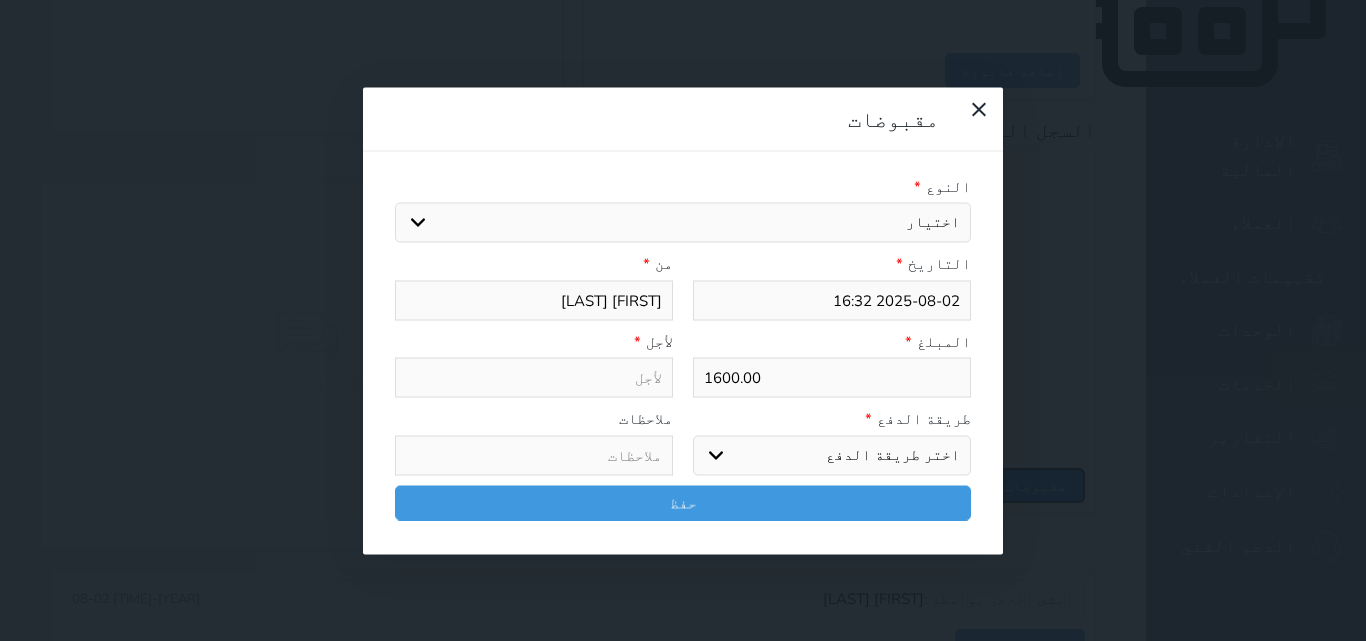 select 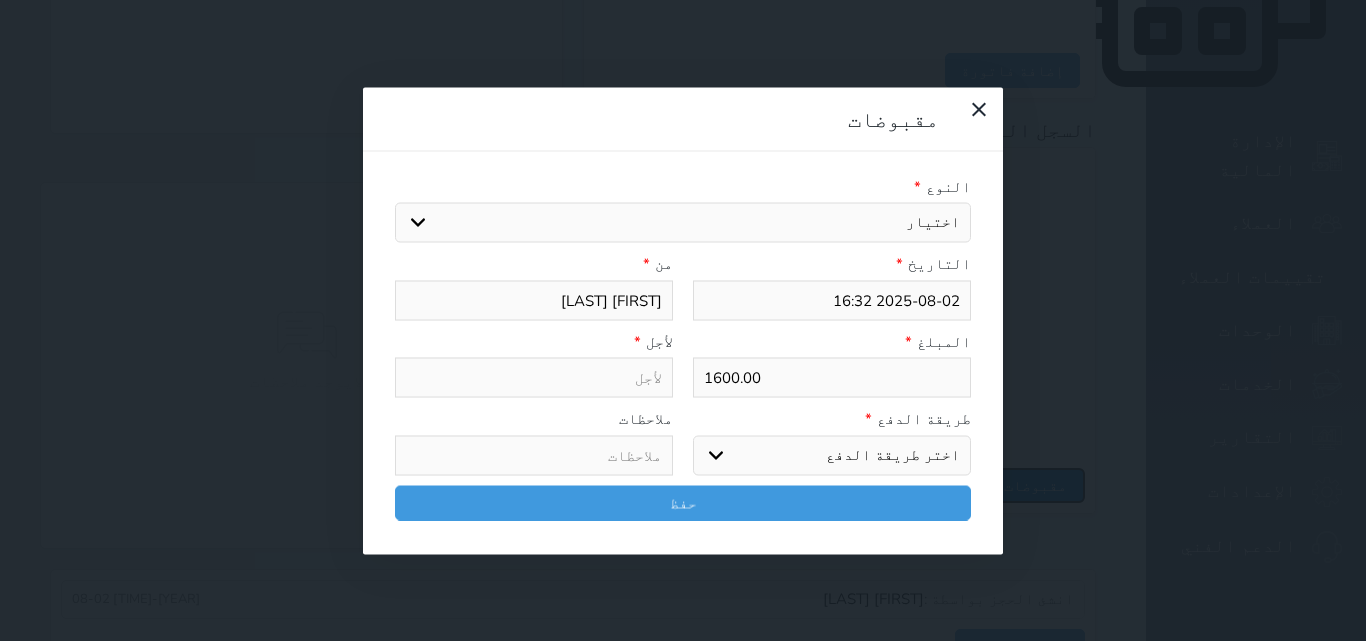 select 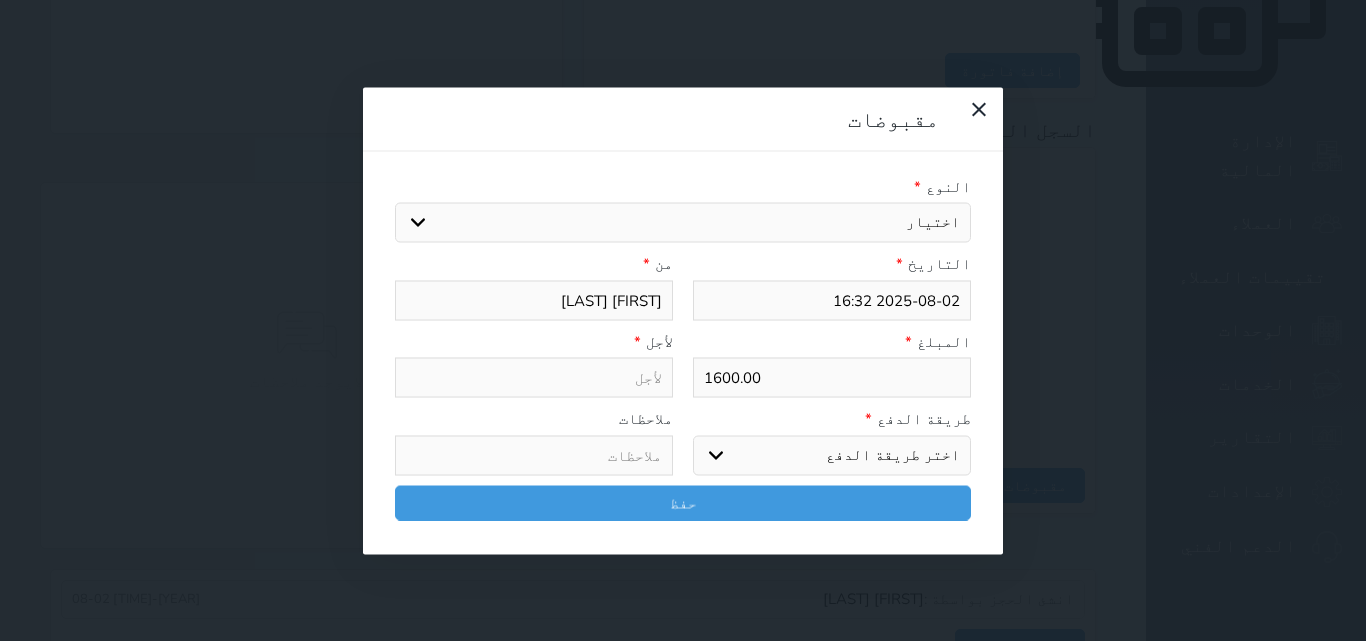 click on "طريقة الدفع *   اختر طريقة الدفع   دفع نقدى   تحويل بنكى   مدى   بطاقة ائتمان   آجل" at bounding box center (832, 442) 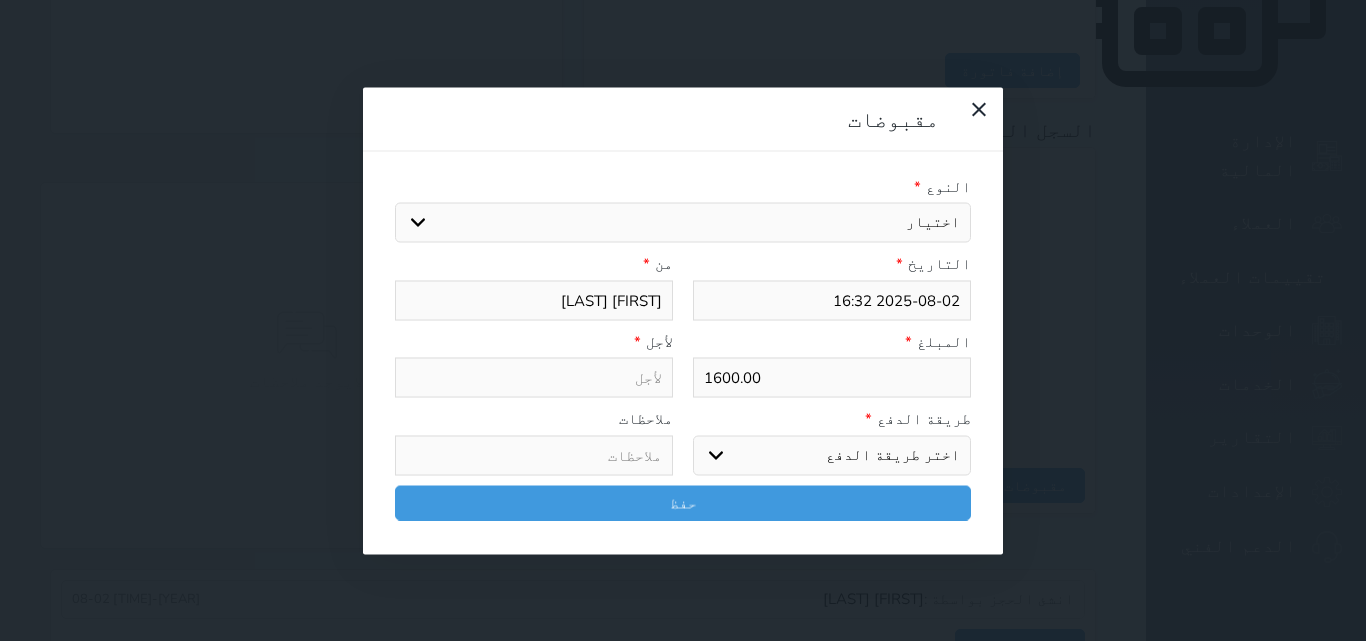 click on "اختر طريقة الدفع   دفع نقدى   تحويل بنكى   مدى   بطاقة ائتمان   آجل" at bounding box center (832, 455) 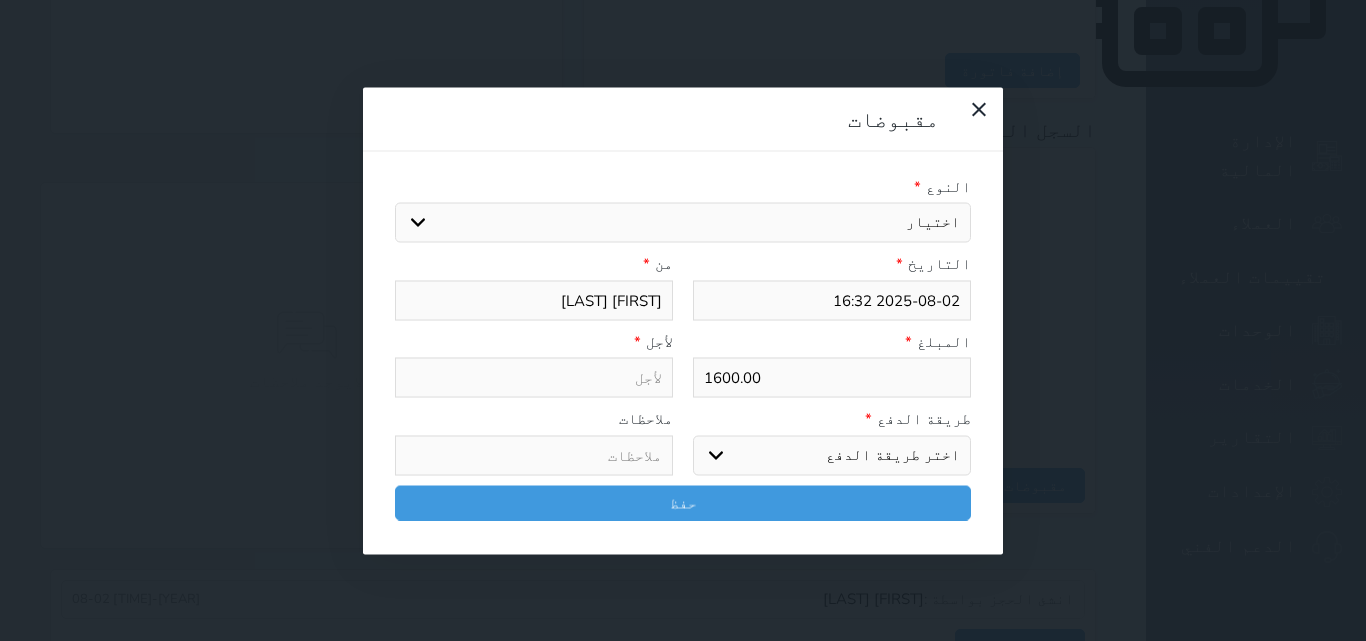 select on "mada" 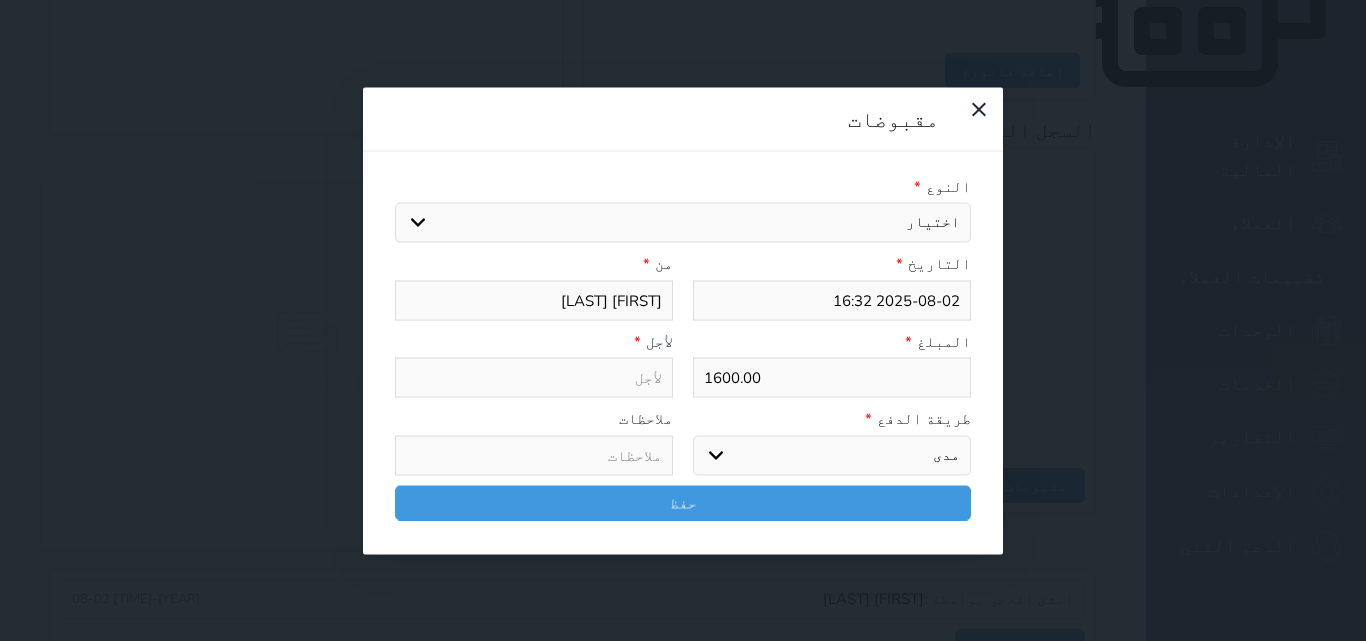 click on "اختر طريقة الدفع   دفع نقدى   تحويل بنكى   مدى   بطاقة ائتمان   آجل" at bounding box center (832, 455) 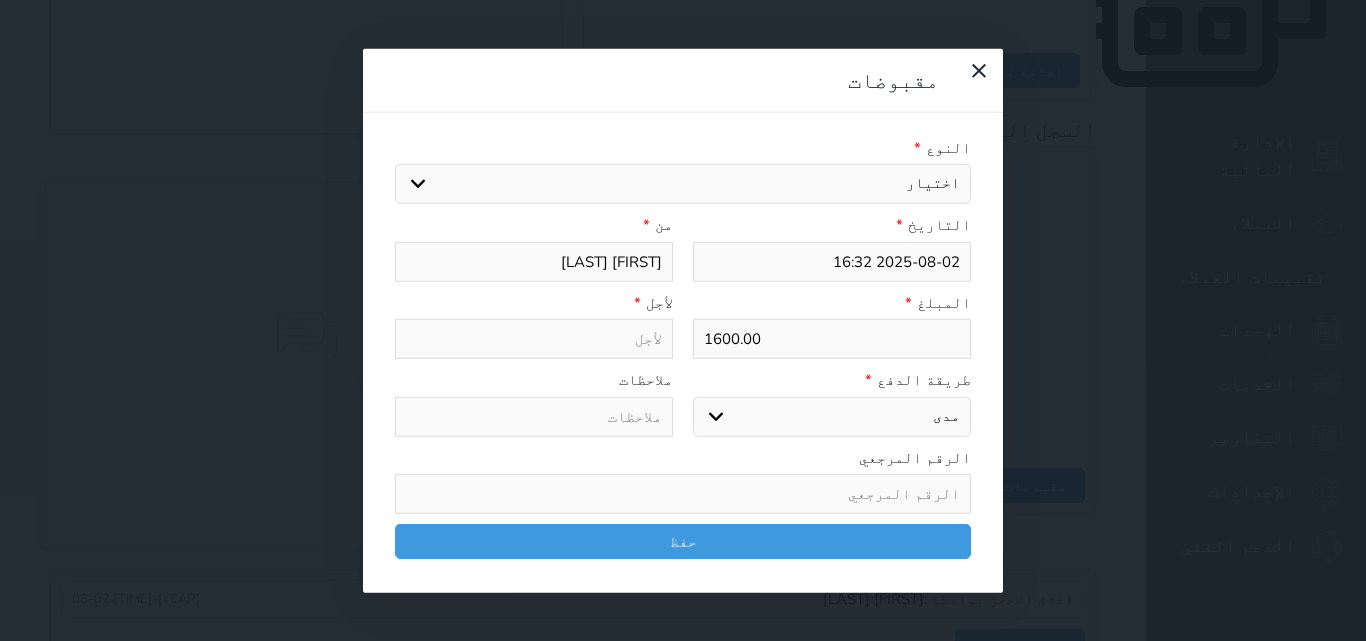 click on "اختيار   مقبوضات عامة قيمة إيجار فواتير تامين عربون لا ينطبق آخر مغسلة واي فاي - الإنترنت مواقف السيارات طعام الأغذية والمشروبات مشروبات المشروبات الباردة المشروبات الساخنة الإفطار غداء عشاء مخبز و كعك حمام سباحة الصالة الرياضية سبا و خدمات الجمال اختيار وإسقاط (خدمات النقل) ميني بار كابل - تلفزيون سرير إضافي تصفيف الشعر التسوق خدمات الجولات السياحية المنظمة خدمات الدليل السياحي" at bounding box center [683, 184] 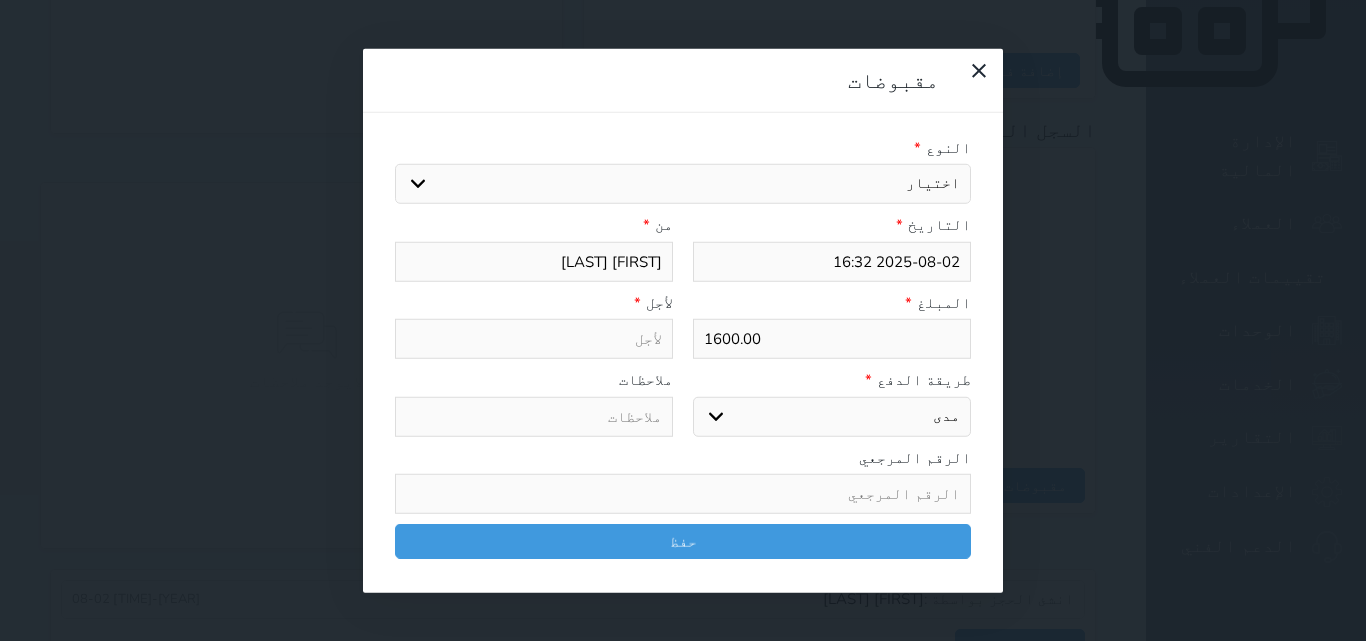 select on "[NUMBER]" 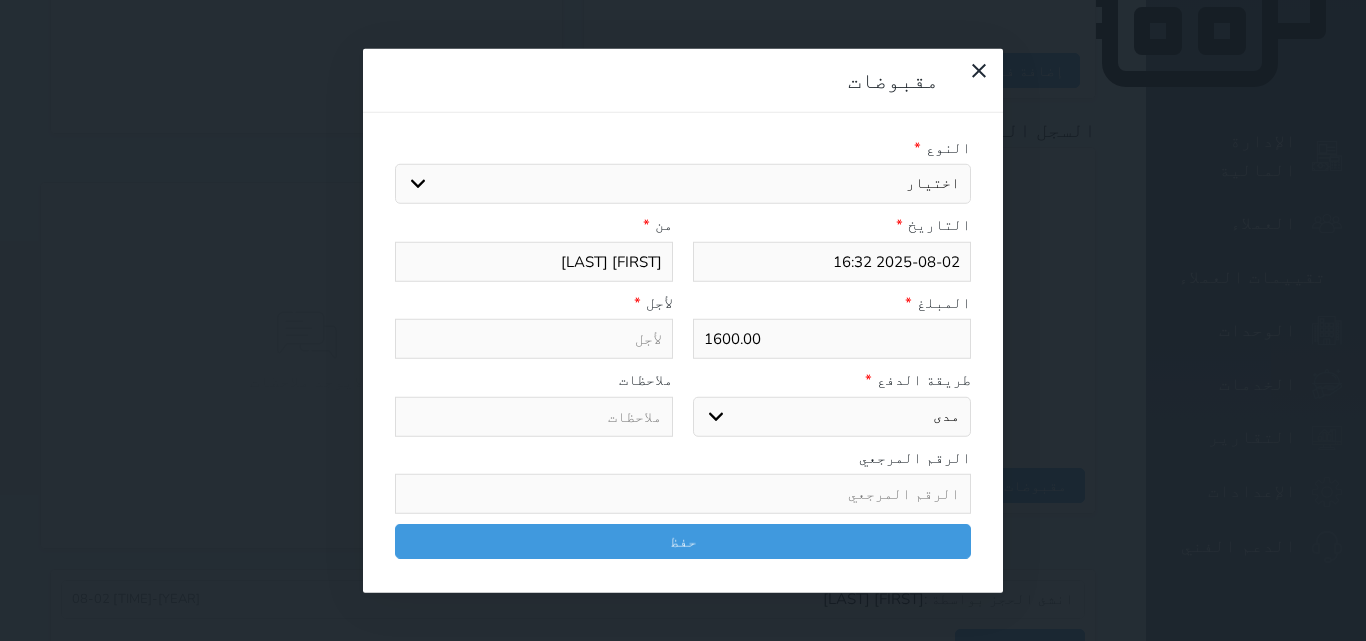 click on "اختيار   مقبوضات عامة قيمة إيجار فواتير تامين عربون لا ينطبق آخر مغسلة واي فاي - الإنترنت مواقف السيارات طعام الأغذية والمشروبات مشروبات المشروبات الباردة المشروبات الساخنة الإفطار غداء عشاء مخبز و كعك حمام سباحة الصالة الرياضية سبا و خدمات الجمال اختيار وإسقاط (خدمات النقل) ميني بار كابل - تلفزيون سرير إضافي تصفيف الشعر التسوق خدمات الجولات السياحية المنظمة خدمات الدليل السياحي" at bounding box center [683, 184] 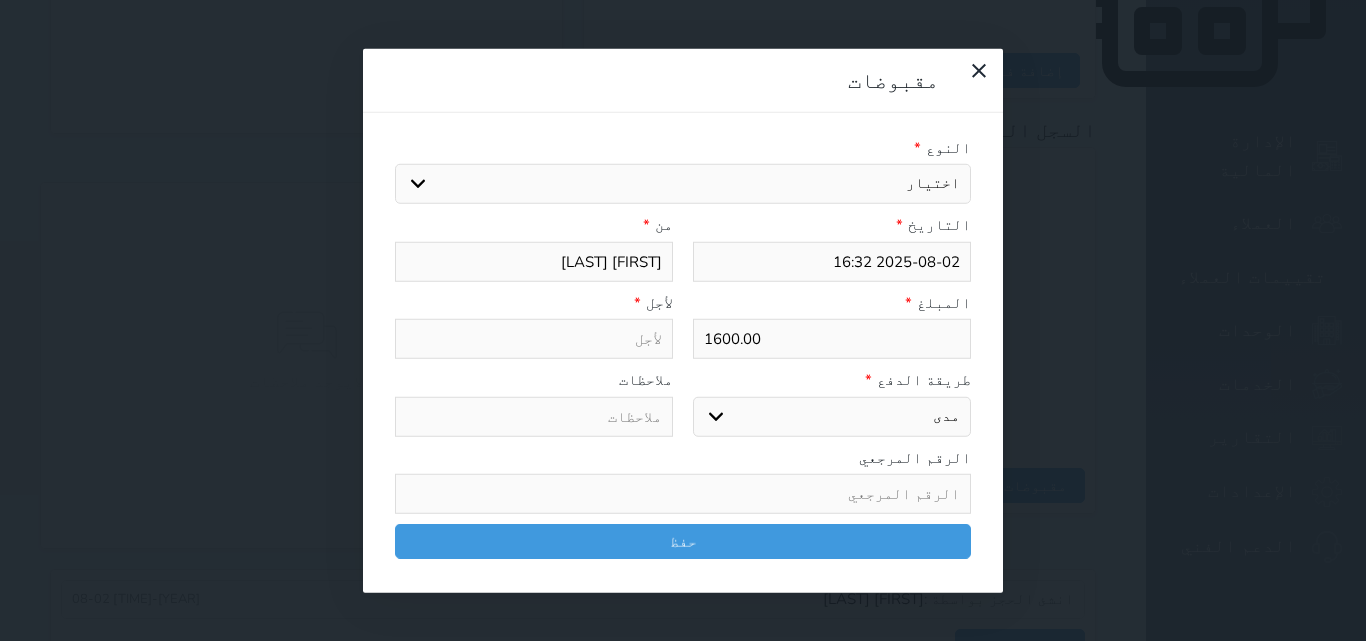 type on "قيمة إيجار - الوحدة - 104" 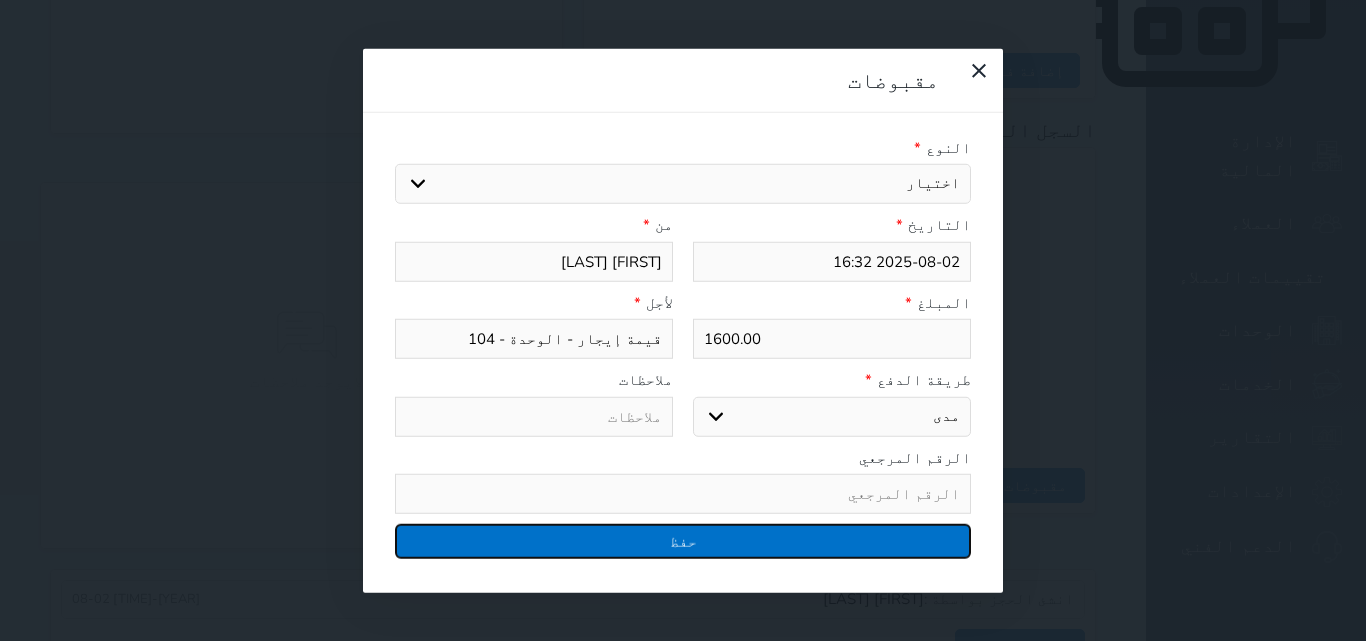click on "حفظ" at bounding box center (683, 541) 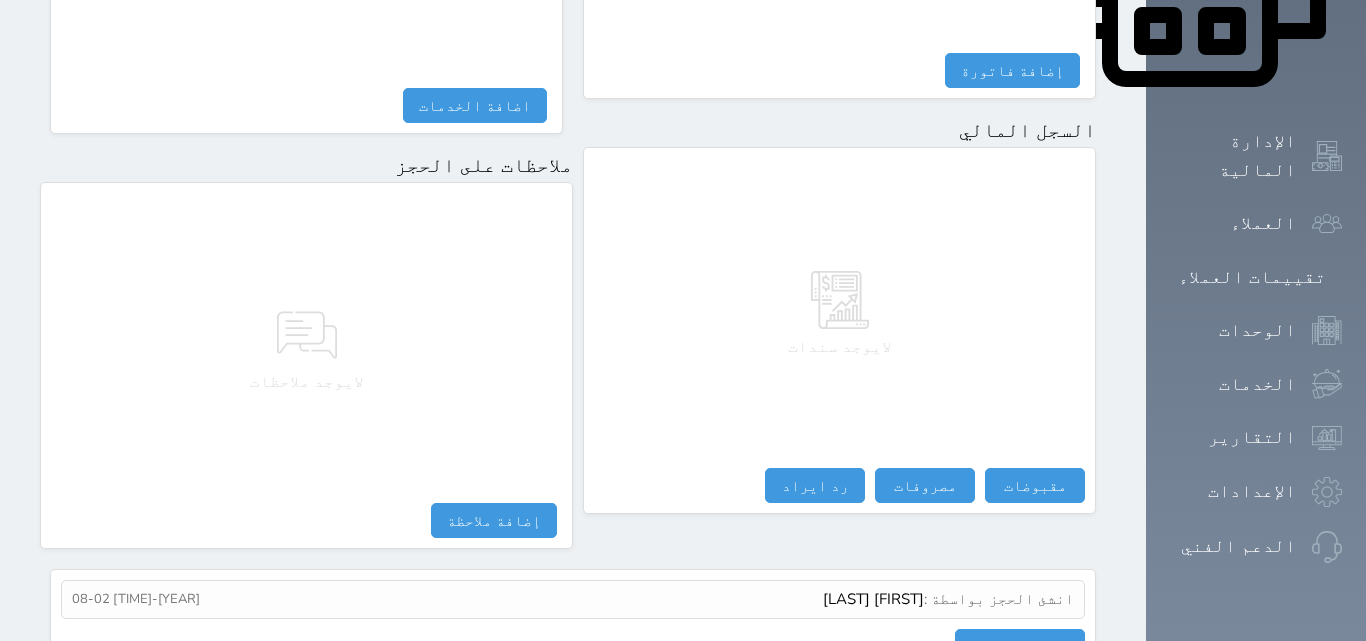 select 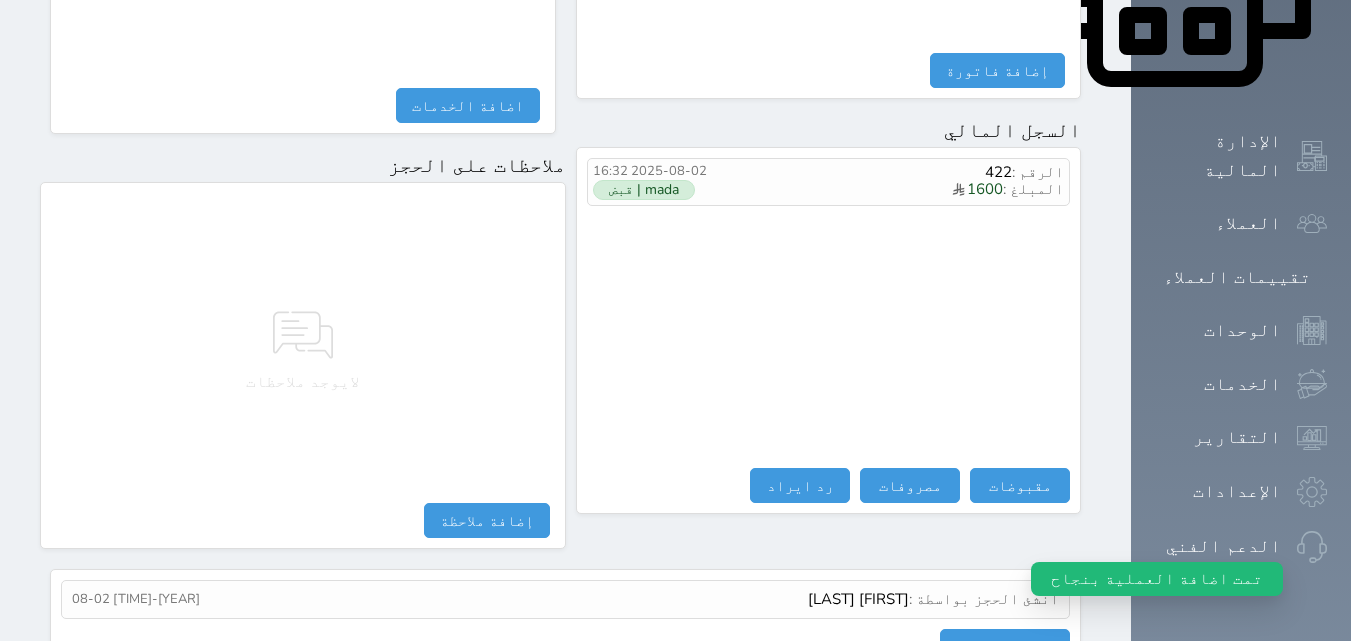 scroll, scrollTop: 0, scrollLeft: 0, axis: both 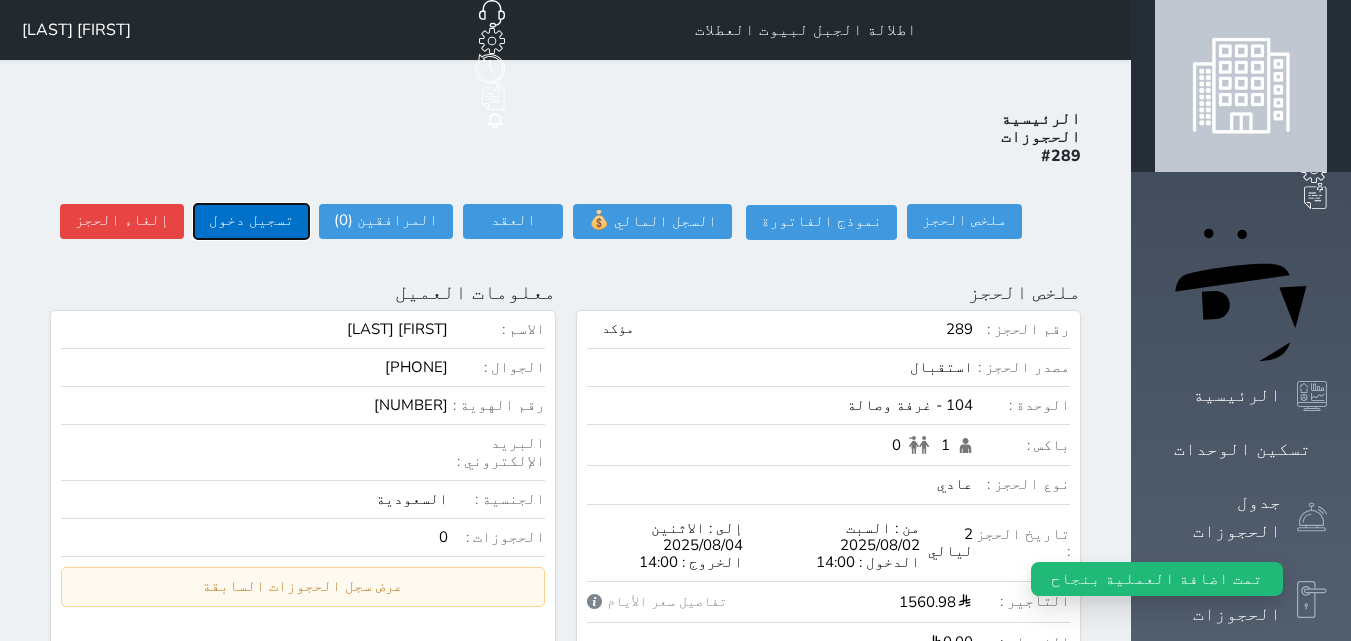 click on "تسجيل دخول" at bounding box center (251, 221) 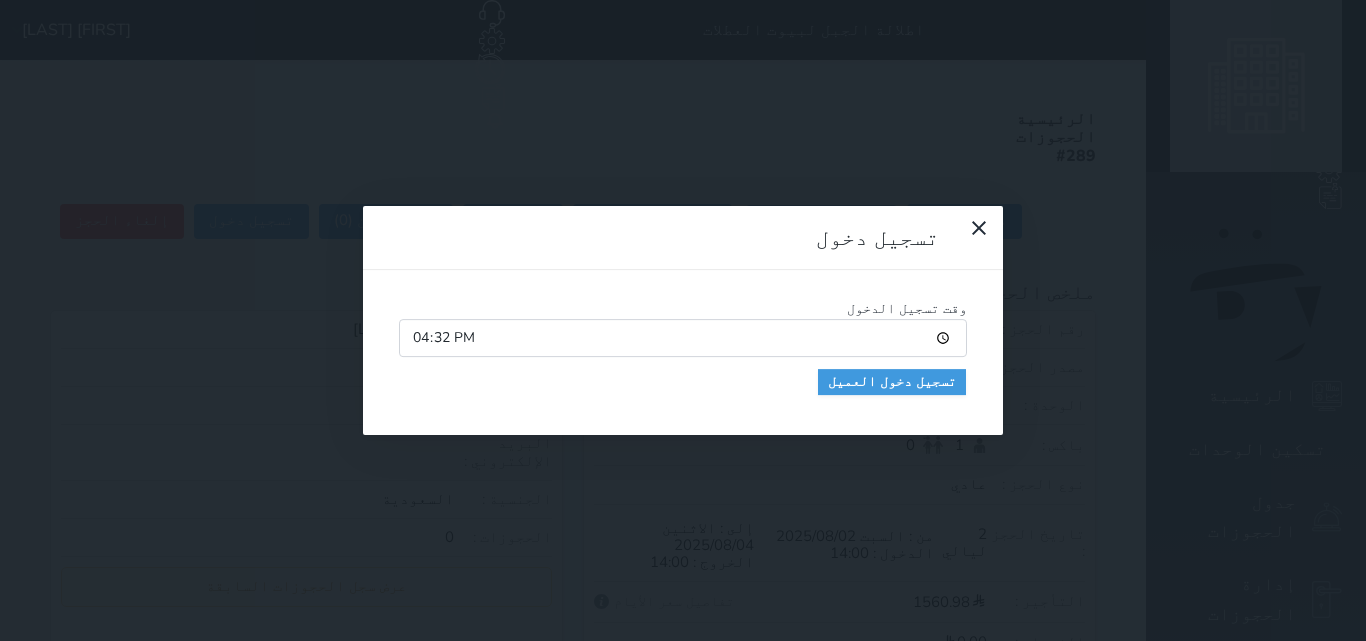 click on "16:32" at bounding box center (683, 338) 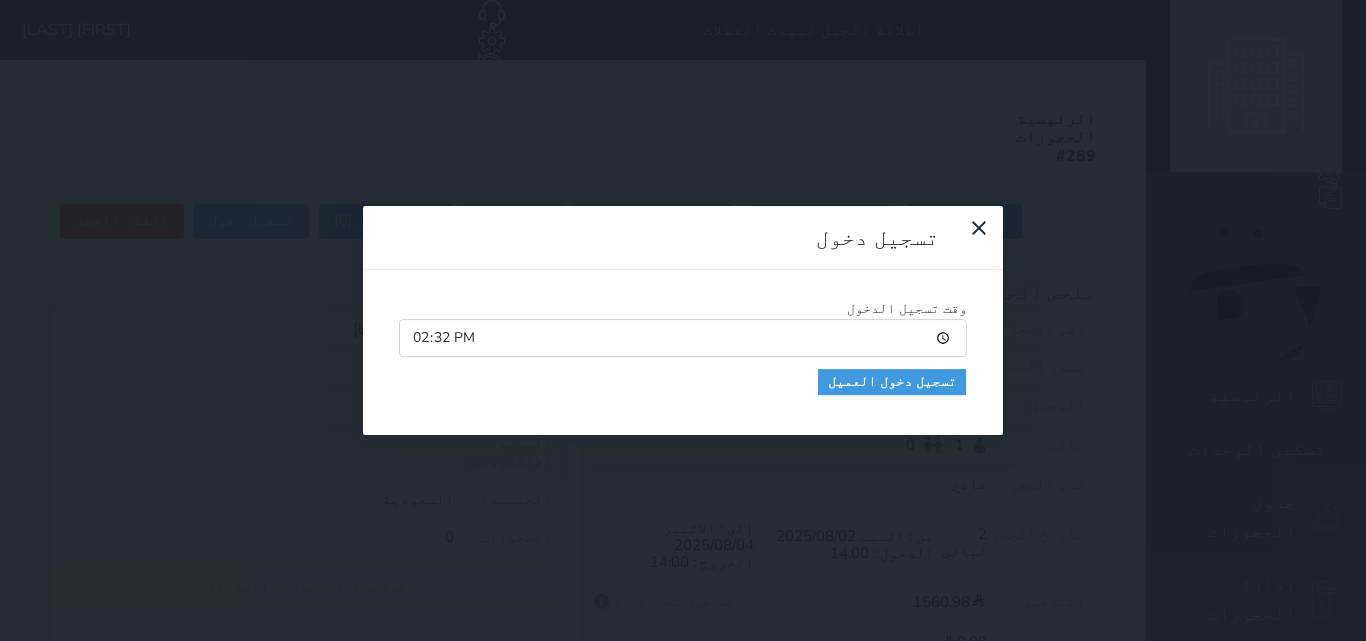 click on "14:32" at bounding box center [683, 338] 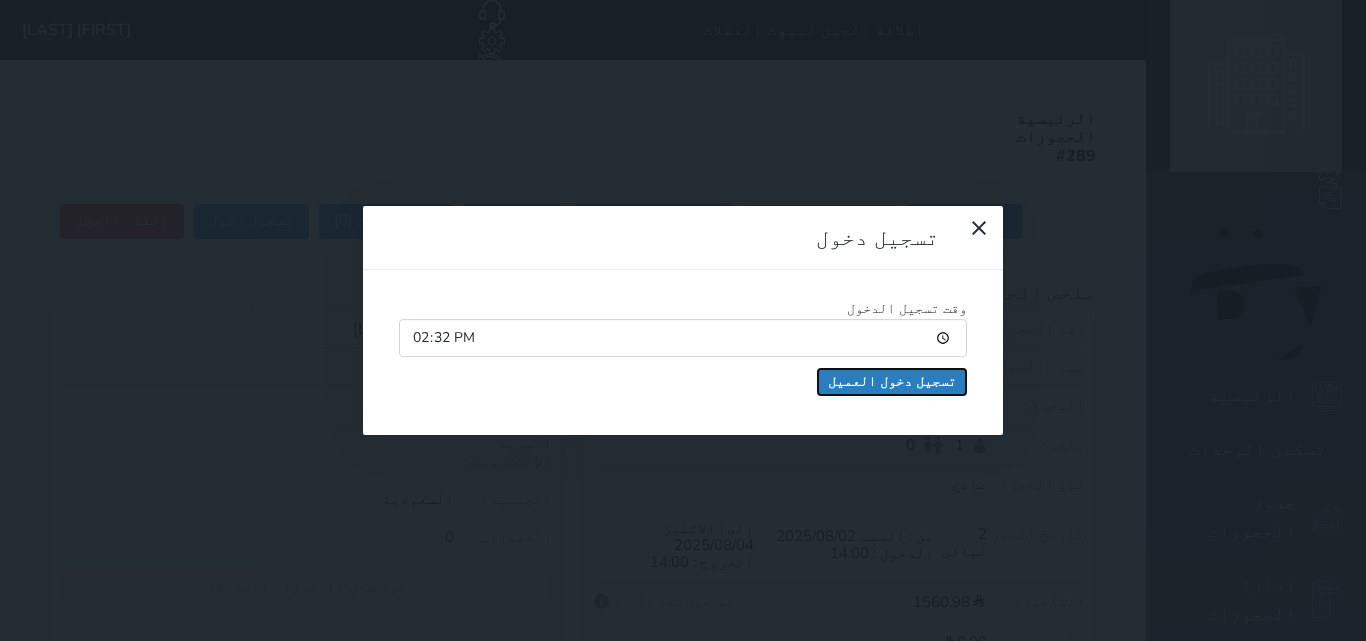 click on "تسجيل دخول العميل" at bounding box center (892, 382) 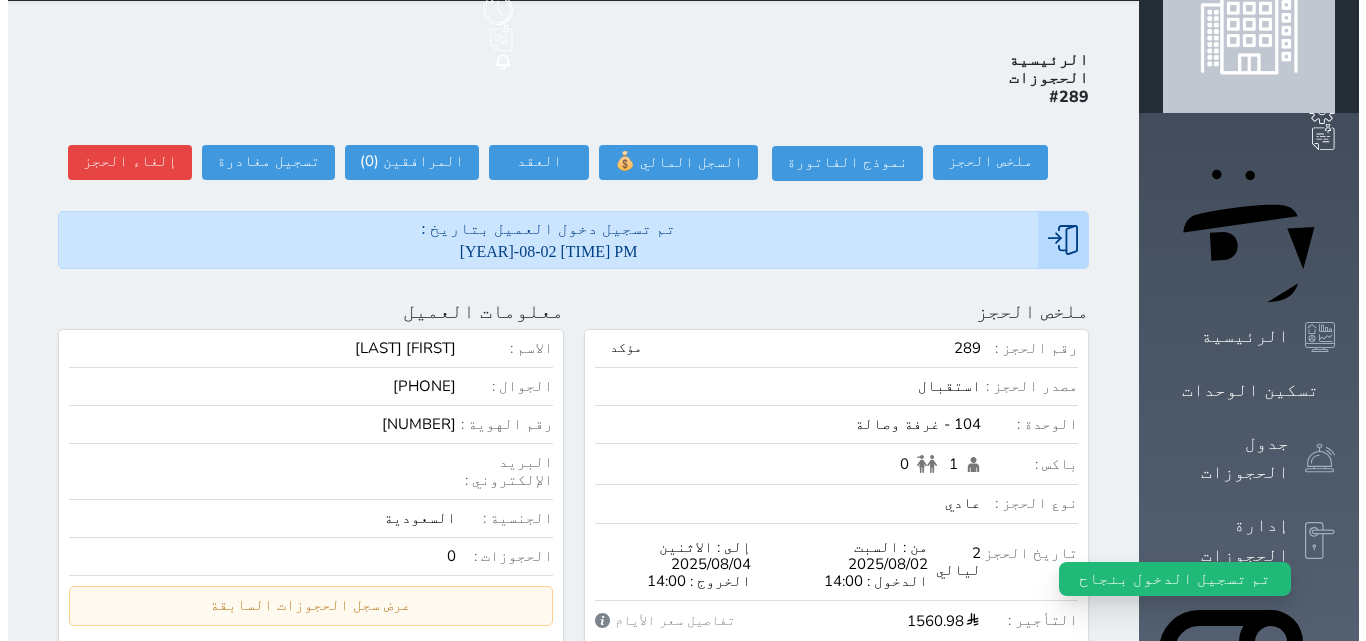 scroll, scrollTop: 0, scrollLeft: 0, axis: both 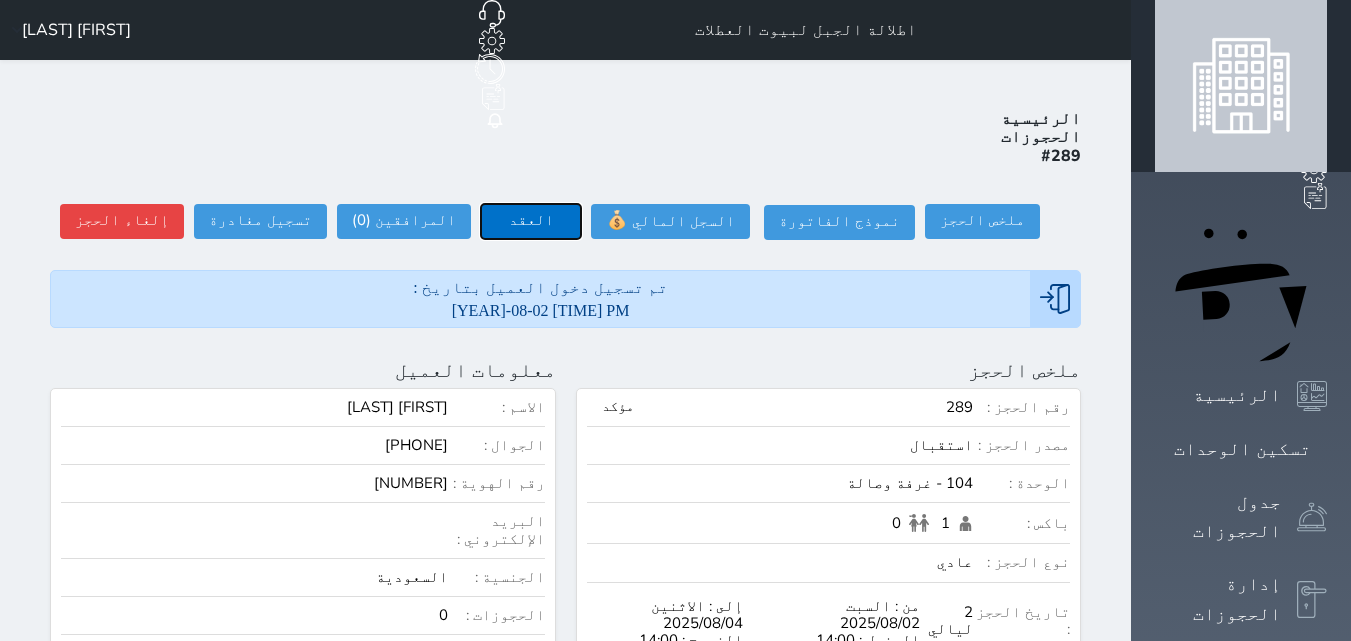 click on "العقد" at bounding box center (531, 221) 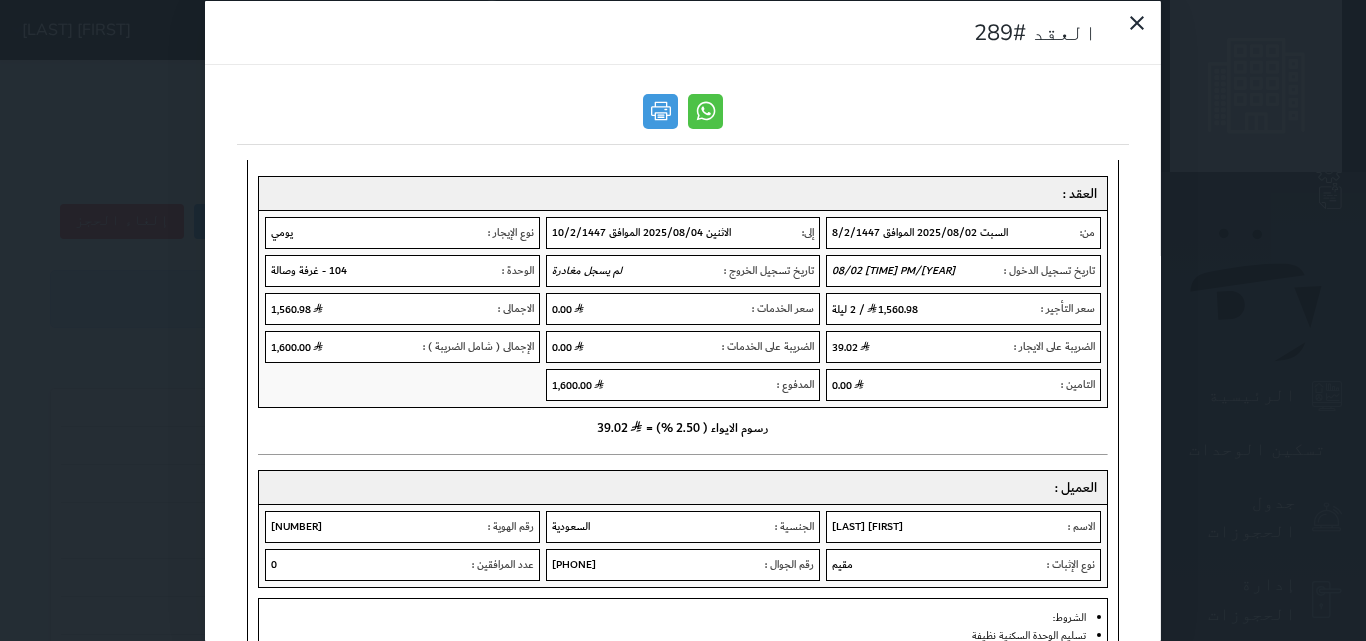 scroll, scrollTop: 200, scrollLeft: 0, axis: vertical 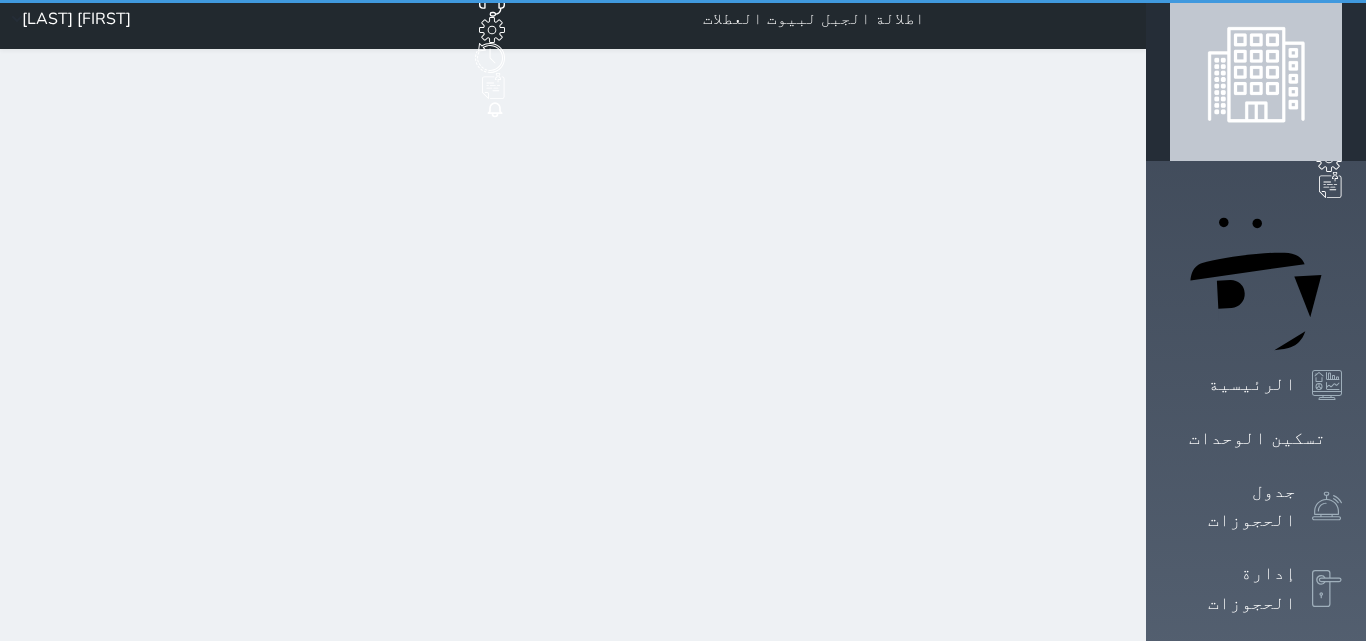 select on "1" 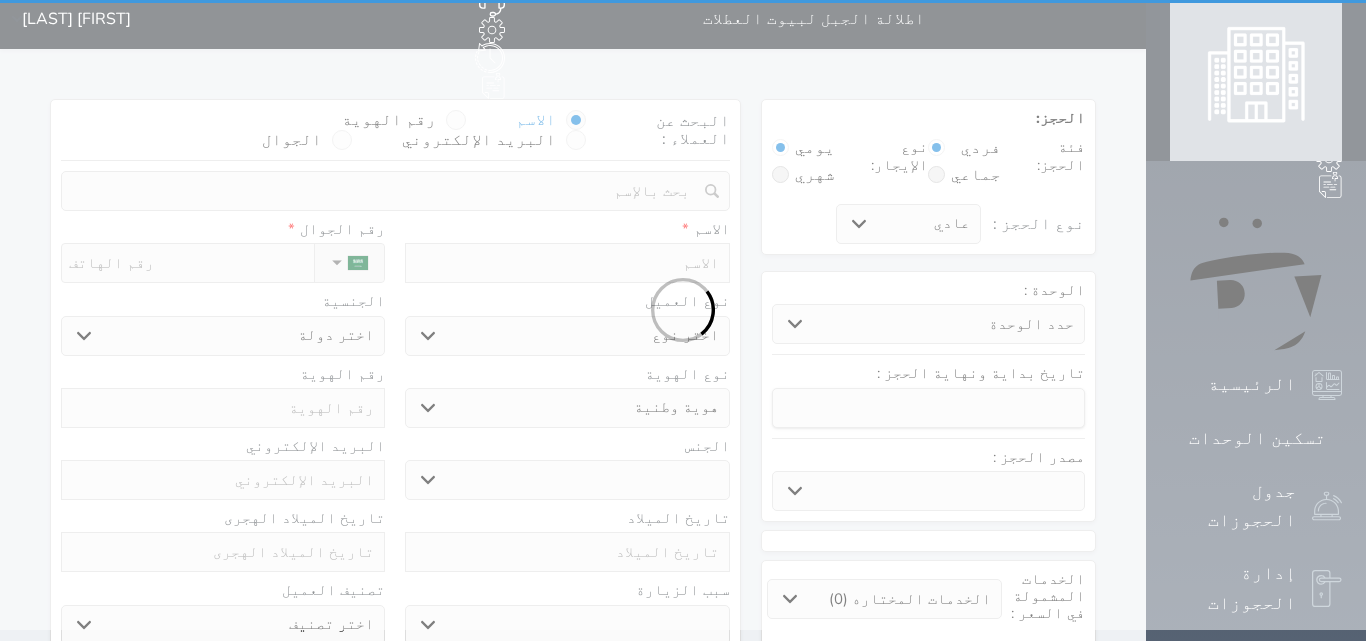 scroll, scrollTop: 0, scrollLeft: 0, axis: both 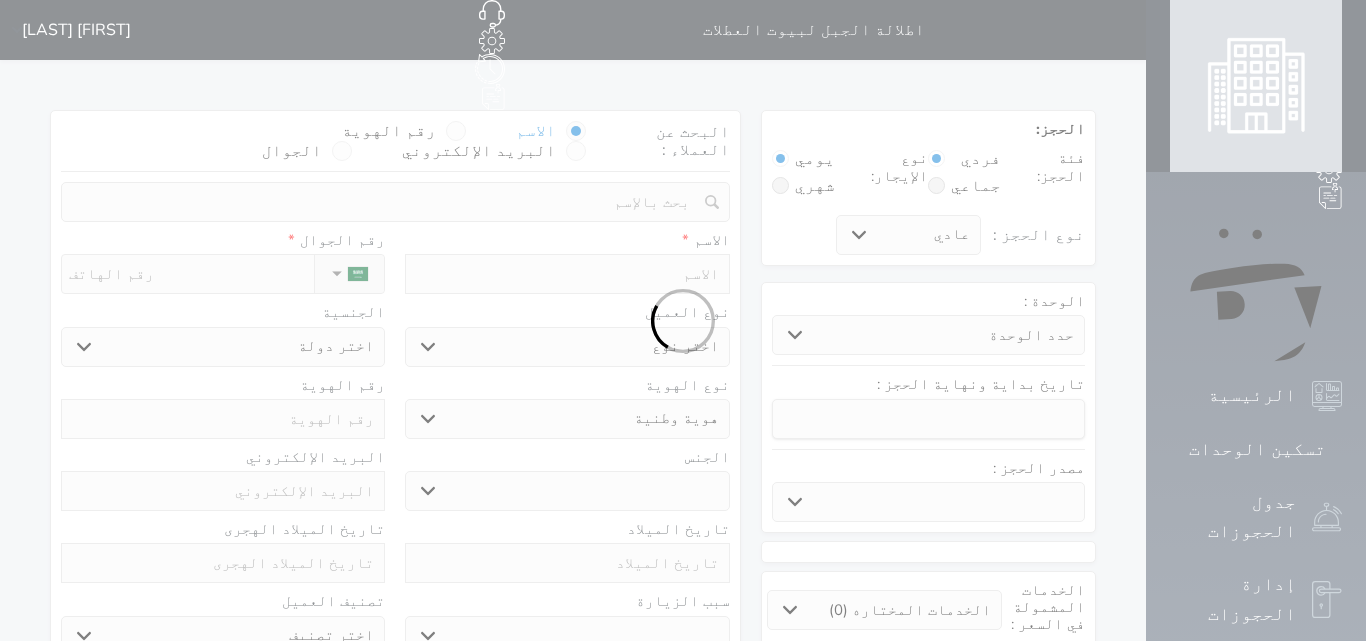 select 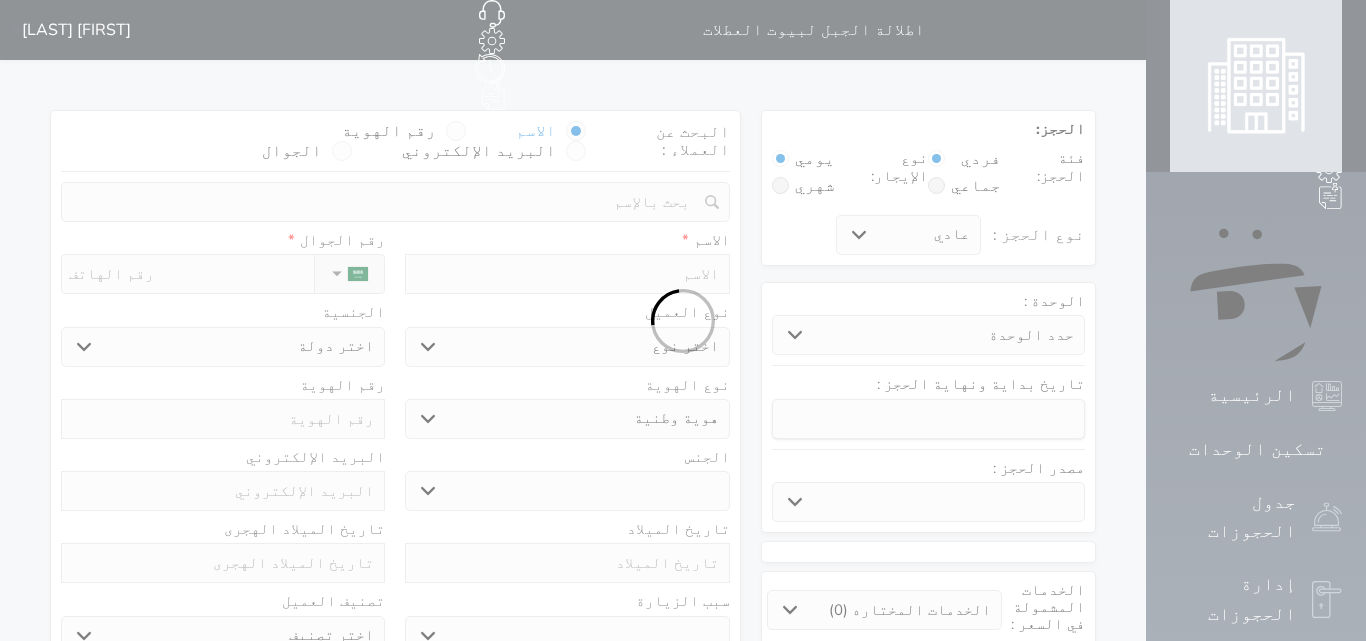 select 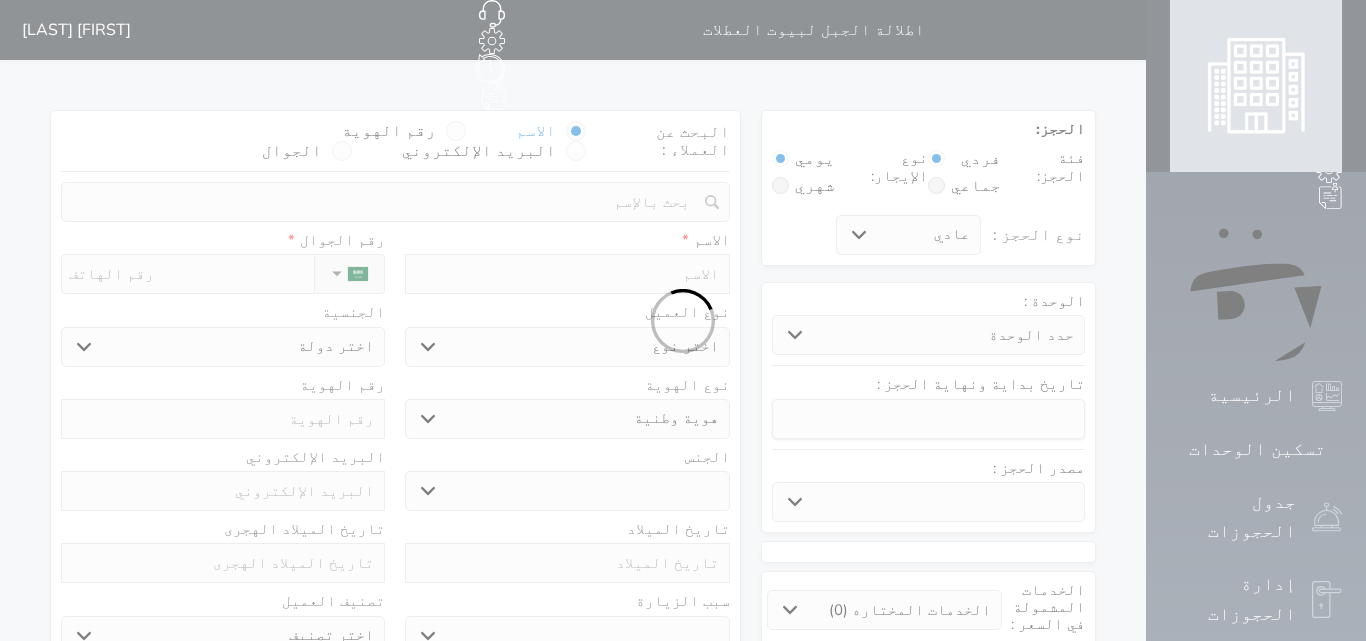 select 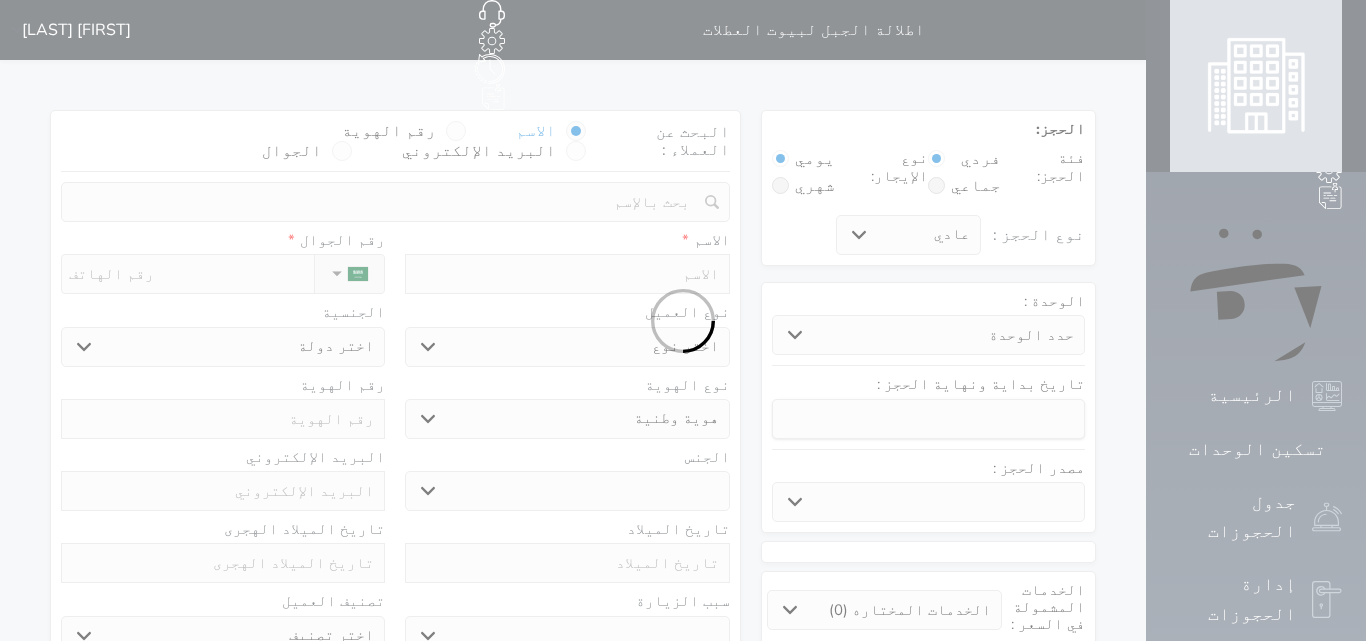 select 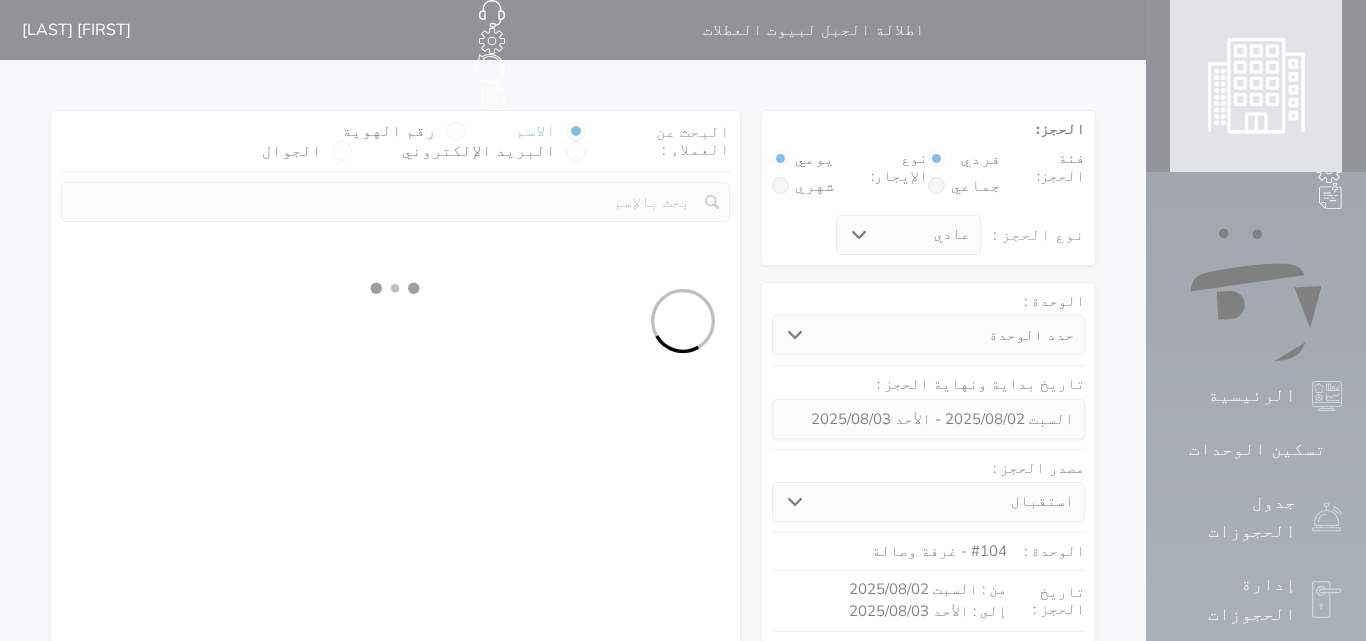 select 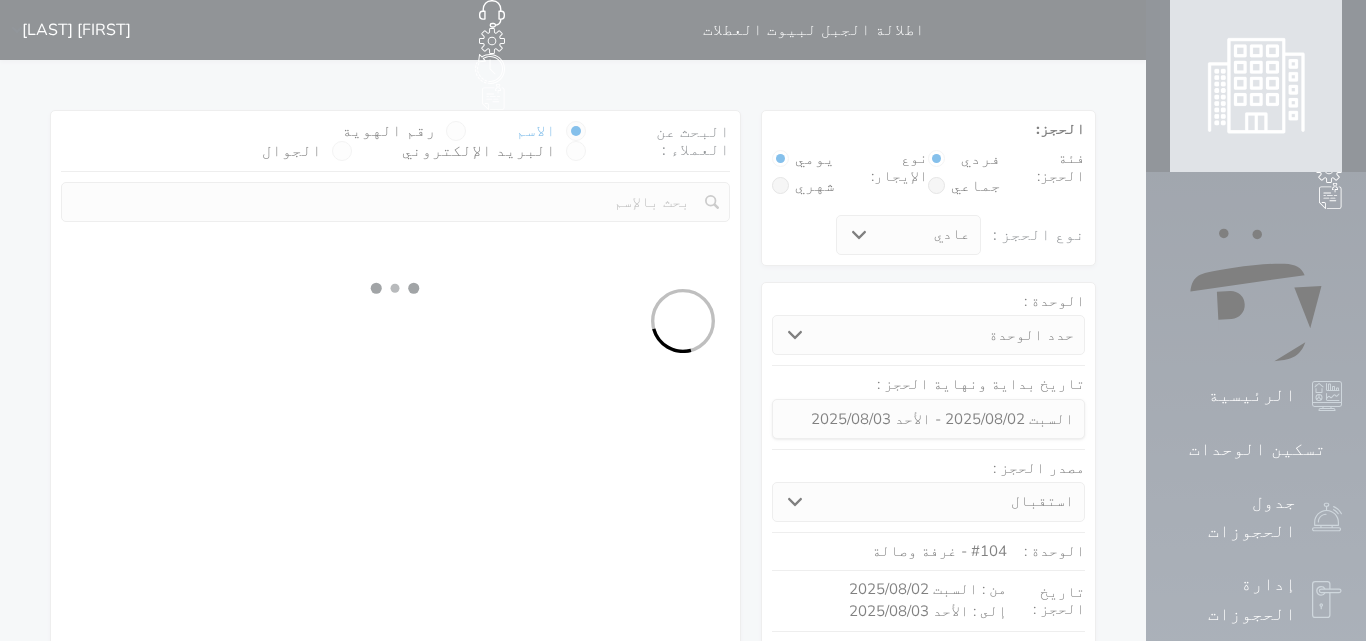 select on "1" 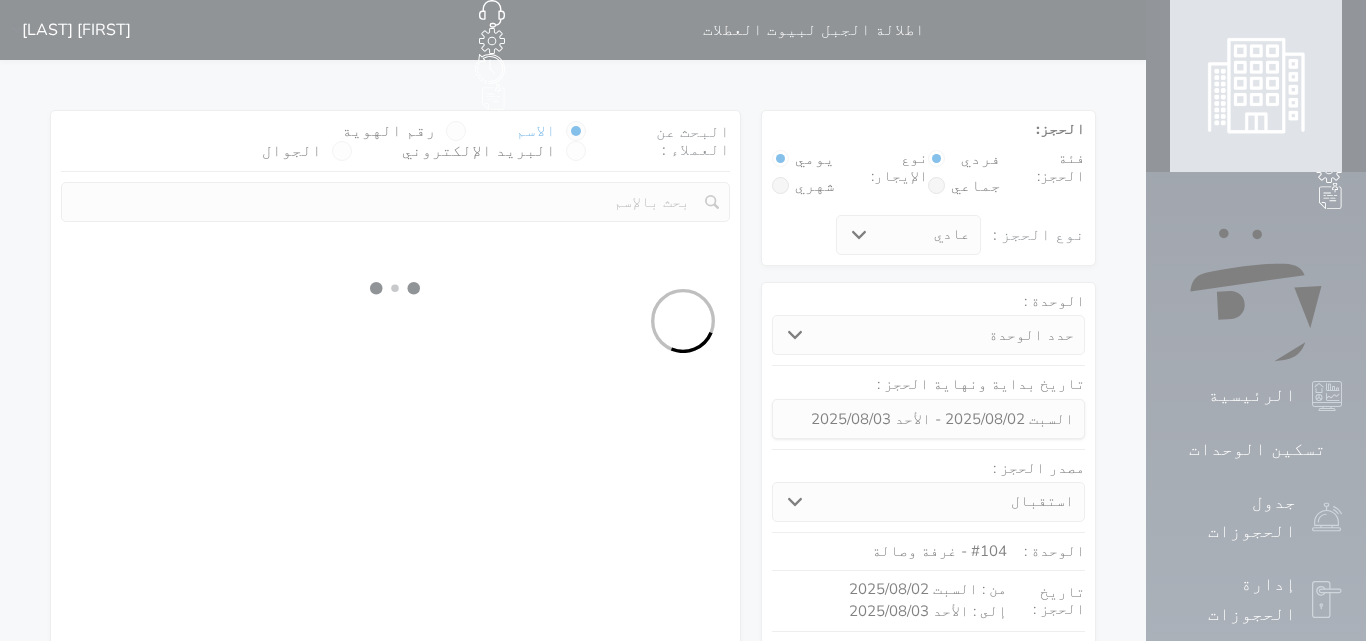 select on "113" 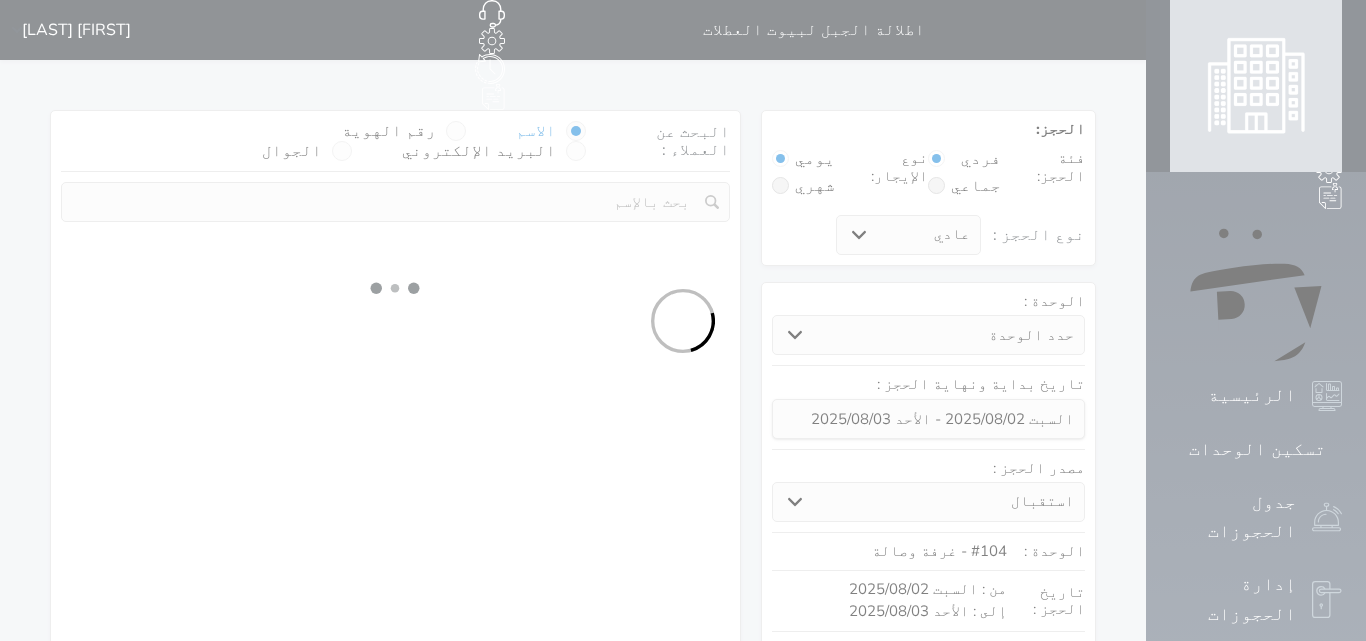 type 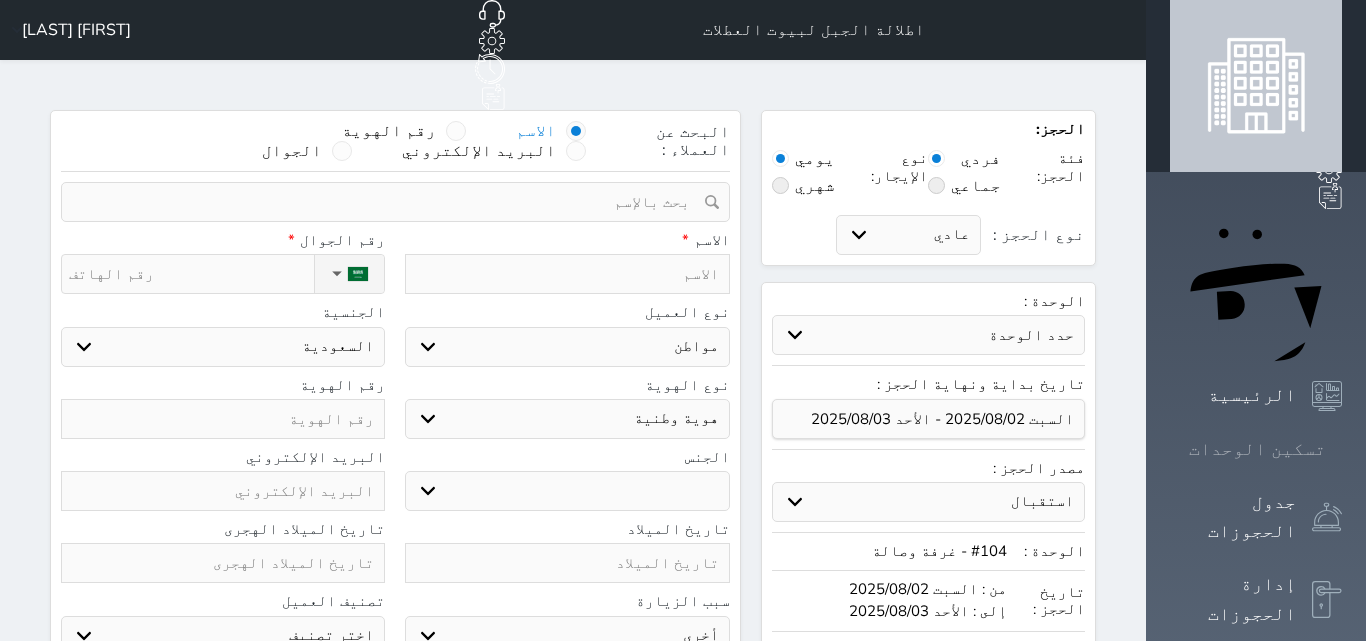 click on "تسكين الوحدات" at bounding box center [1257, 449] 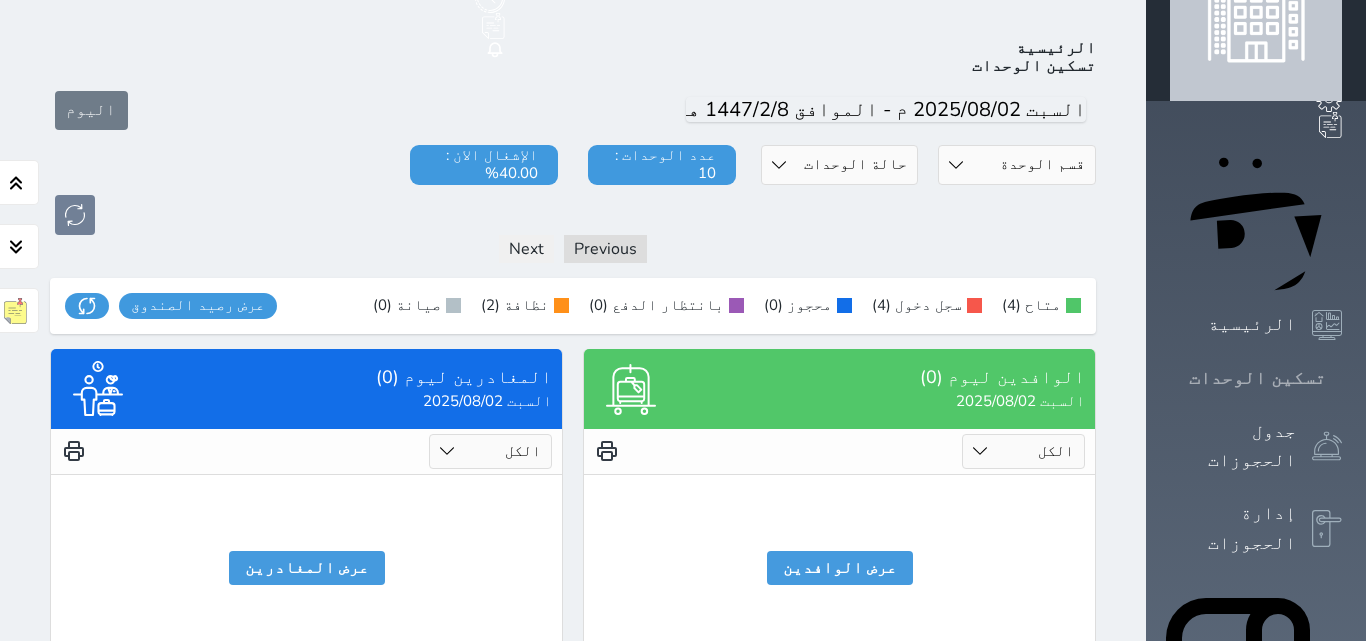 scroll, scrollTop: 78, scrollLeft: 0, axis: vertical 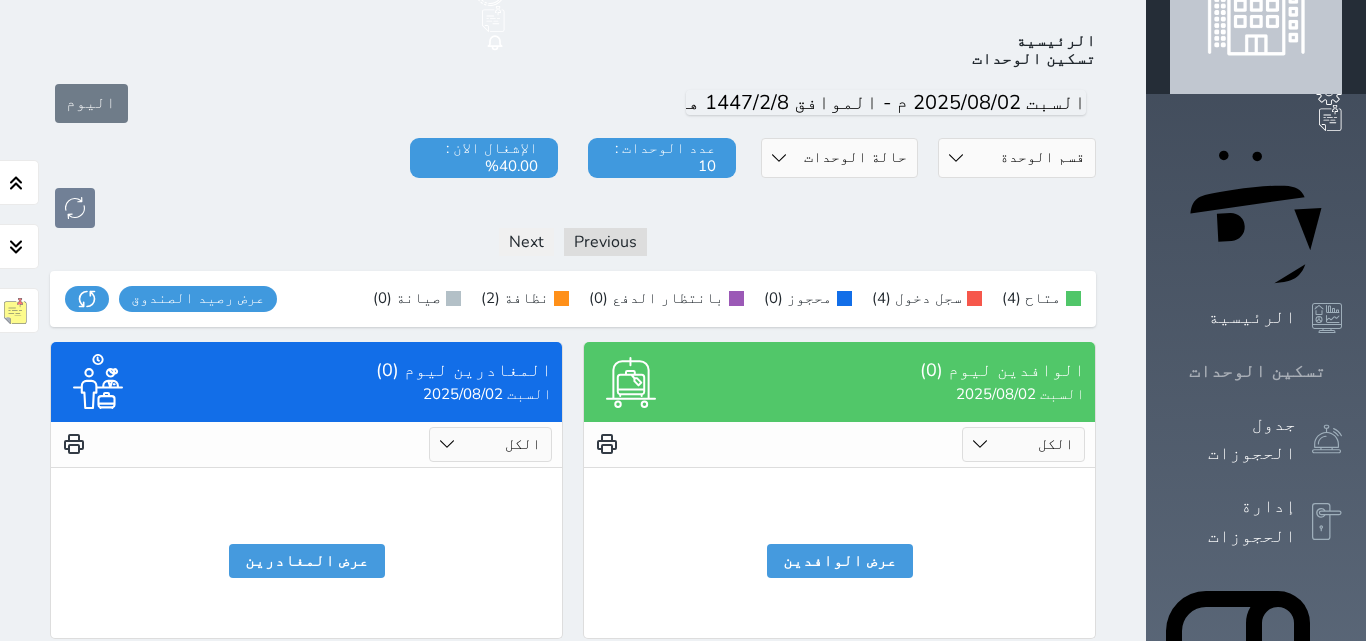 click on "تسكين الوحدات" at bounding box center [1257, 371] 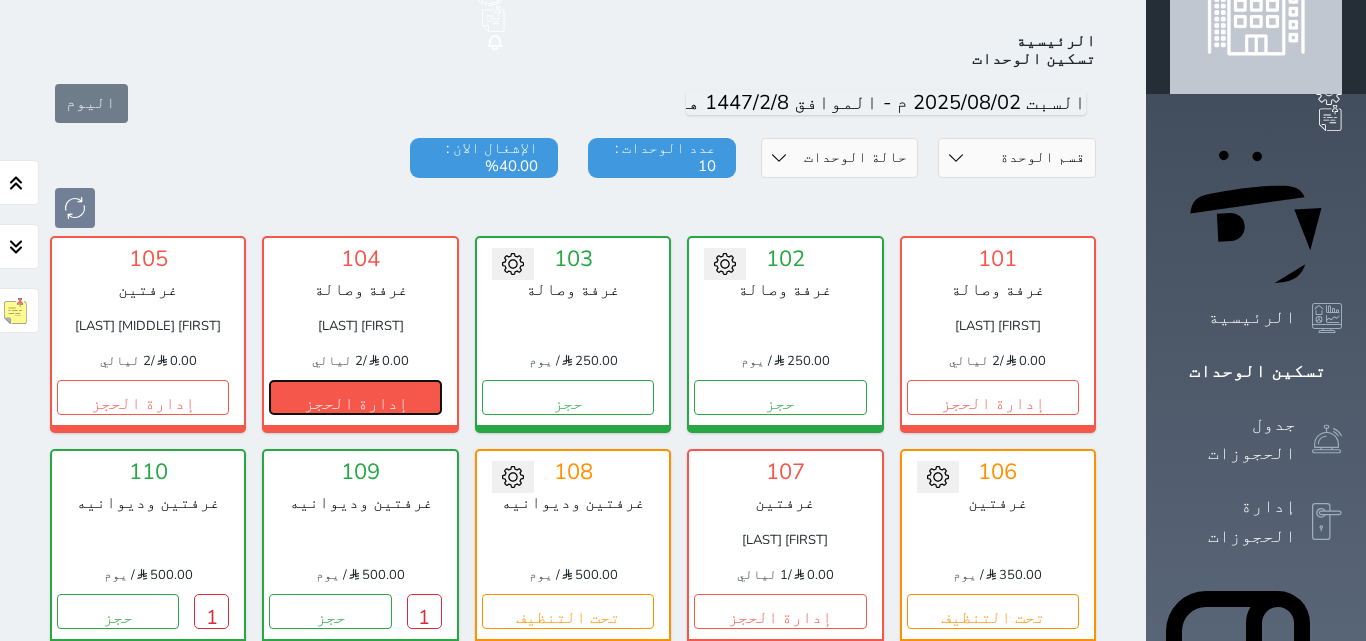 click on "إدارة الحجز" at bounding box center [355, 397] 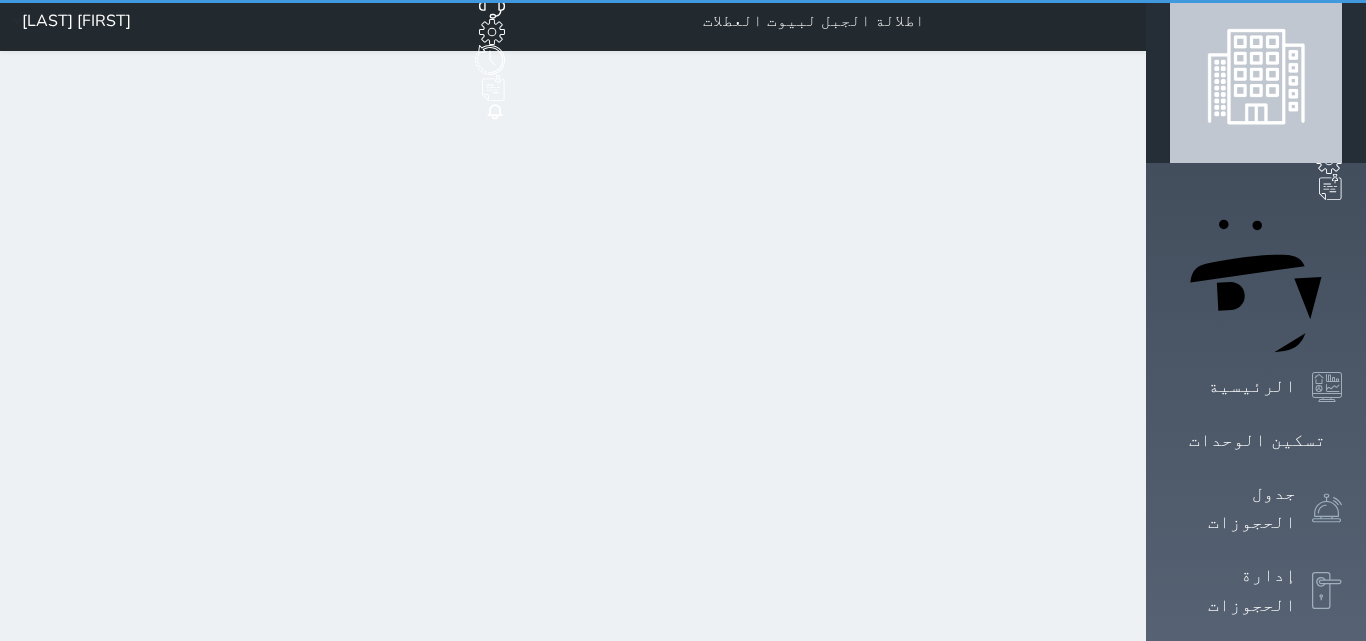 scroll, scrollTop: 0, scrollLeft: 0, axis: both 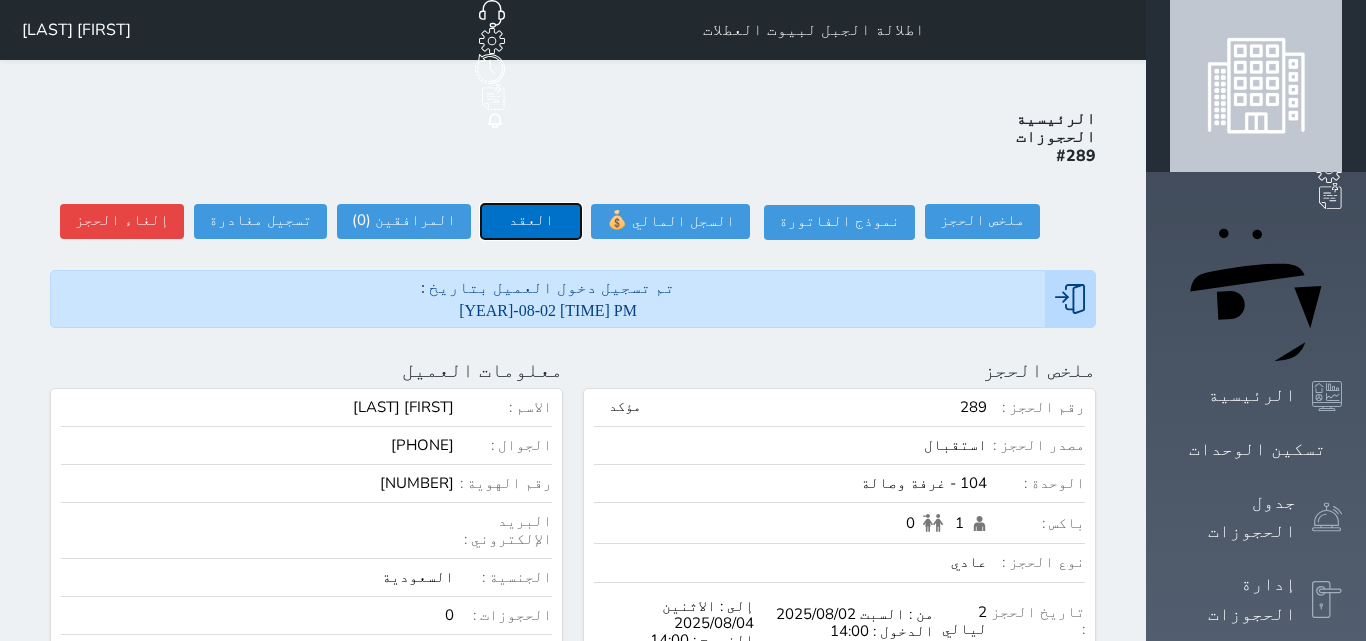 click on "العقد" at bounding box center [531, 221] 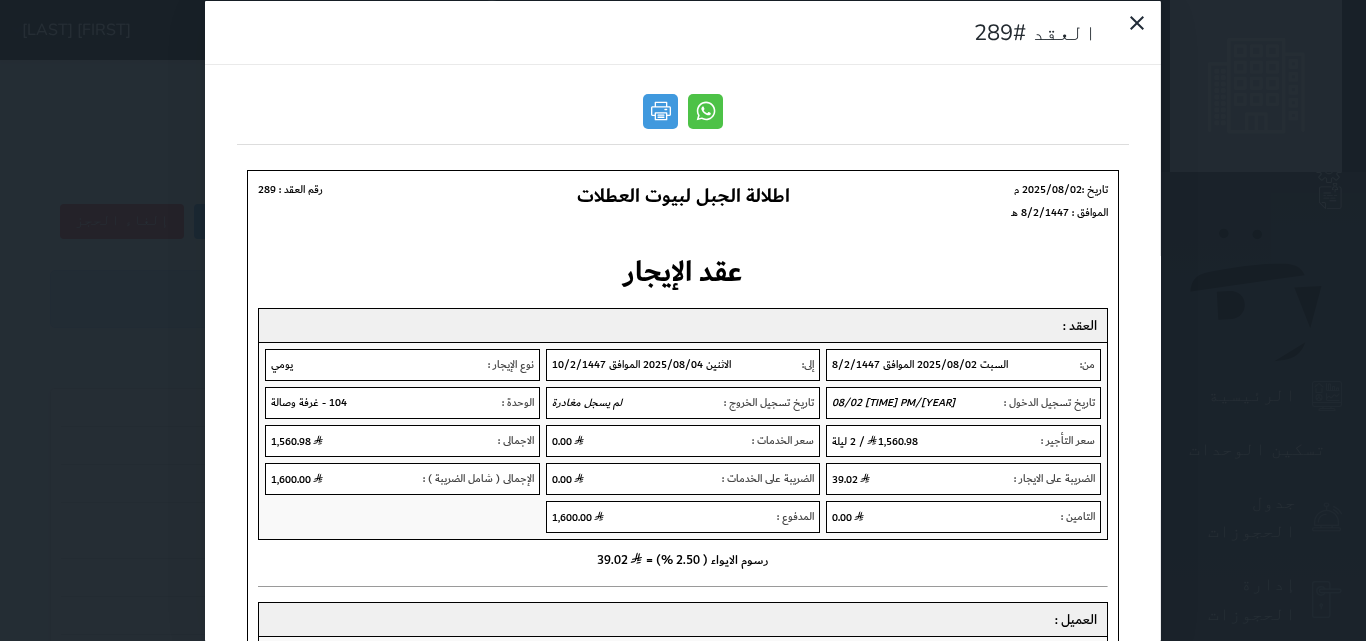 scroll, scrollTop: 0, scrollLeft: 0, axis: both 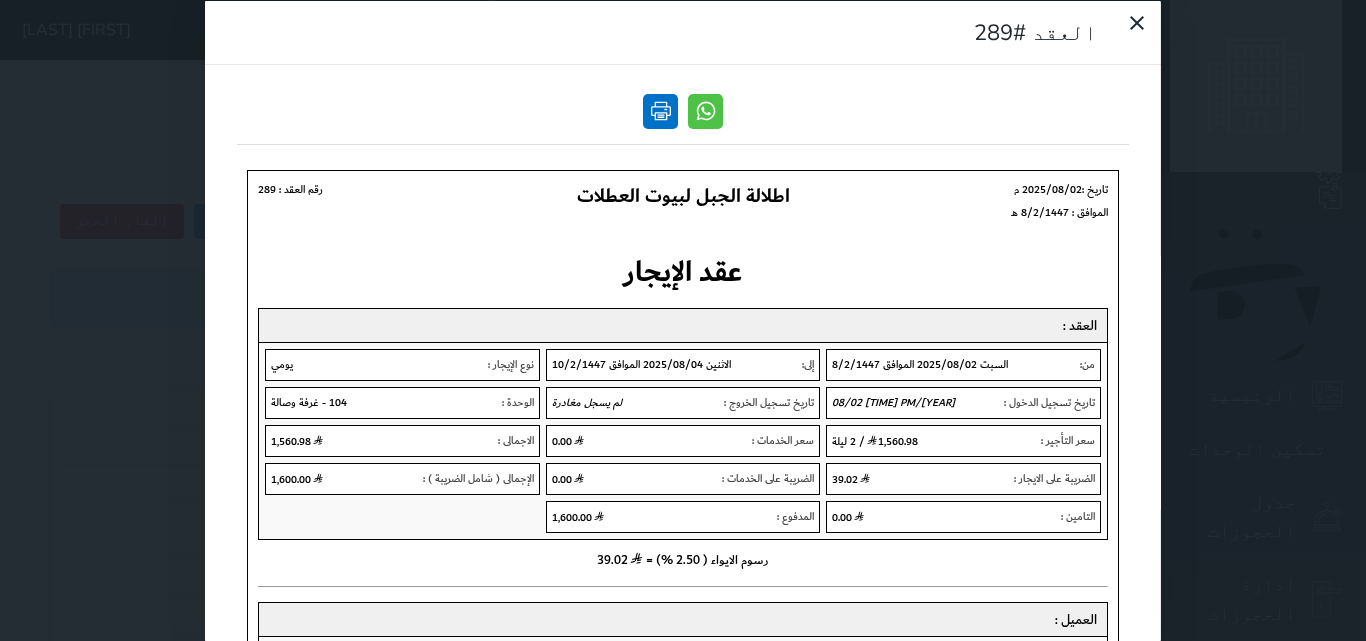 click at bounding box center [660, 110] 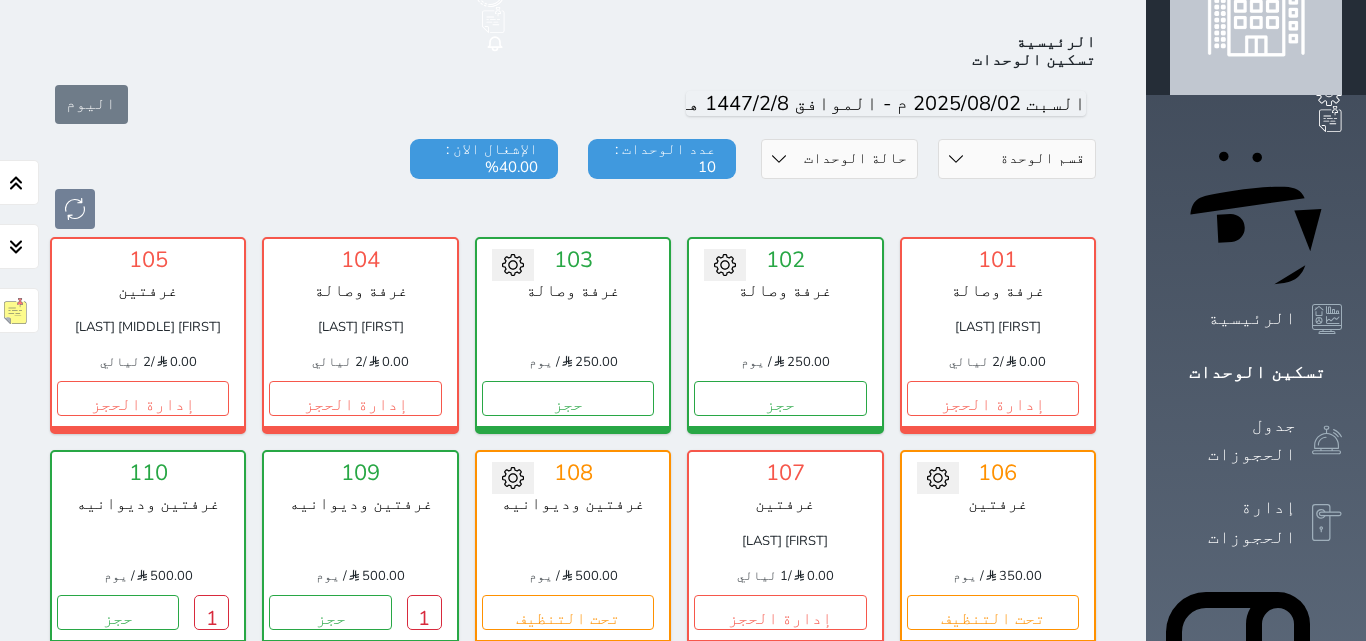 scroll, scrollTop: 78, scrollLeft: 0, axis: vertical 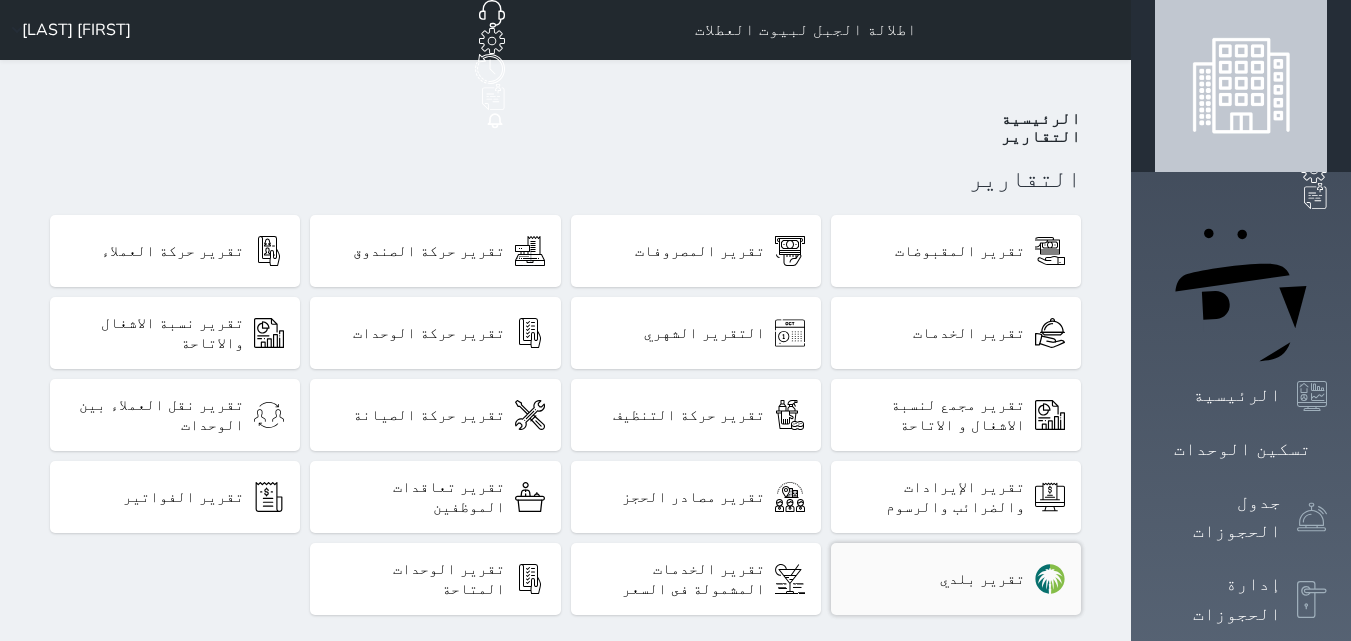 click on "تقرير بلدي" at bounding box center (982, 579) 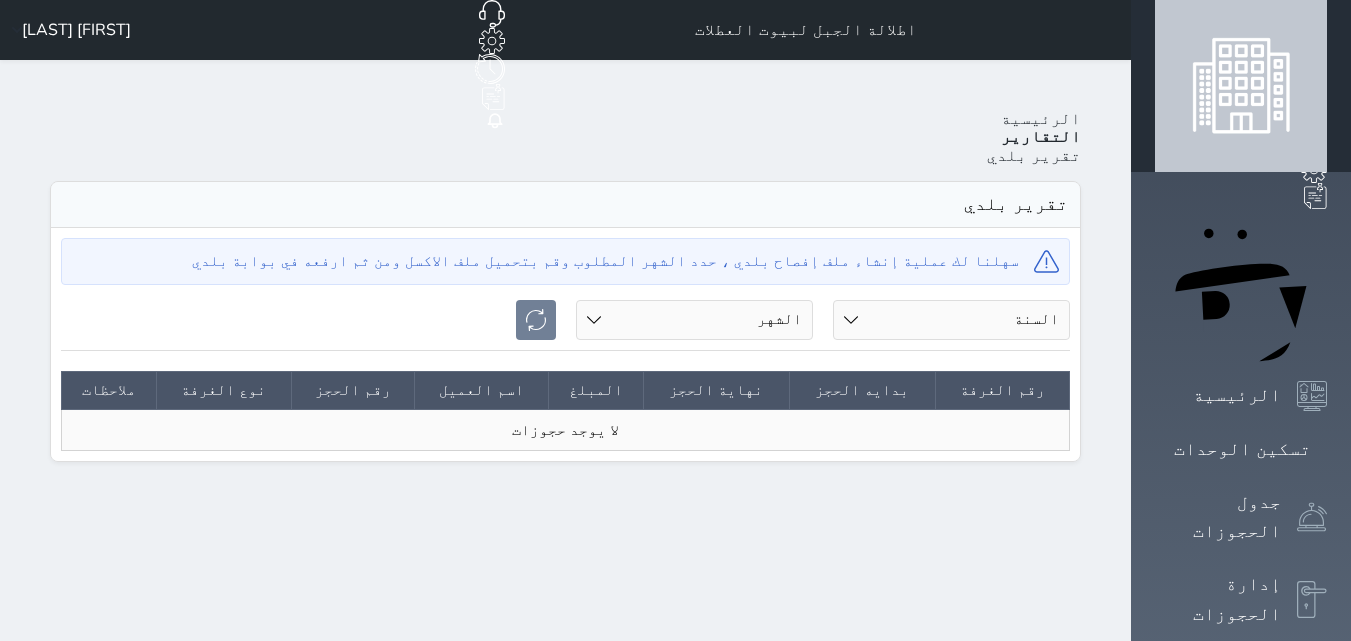 click on "السنة   2020 2021 2022 2023 2024 2025" at bounding box center (951, 320) 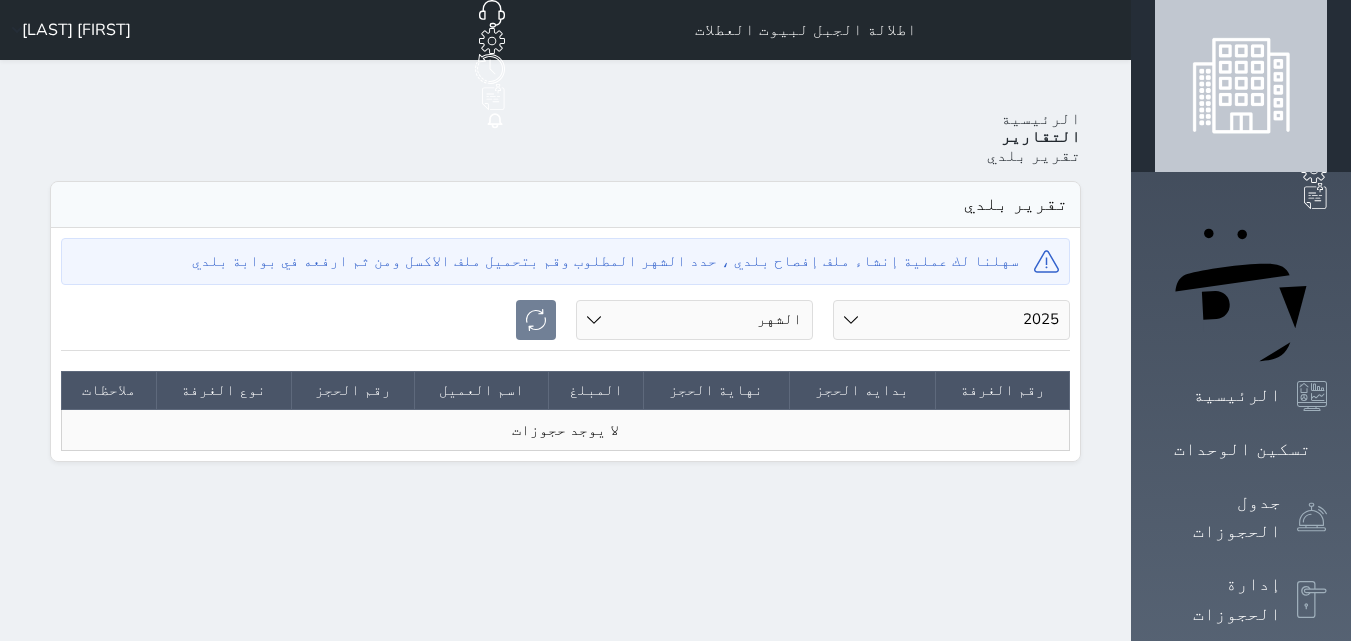 click on "السنة   2020 2021 2022 2023 2024 2025" at bounding box center (951, 320) 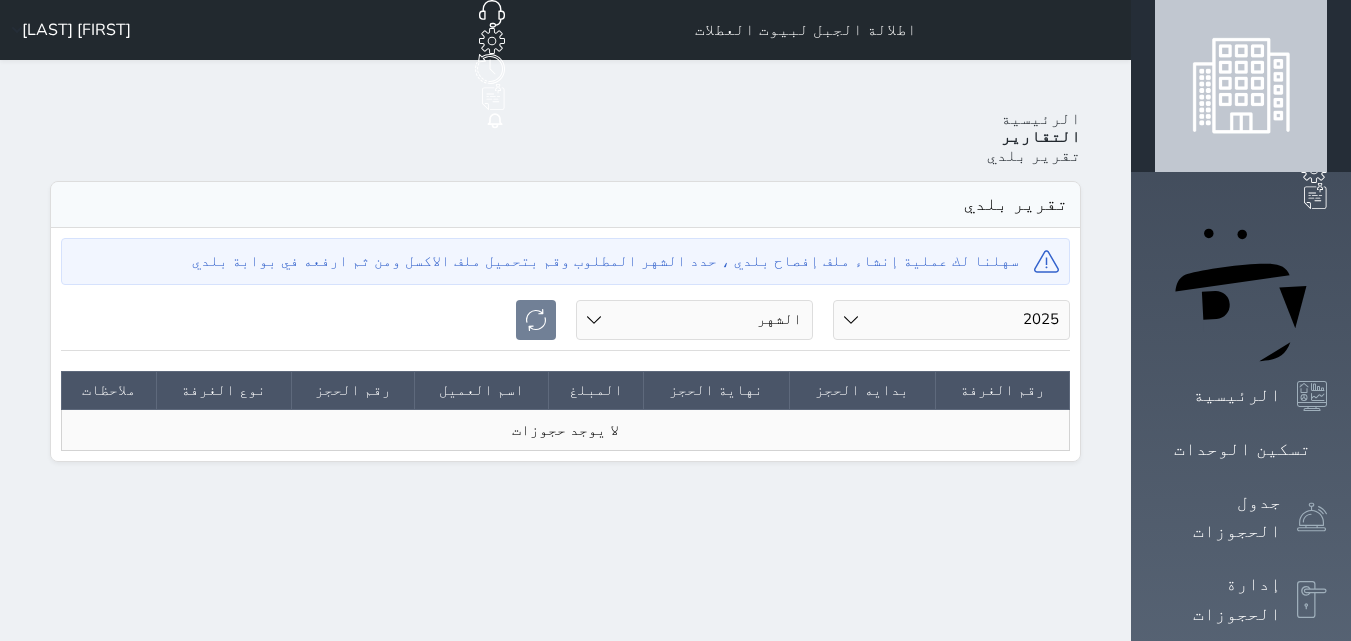 click on "الشهر   يناير فبراير مارس أبريل مايو يونيو يوليو أغسطس" at bounding box center [694, 320] 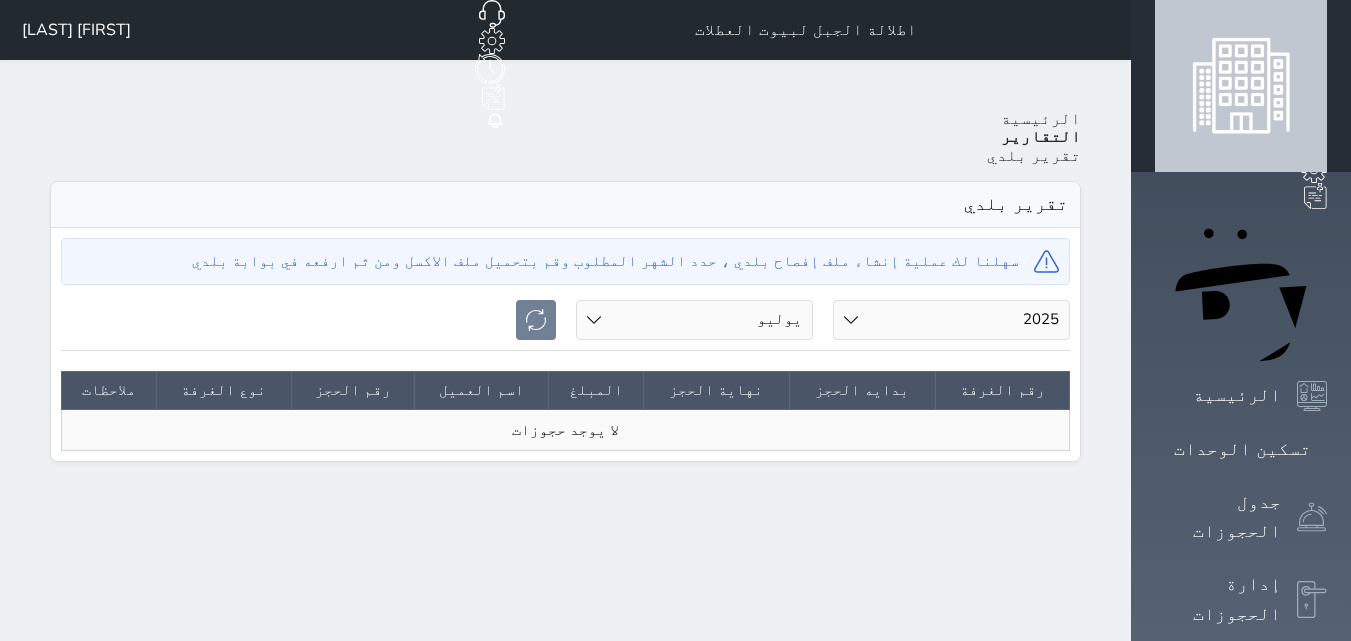 click on "الشهر   يناير فبراير مارس أبريل مايو يونيو يوليو أغسطس" at bounding box center (694, 320) 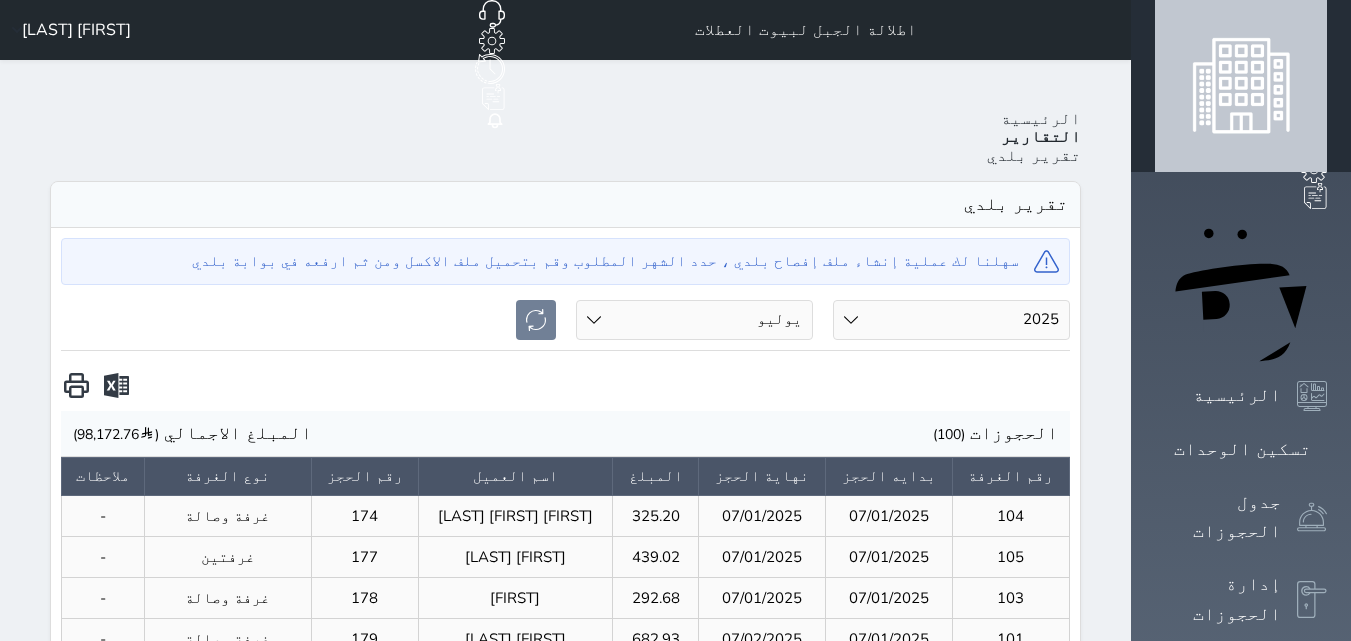 click on "السنة   2020 2021 2022 2023 2024 2025" at bounding box center (951, 320) 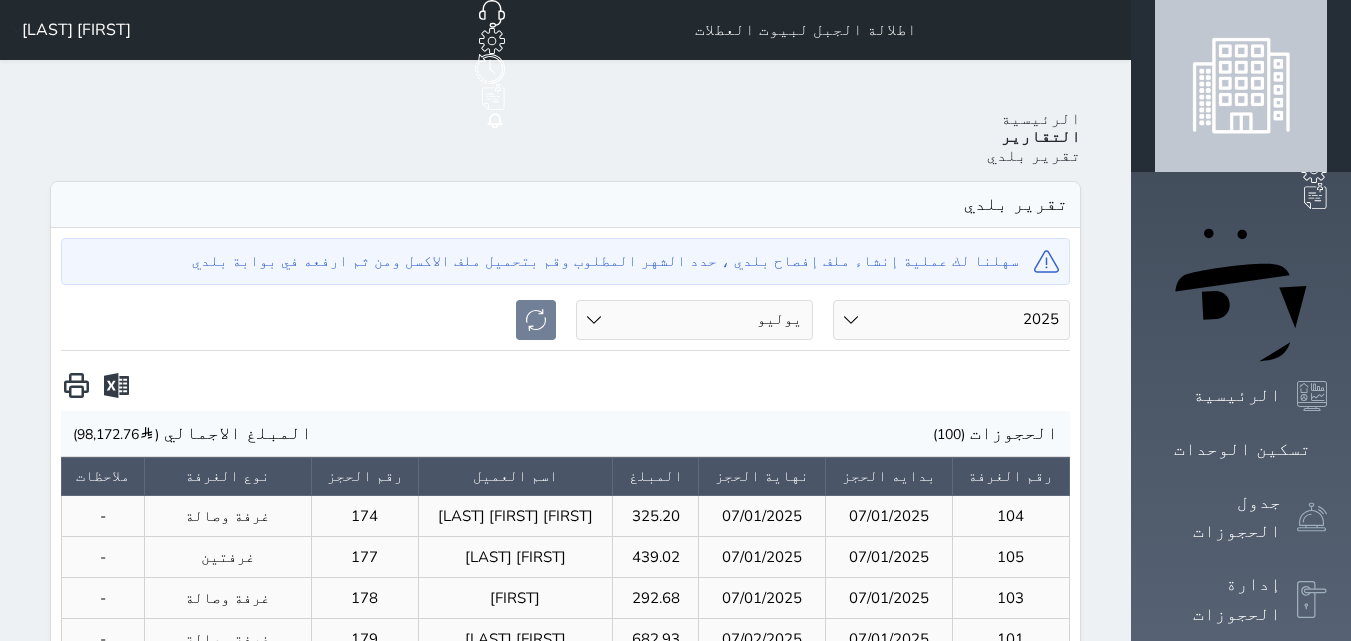 click on "السنة   2020 2021 2022 2023 2024 2025" at bounding box center (951, 320) 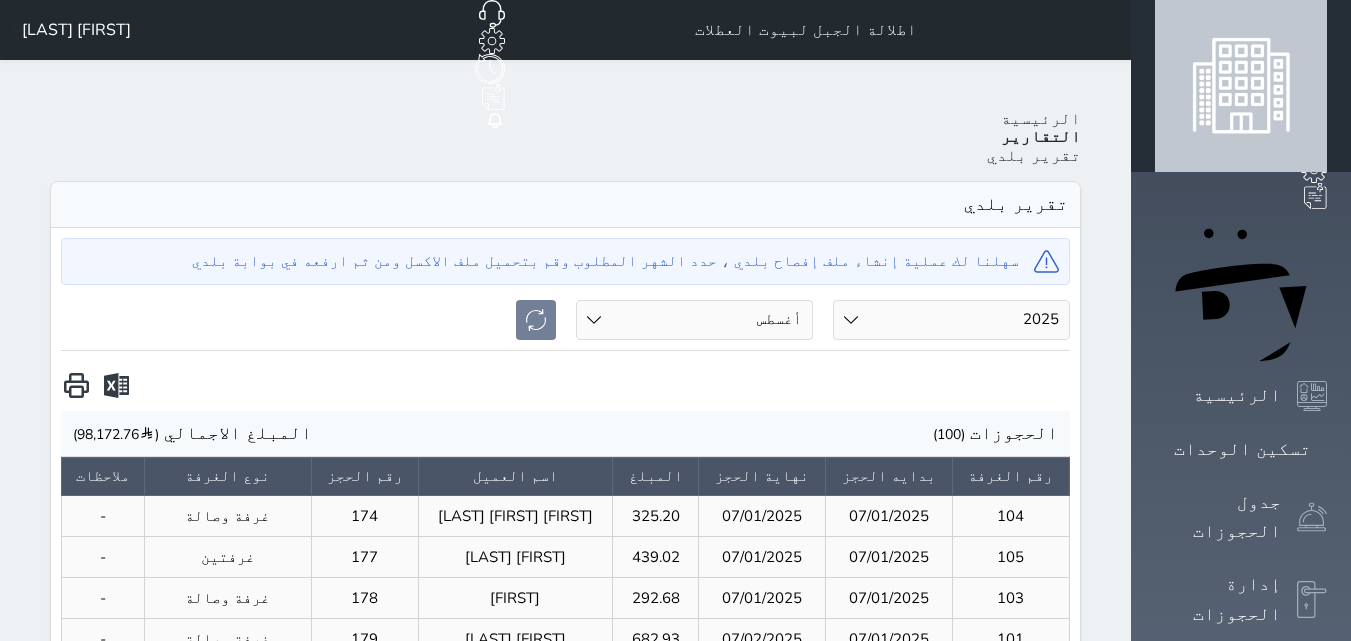 click on "الشهر   يناير فبراير مارس أبريل مايو يونيو يوليو أغسطس" at bounding box center [694, 320] 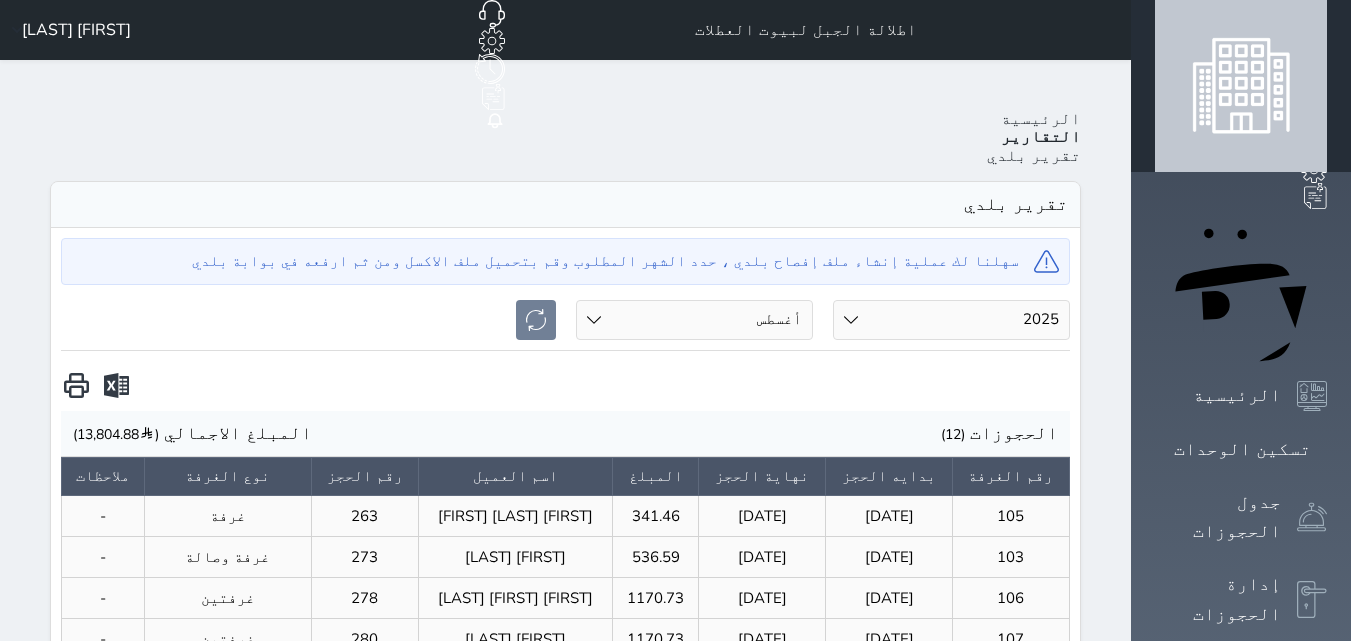click on "السنة   2020 2021 2022 2023 2024 2025" at bounding box center [951, 320] 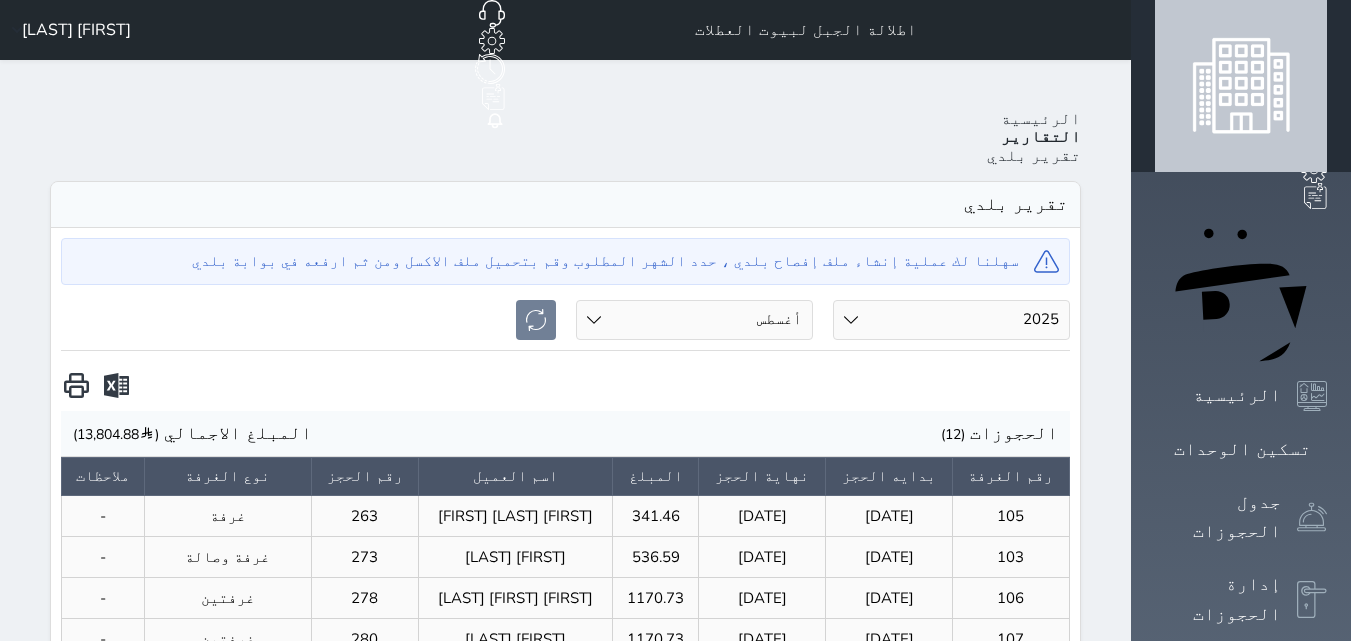 click on "السنة   2020 2021 2022 2023 2024 2025" at bounding box center [951, 320] 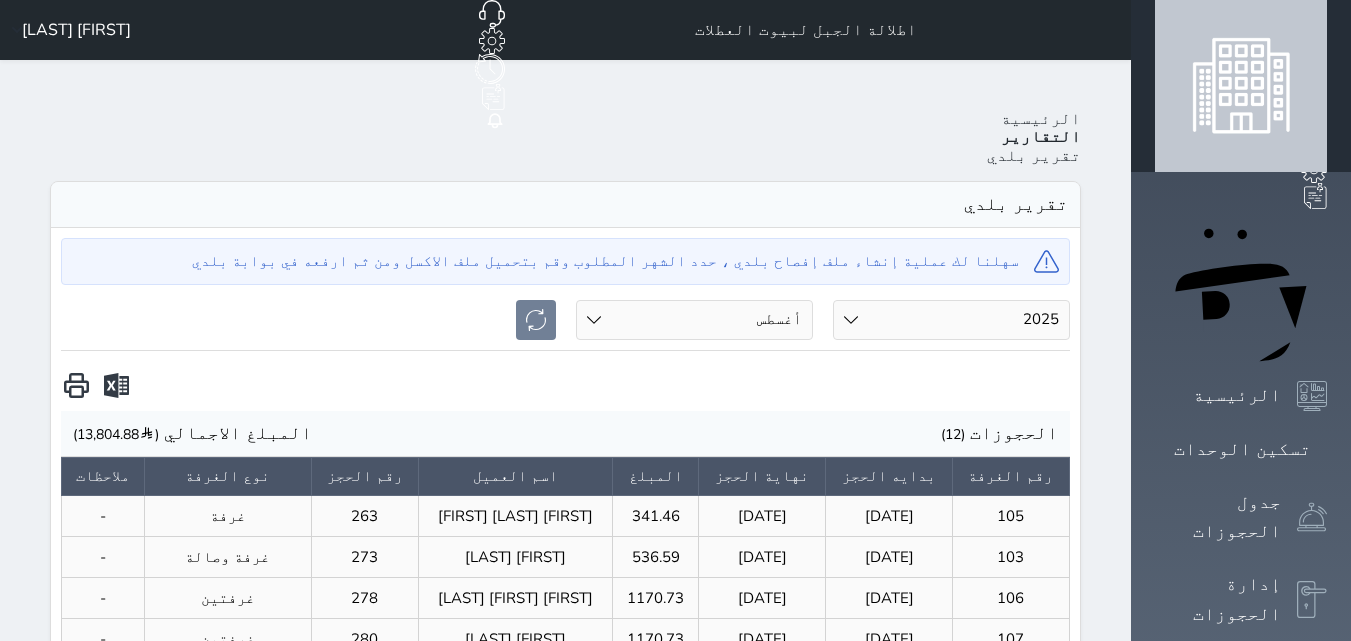 click on "الشهر   يناير فبراير مارس أبريل مايو يونيو يوليو أغسطس" at bounding box center (694, 320) 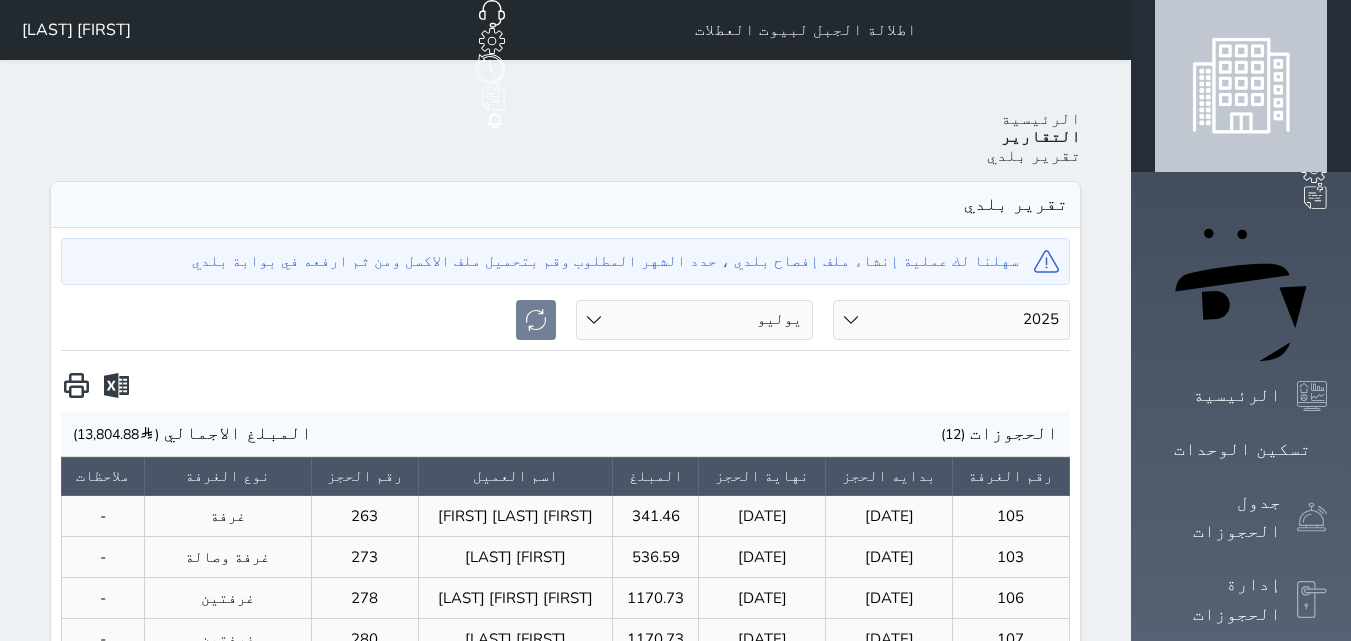 click on "الشهر   يناير فبراير مارس أبريل مايو يونيو يوليو أغسطس" at bounding box center (694, 320) 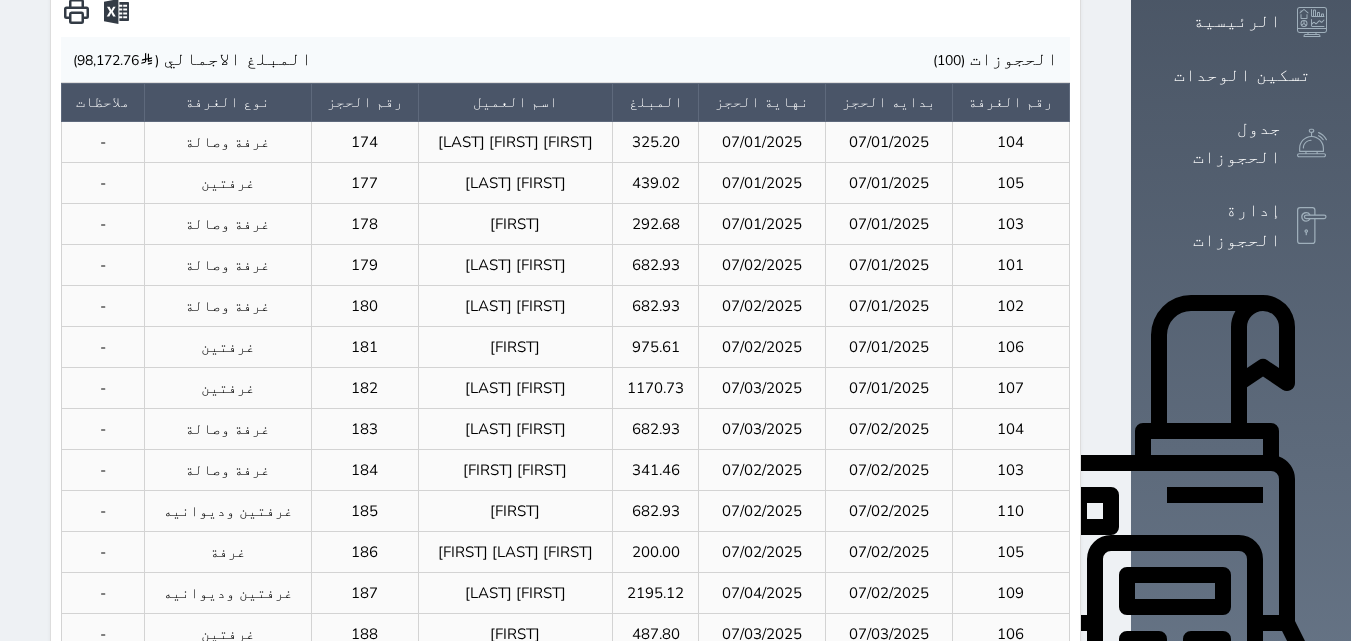 scroll, scrollTop: 300, scrollLeft: 0, axis: vertical 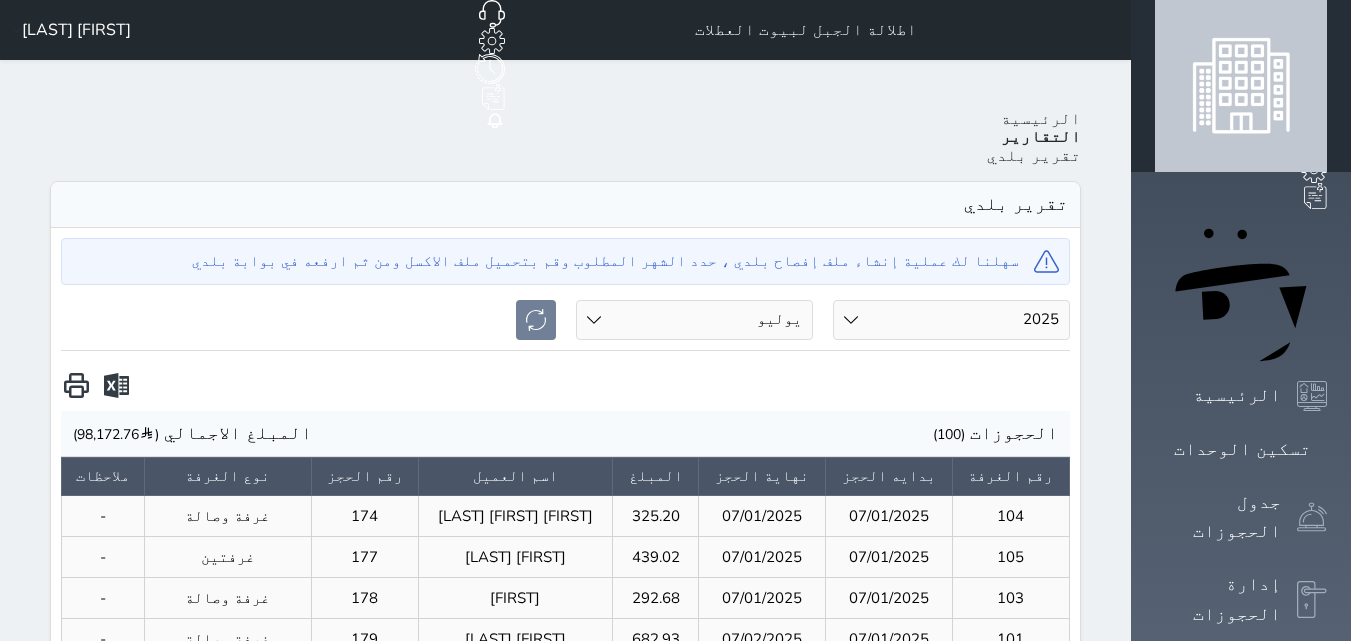 click on "الشهر   يناير فبراير مارس أبريل مايو يونيو يوليو أغسطس" at bounding box center (694, 320) 